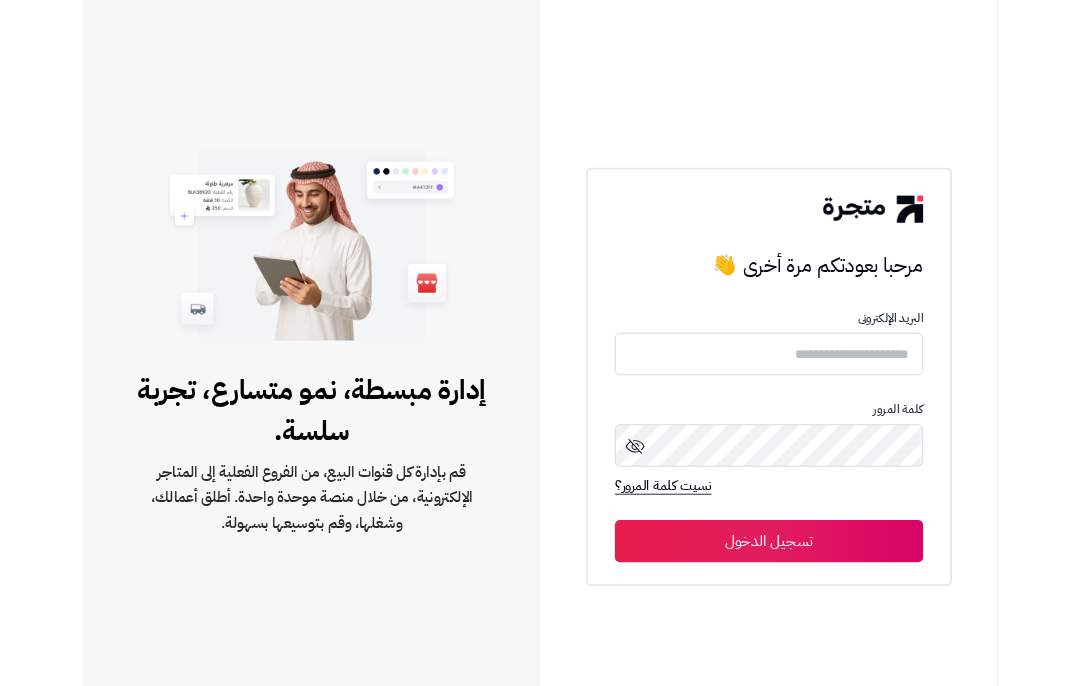 scroll, scrollTop: 0, scrollLeft: 0, axis: both 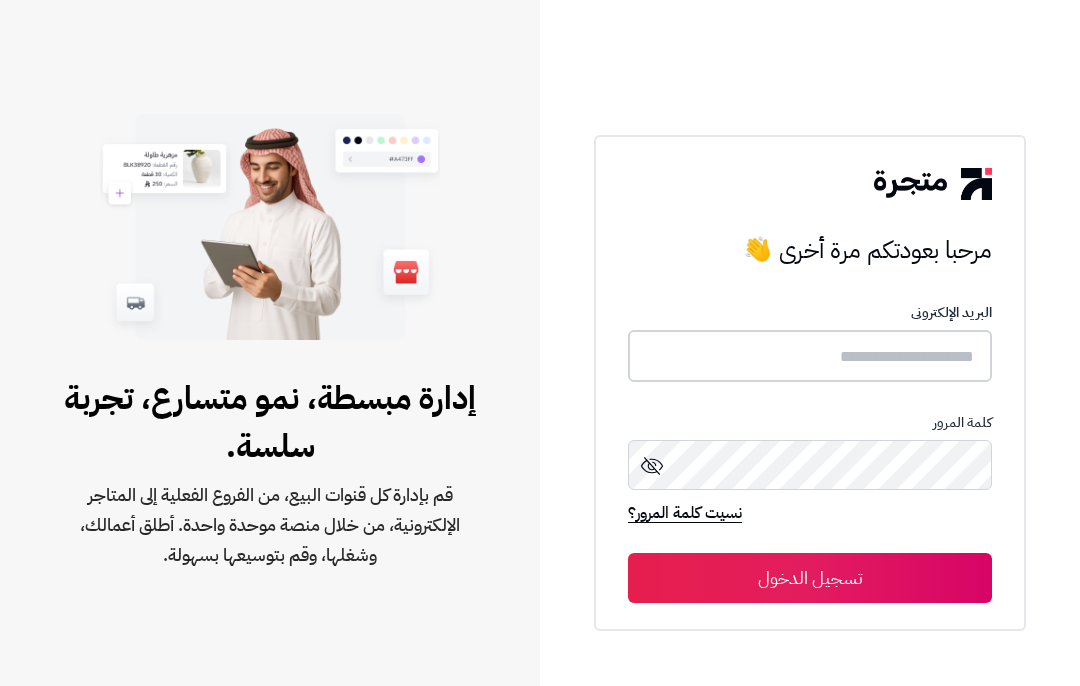 click at bounding box center (810, 356) 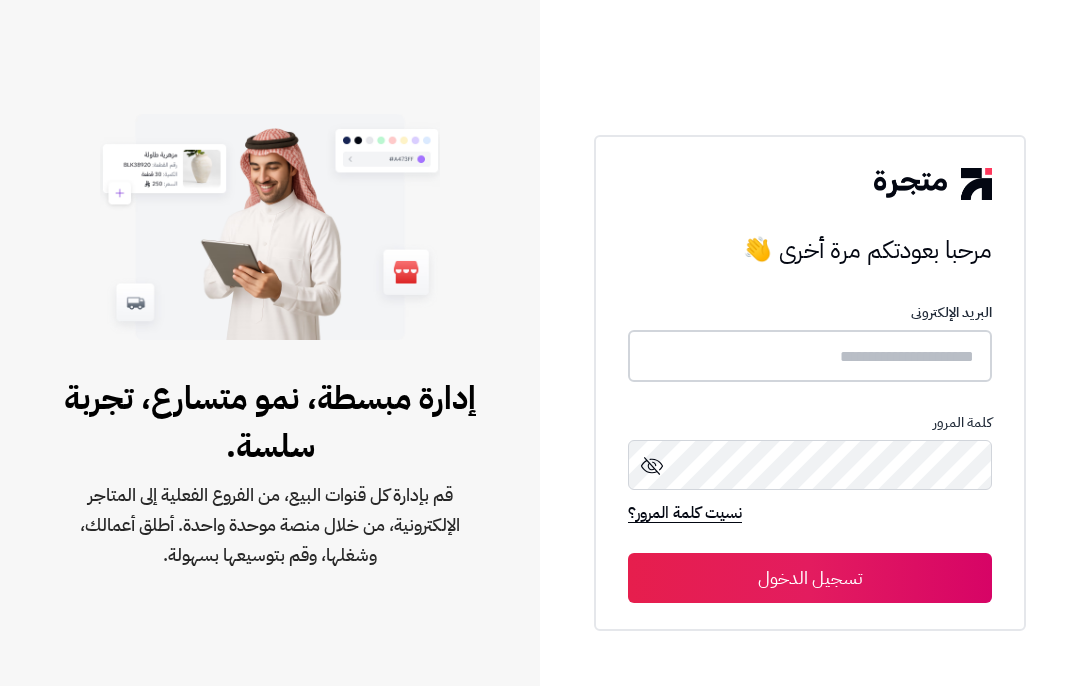 type on "**********" 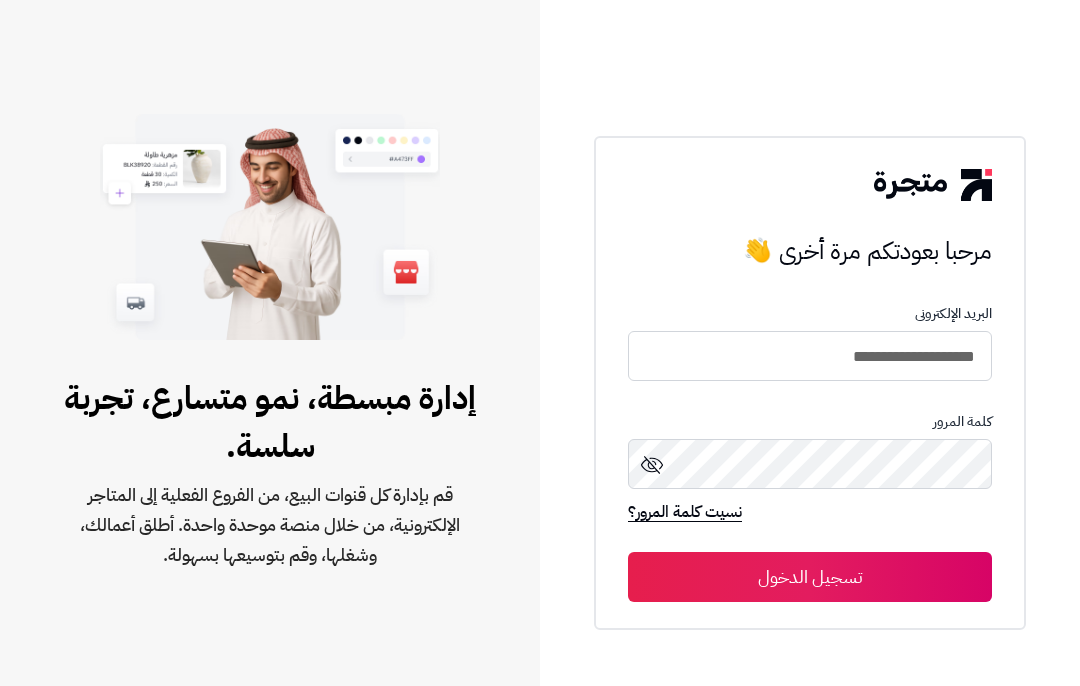 click on "تسجيل الدخول" at bounding box center (810, 577) 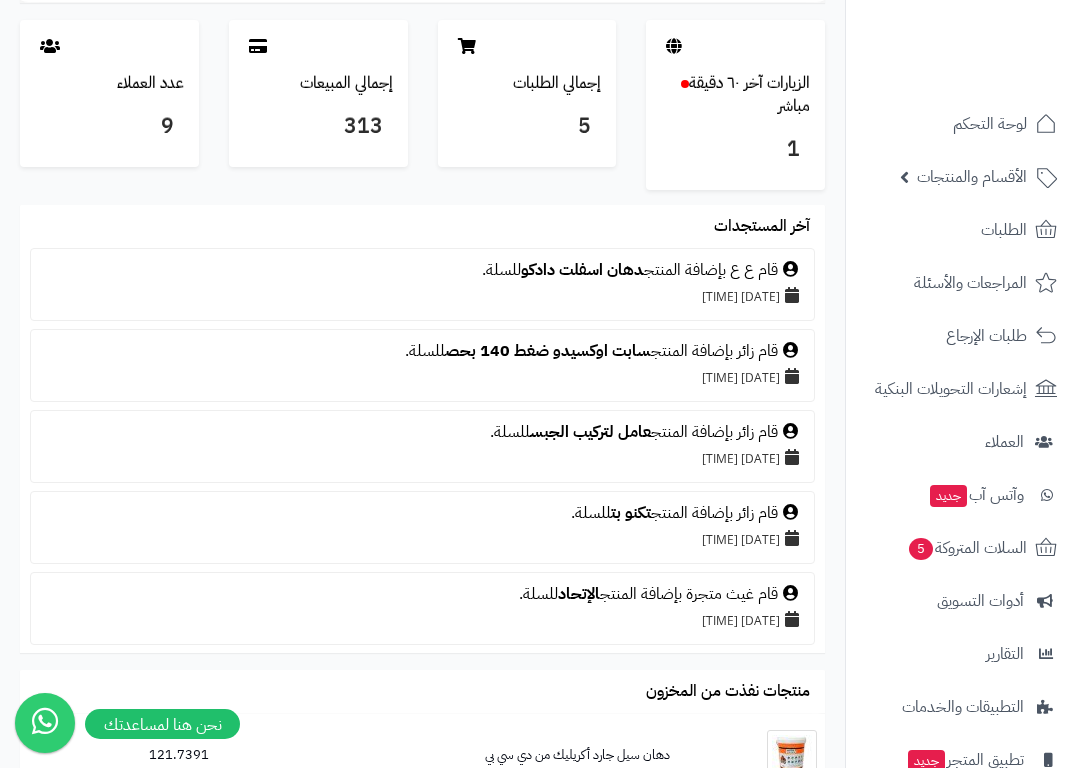 scroll, scrollTop: 1534, scrollLeft: 0, axis: vertical 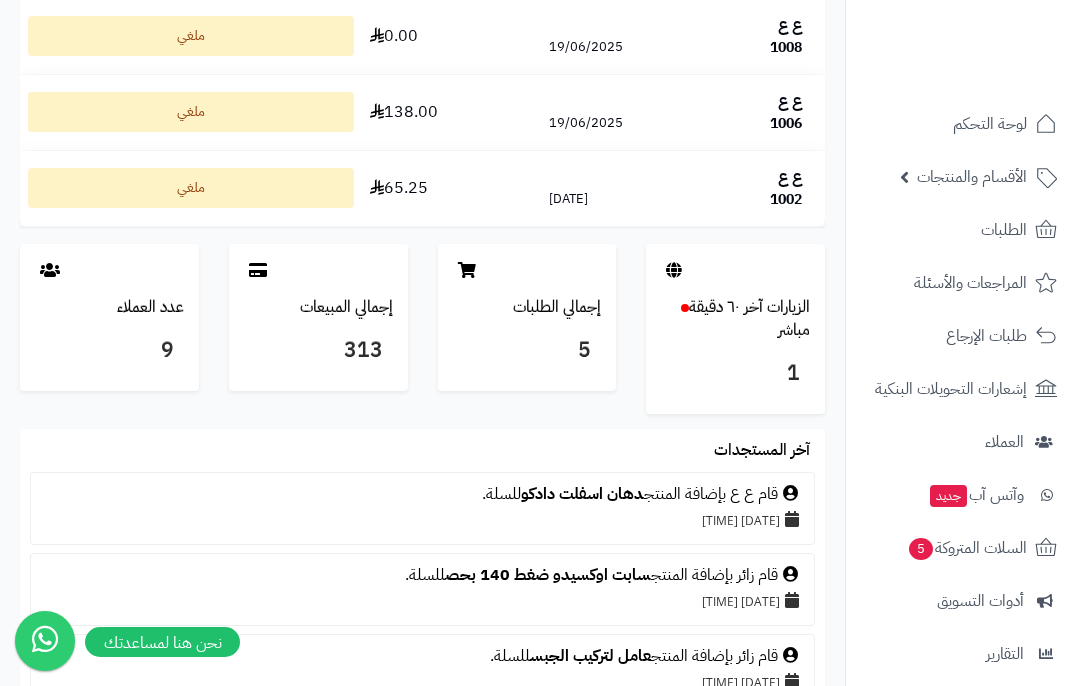 click on "عدد العملاء" at bounding box center [150, 307] 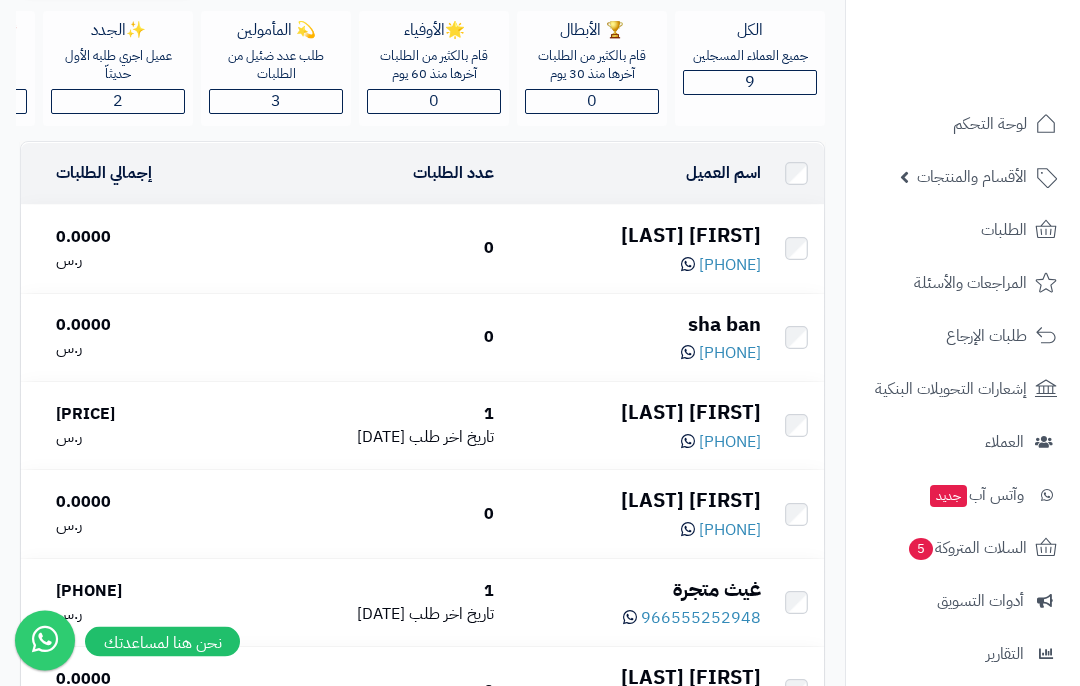 scroll, scrollTop: 121, scrollLeft: 0, axis: vertical 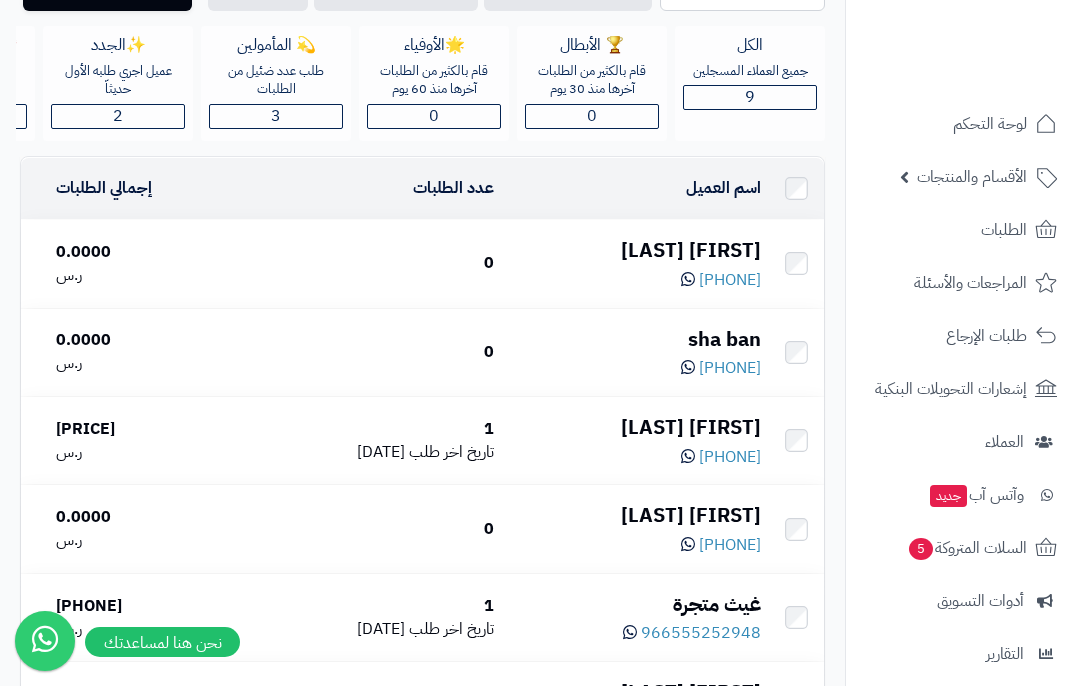 click on "لوحة التحكم" at bounding box center (990, 124) 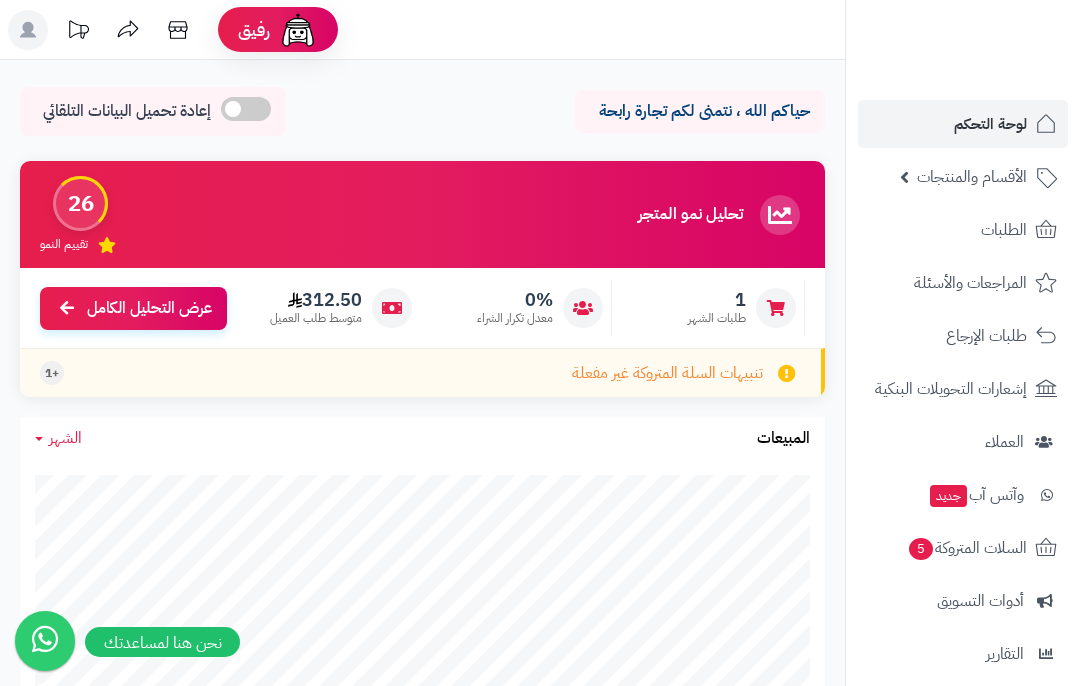 scroll, scrollTop: 0, scrollLeft: 0, axis: both 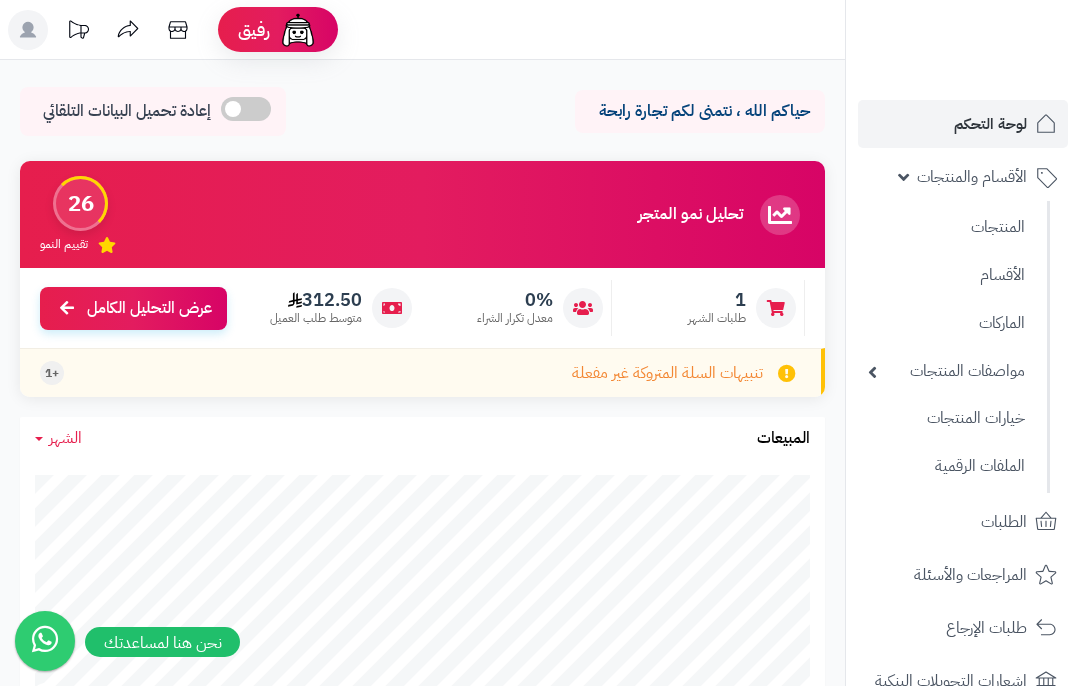 click on "المنتجات" at bounding box center [946, 227] 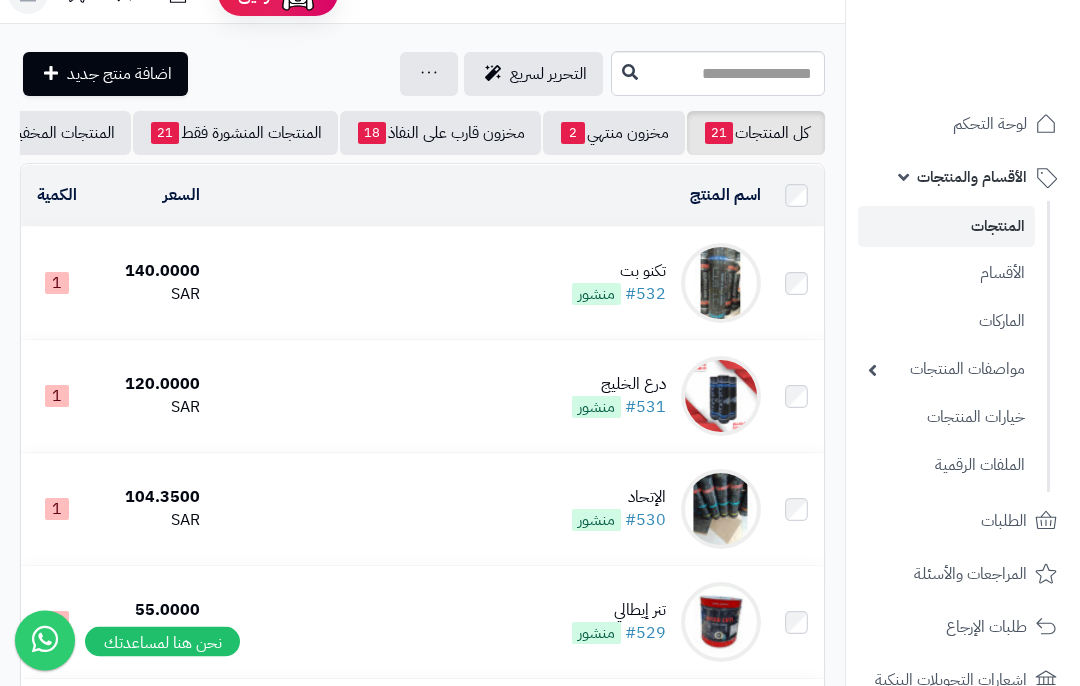 scroll, scrollTop: 0, scrollLeft: 0, axis: both 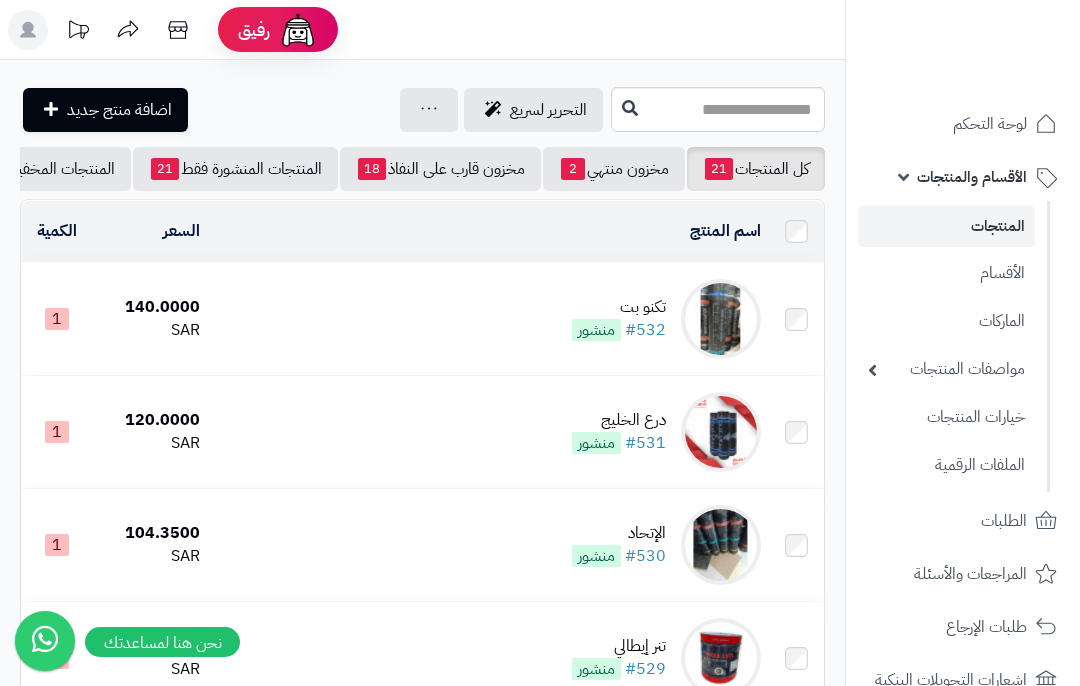 click on "الأقسام" at bounding box center (946, 273) 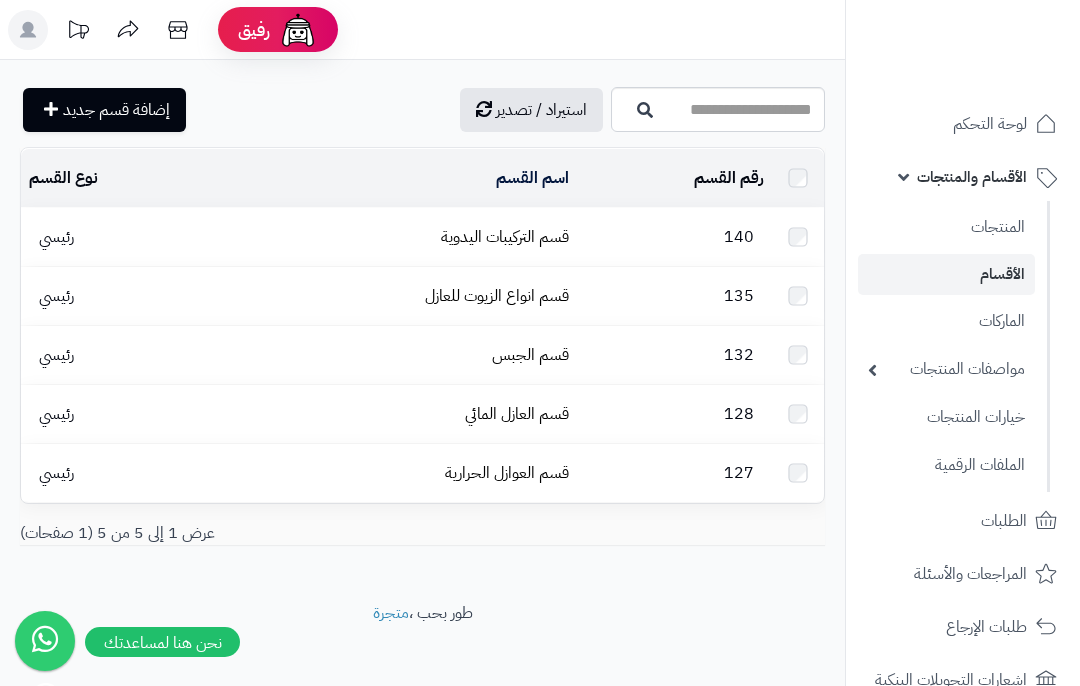 scroll, scrollTop: 0, scrollLeft: 0, axis: both 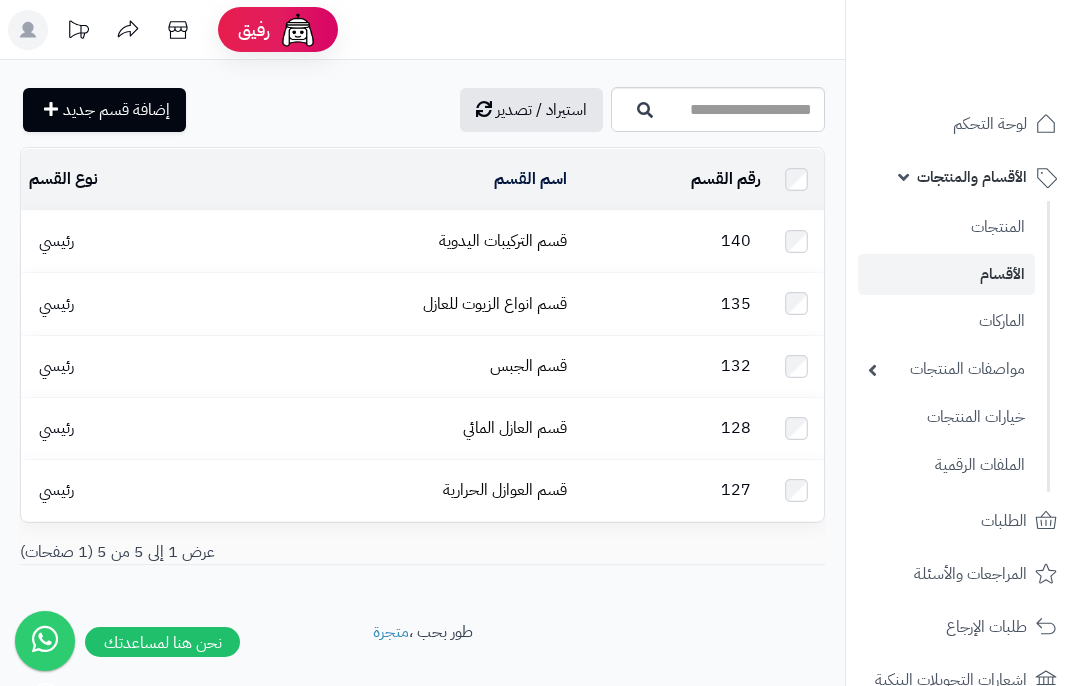 click on "الماركات" at bounding box center (946, 321) 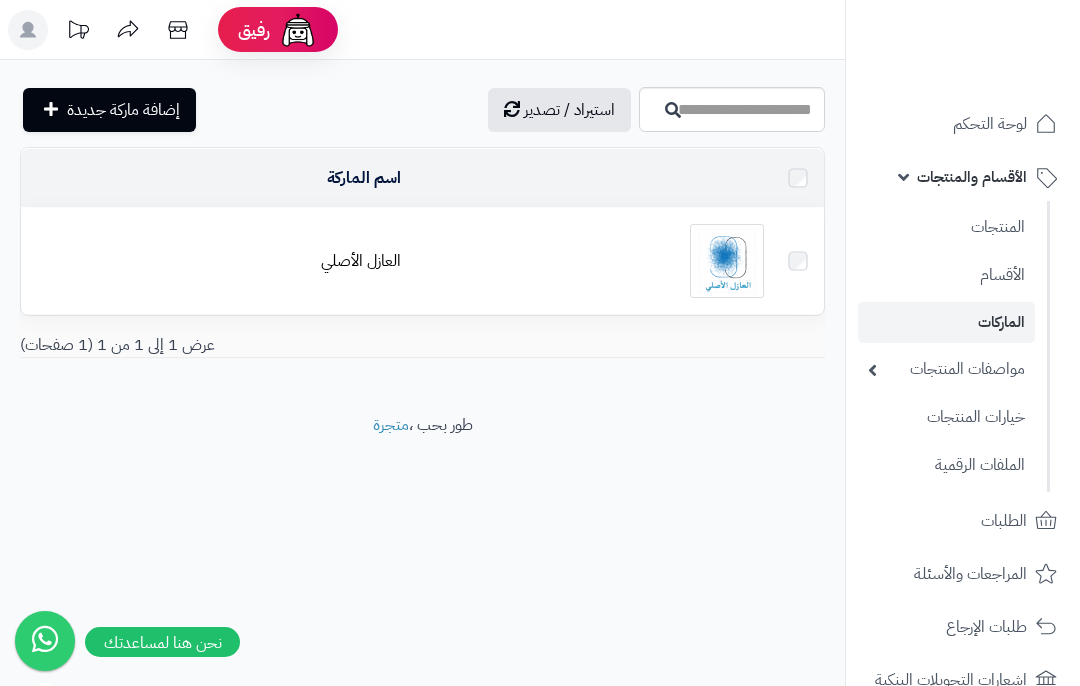 scroll, scrollTop: 0, scrollLeft: 0, axis: both 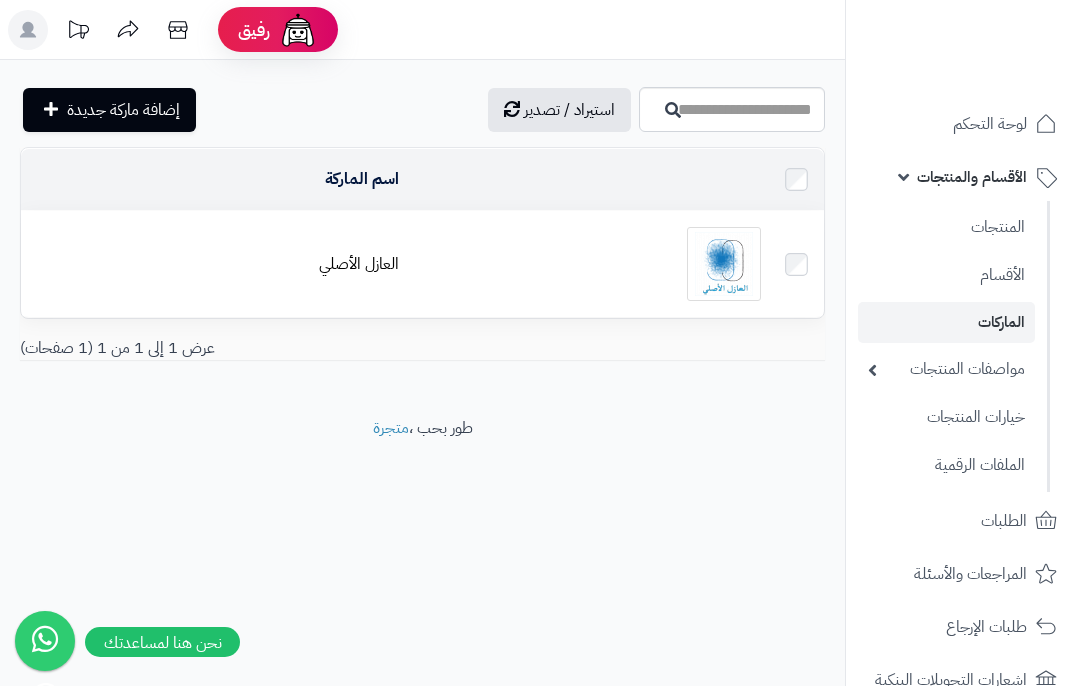 click on "مواصفات المنتجات" at bounding box center (946, 369) 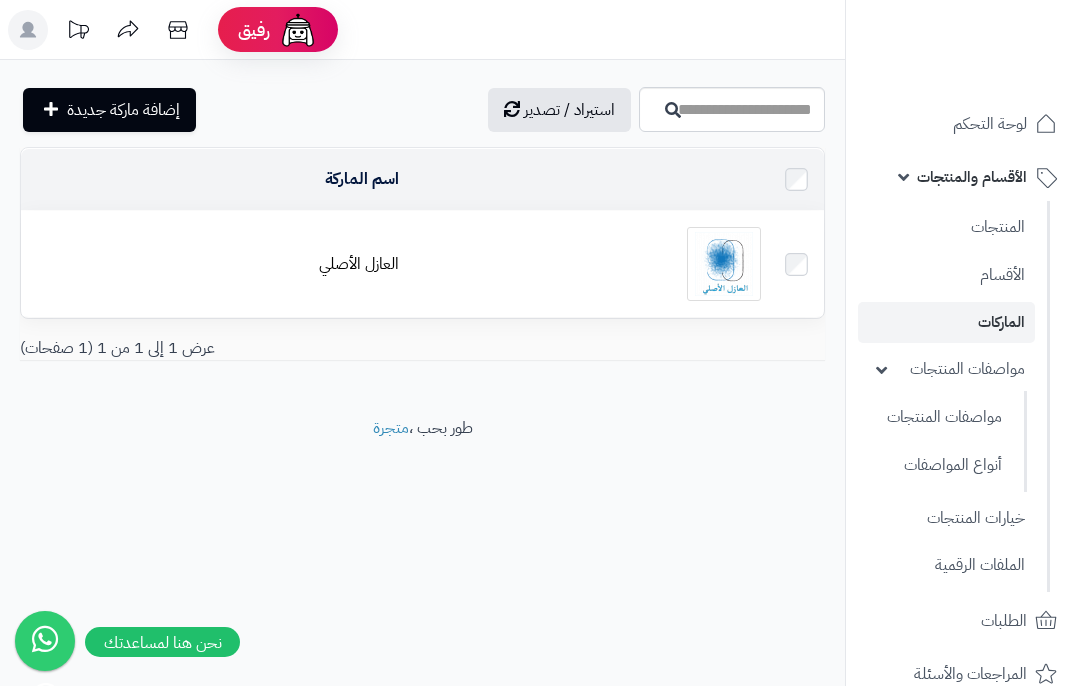 click on "مواصفات المنتجات" at bounding box center (935, 417) 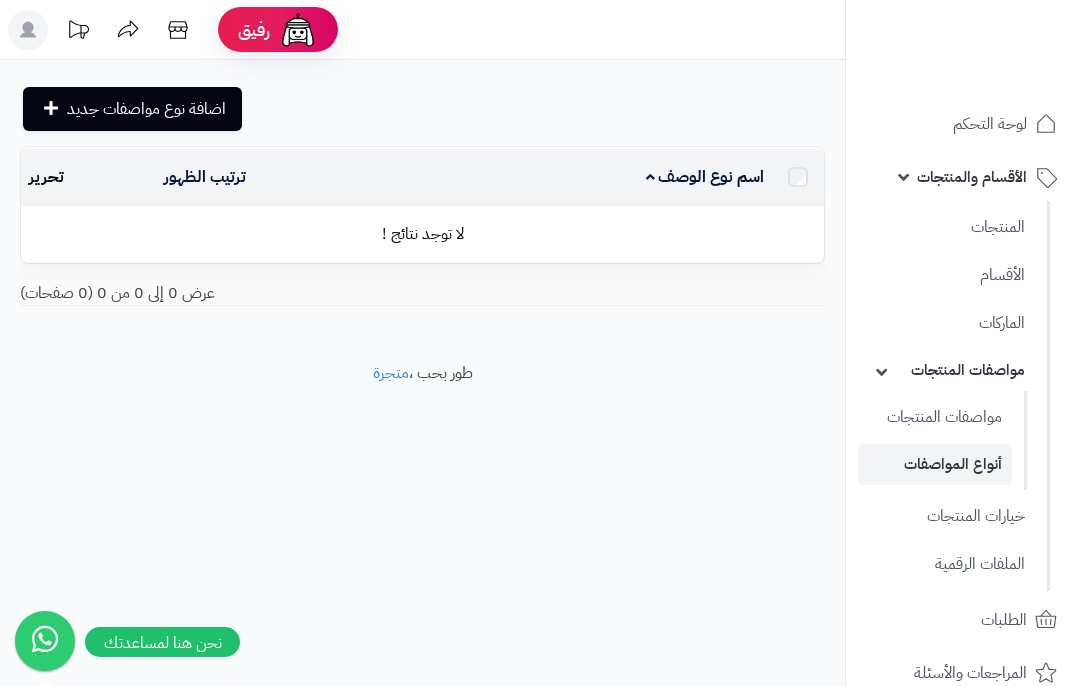 scroll, scrollTop: 0, scrollLeft: 0, axis: both 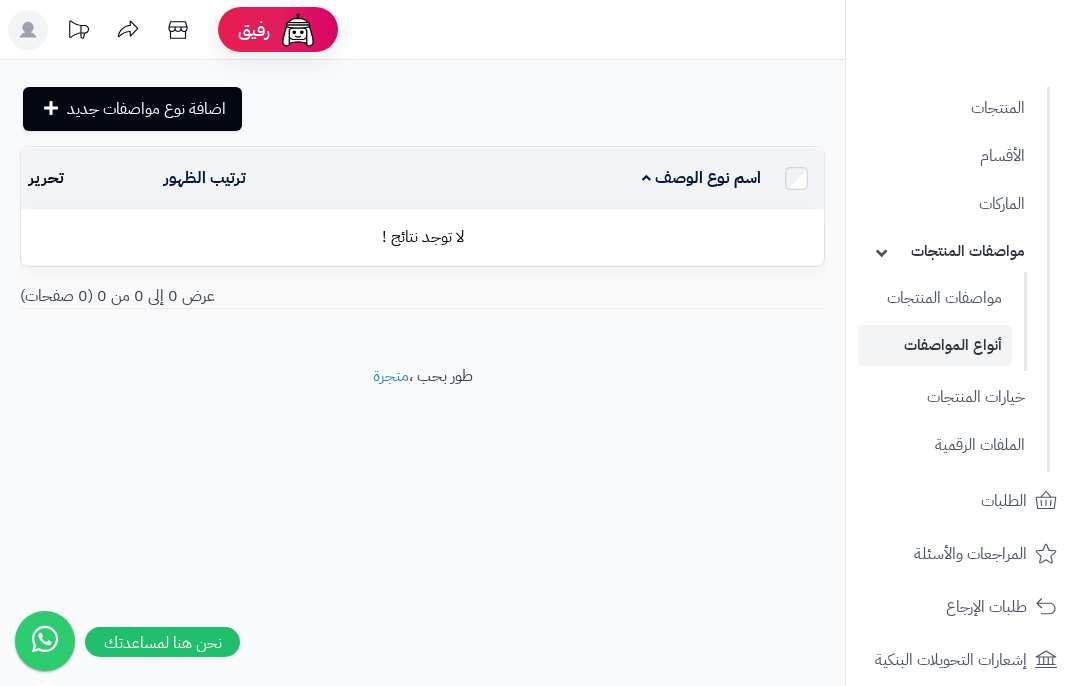 click on "خيارات المنتجات" at bounding box center (946, 397) 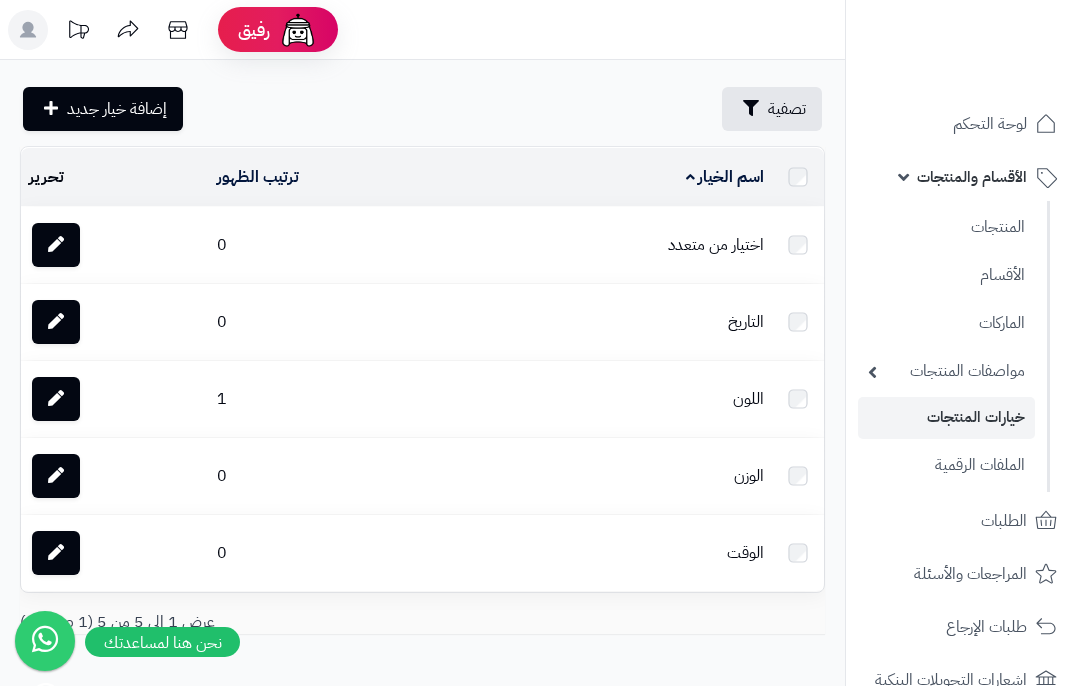 scroll, scrollTop: 0, scrollLeft: 0, axis: both 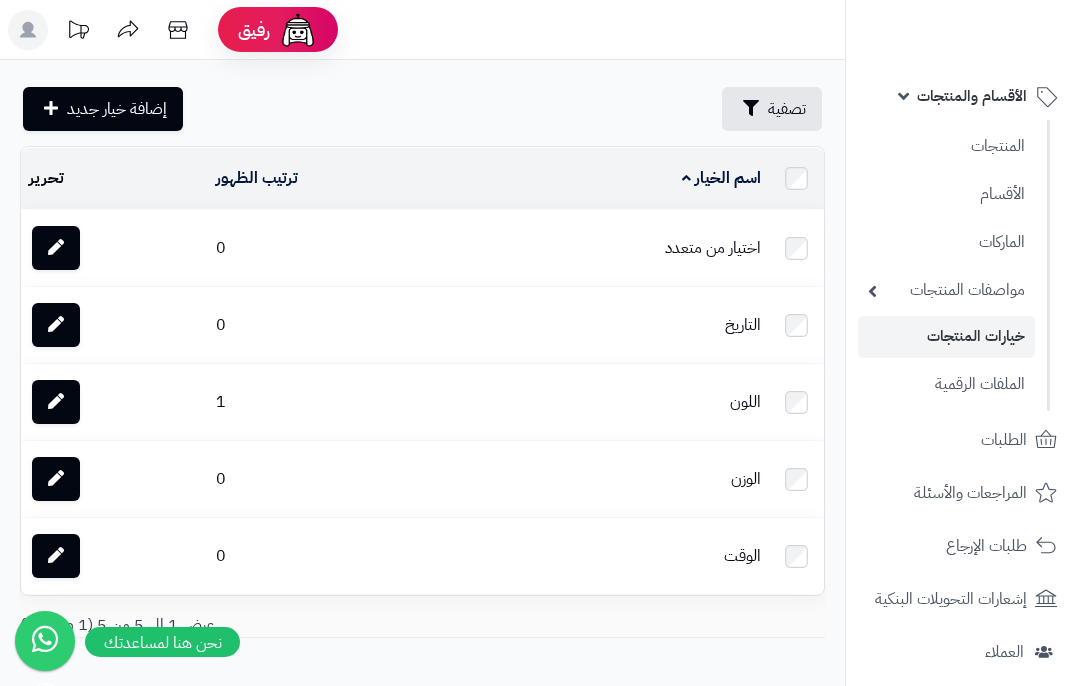 click on "الملفات الرقمية" at bounding box center [946, 384] 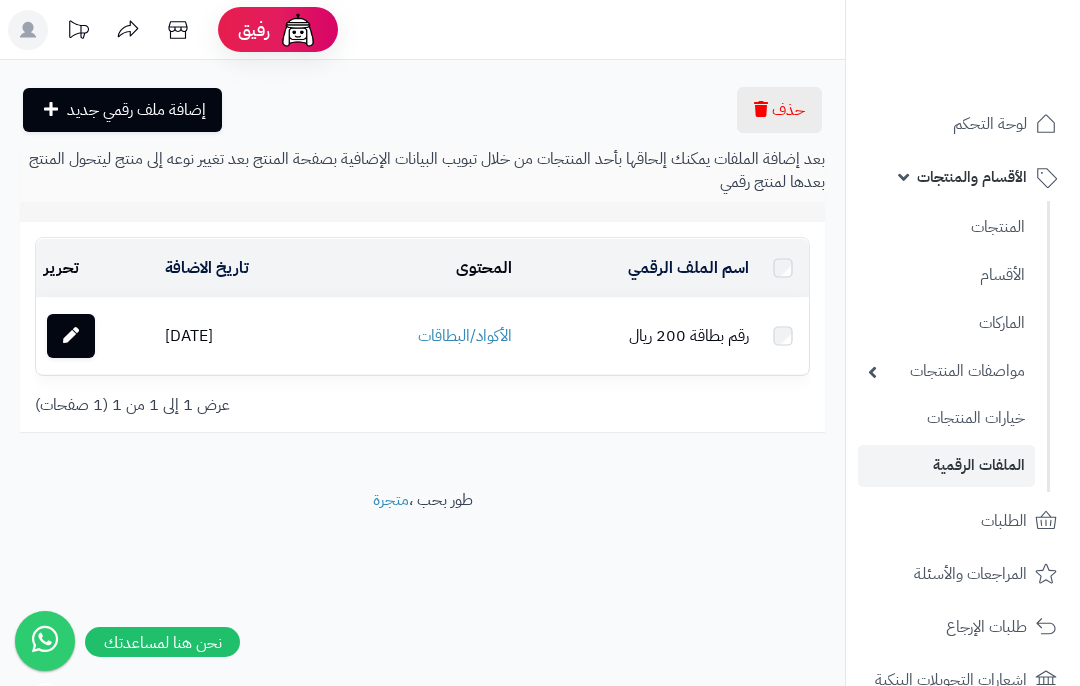 scroll, scrollTop: 0, scrollLeft: 0, axis: both 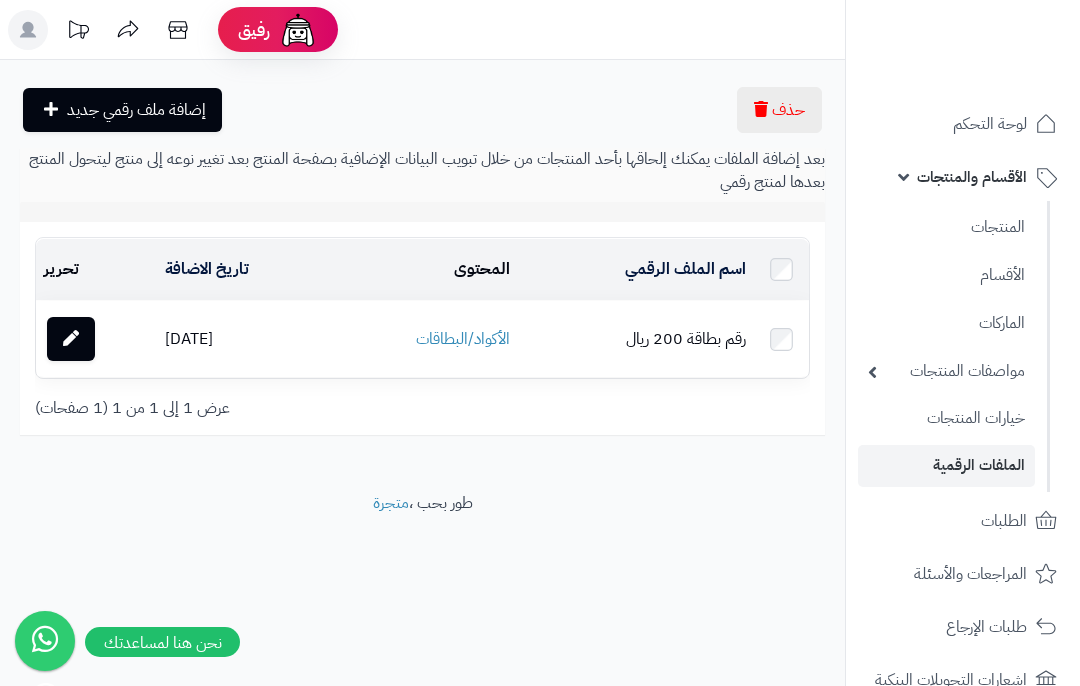 click on "الأقسام والمنتجات" at bounding box center (972, 177) 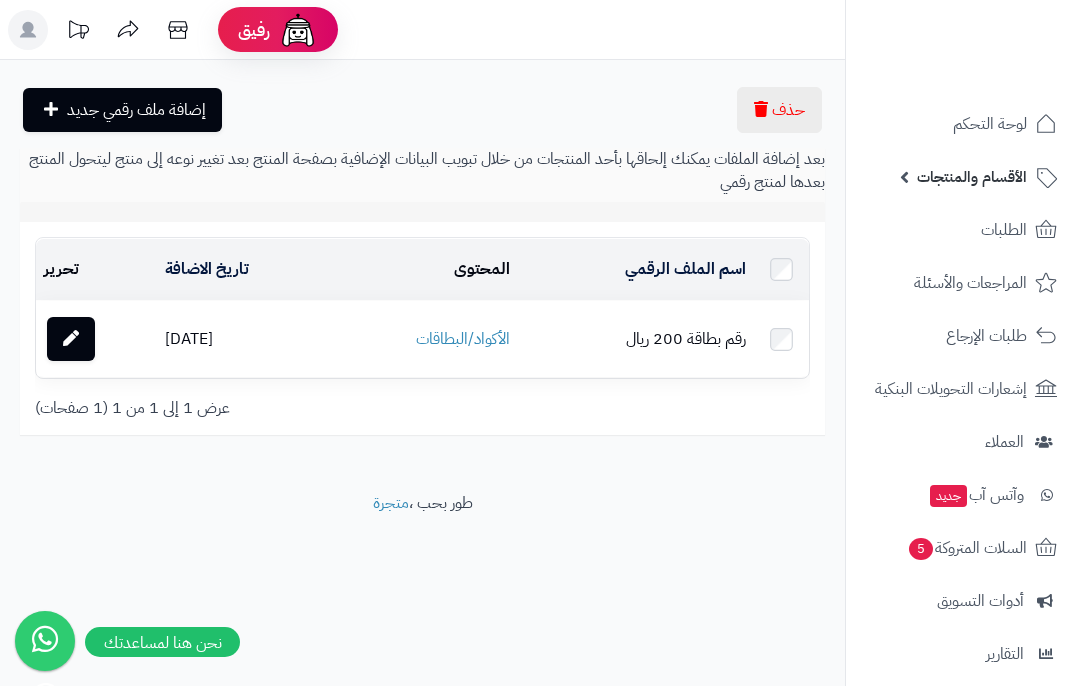 click on "لوحة التحكم" at bounding box center (963, 124) 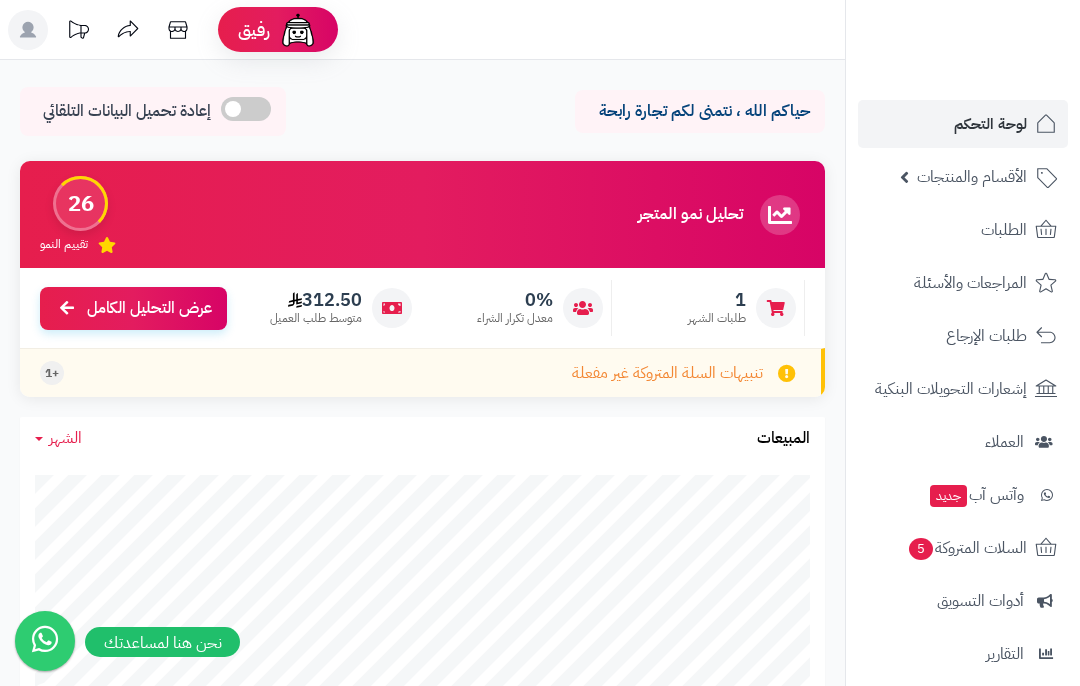 scroll, scrollTop: 0, scrollLeft: 0, axis: both 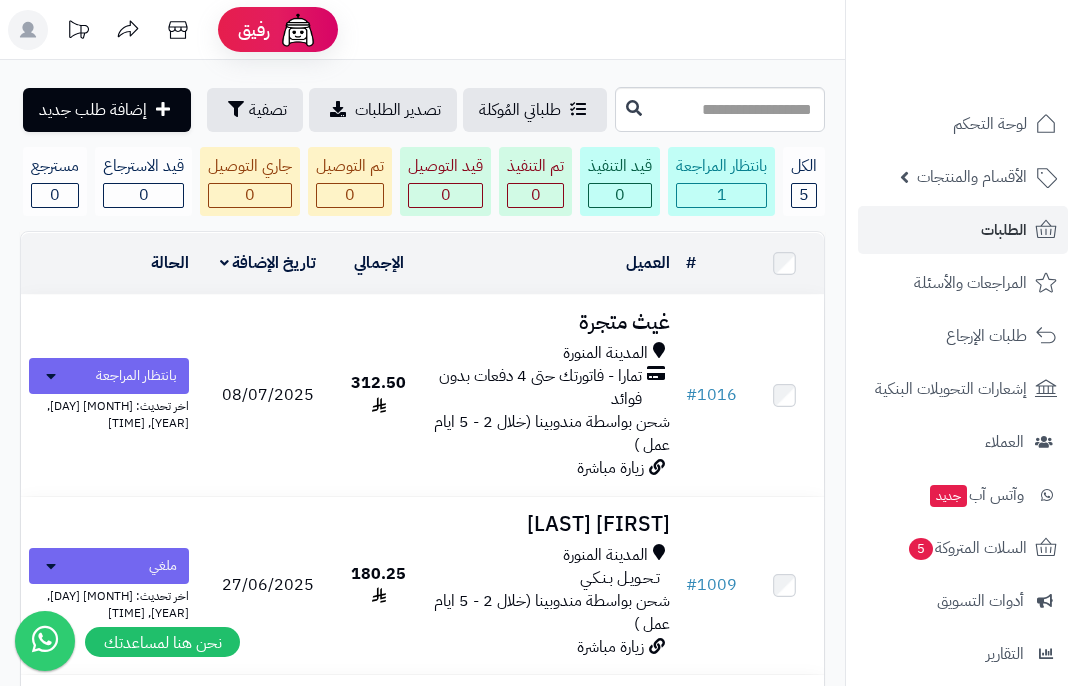 click on "المدينة المنورة" at bounding box center (605, 353) 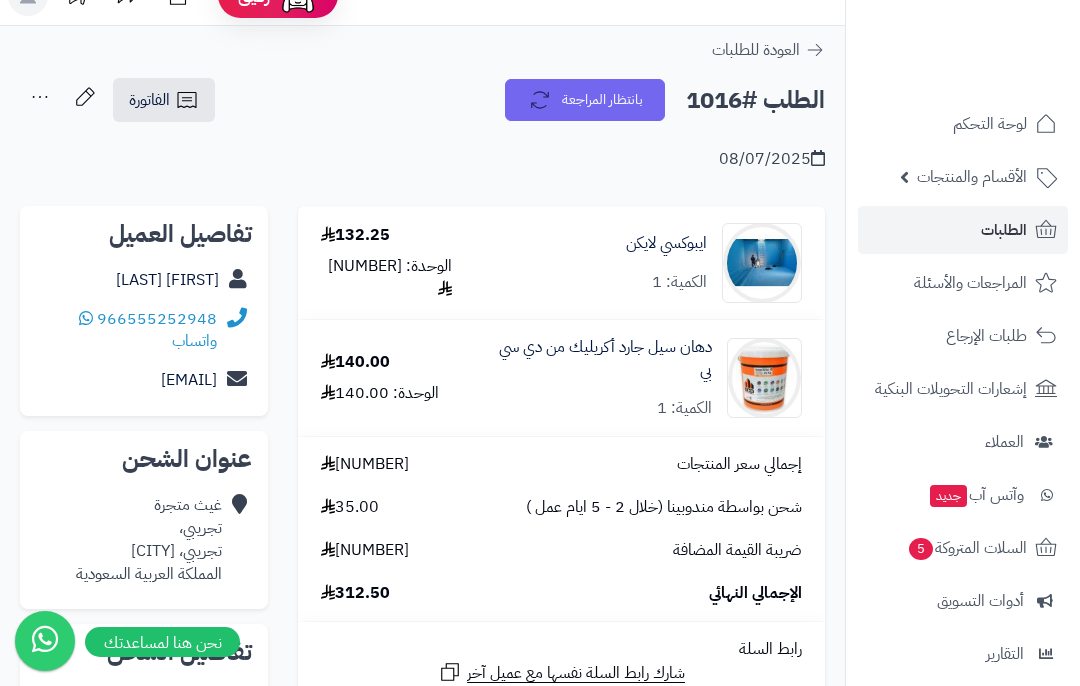 scroll, scrollTop: 0, scrollLeft: 0, axis: both 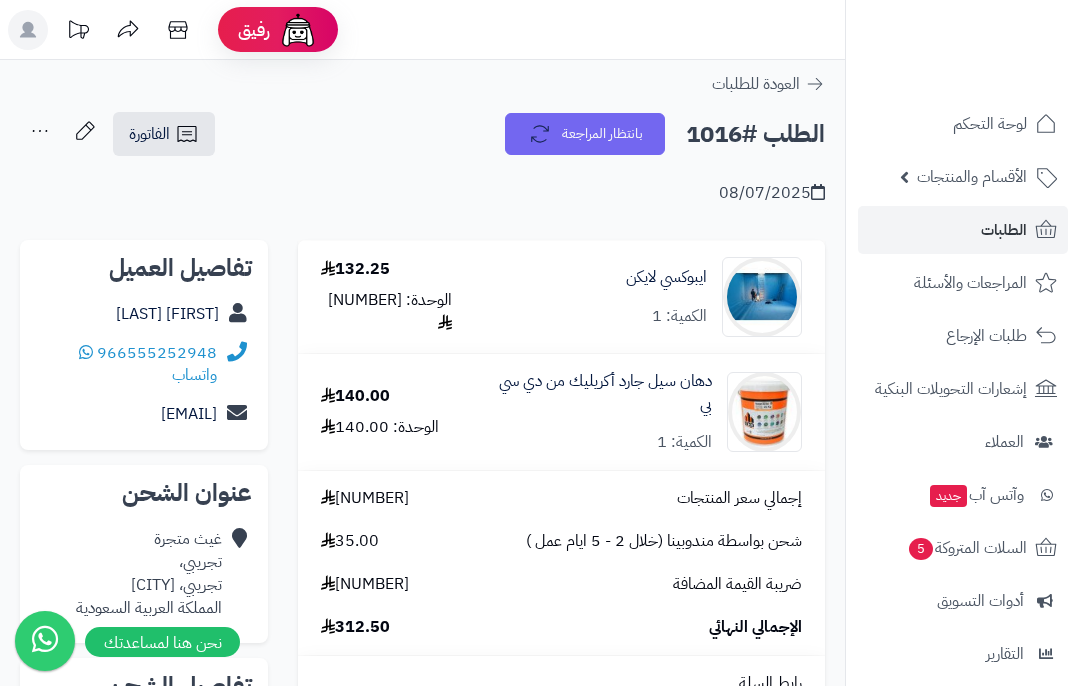 click on "لوحة التحكم" at bounding box center (990, 124) 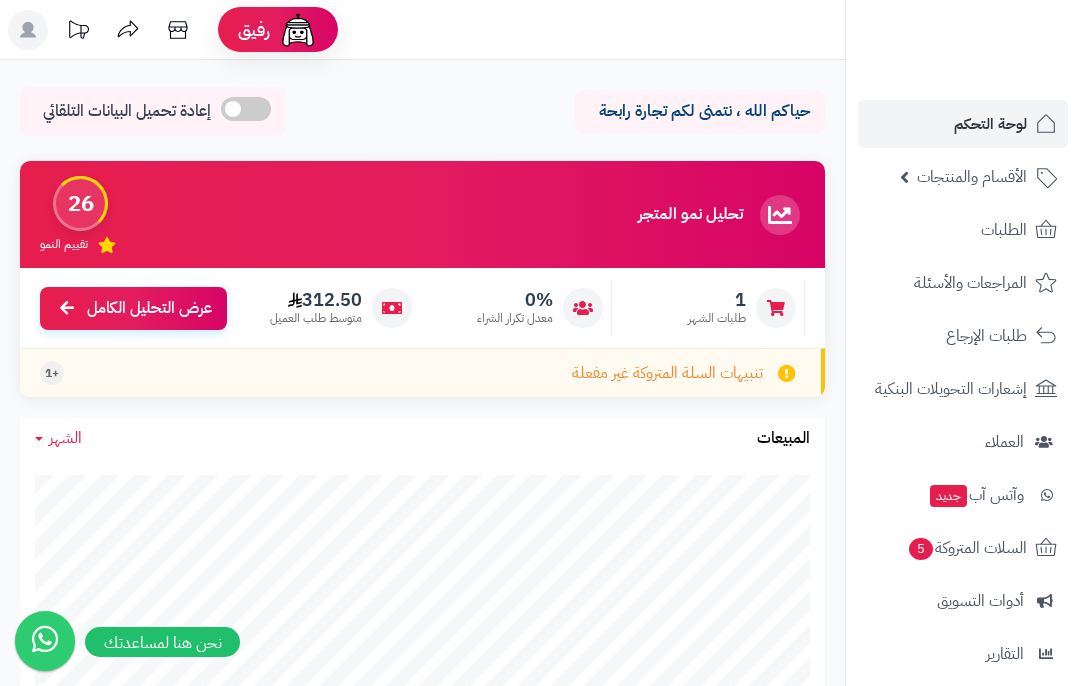 scroll, scrollTop: 0, scrollLeft: 0, axis: both 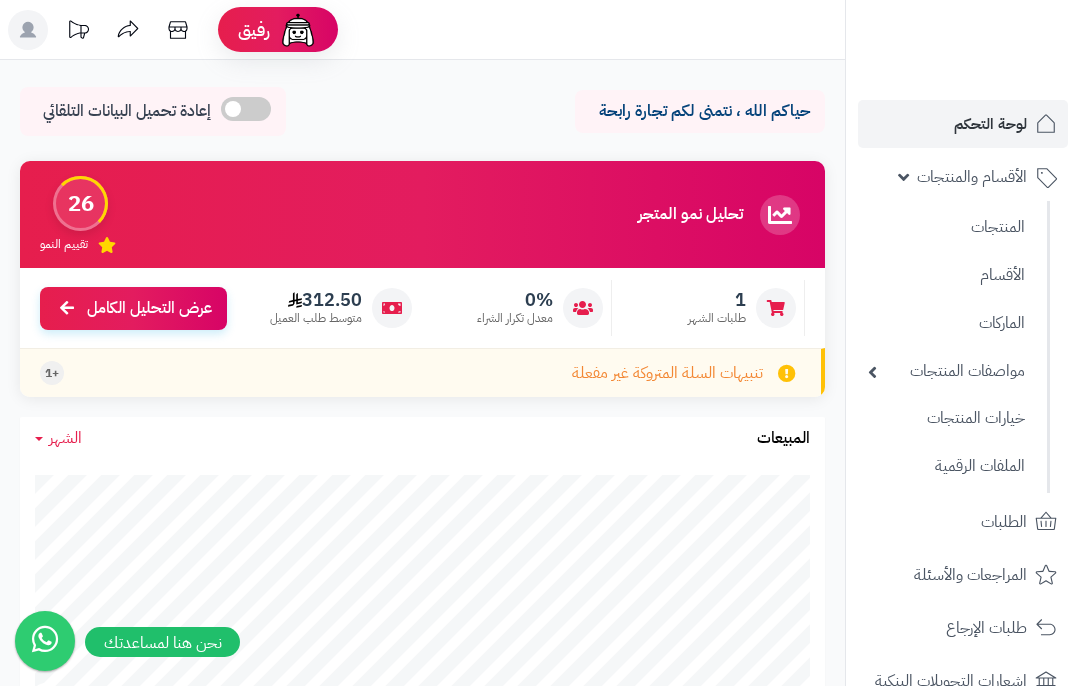 click on "الماركات" at bounding box center (946, 323) 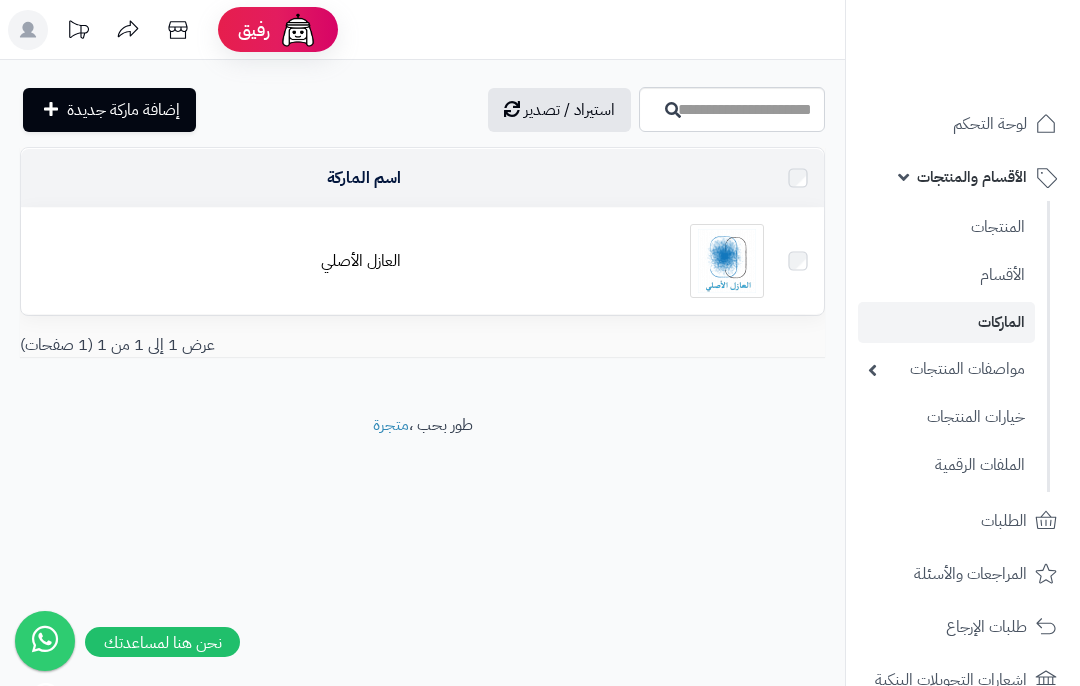 scroll, scrollTop: 0, scrollLeft: 0, axis: both 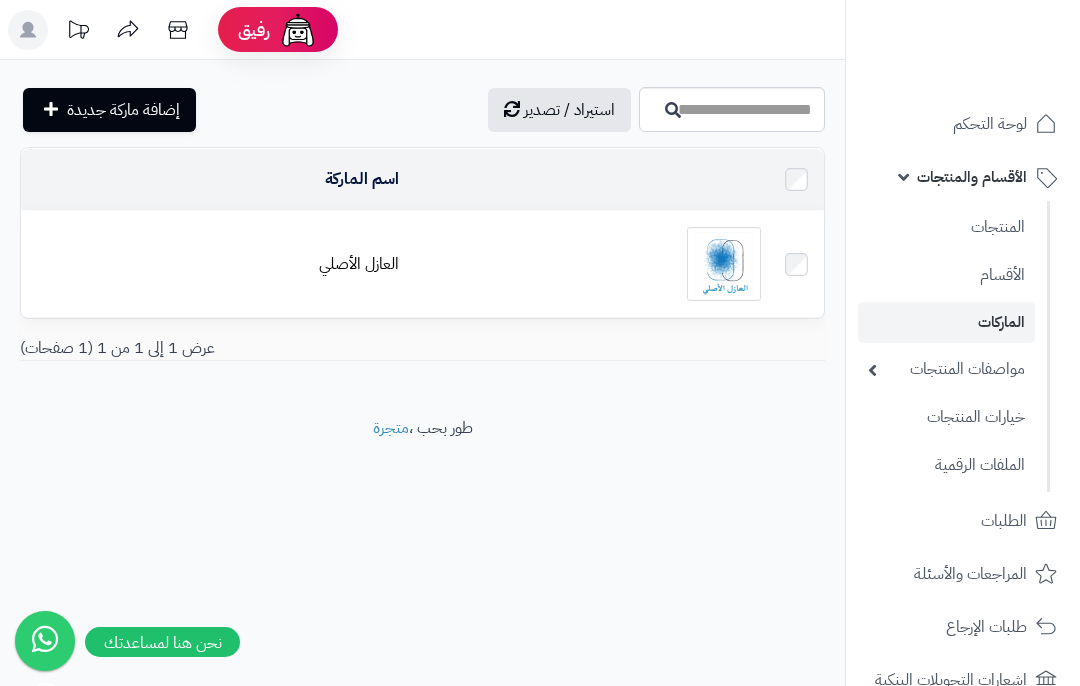 click on "الأقسام" at bounding box center (946, 275) 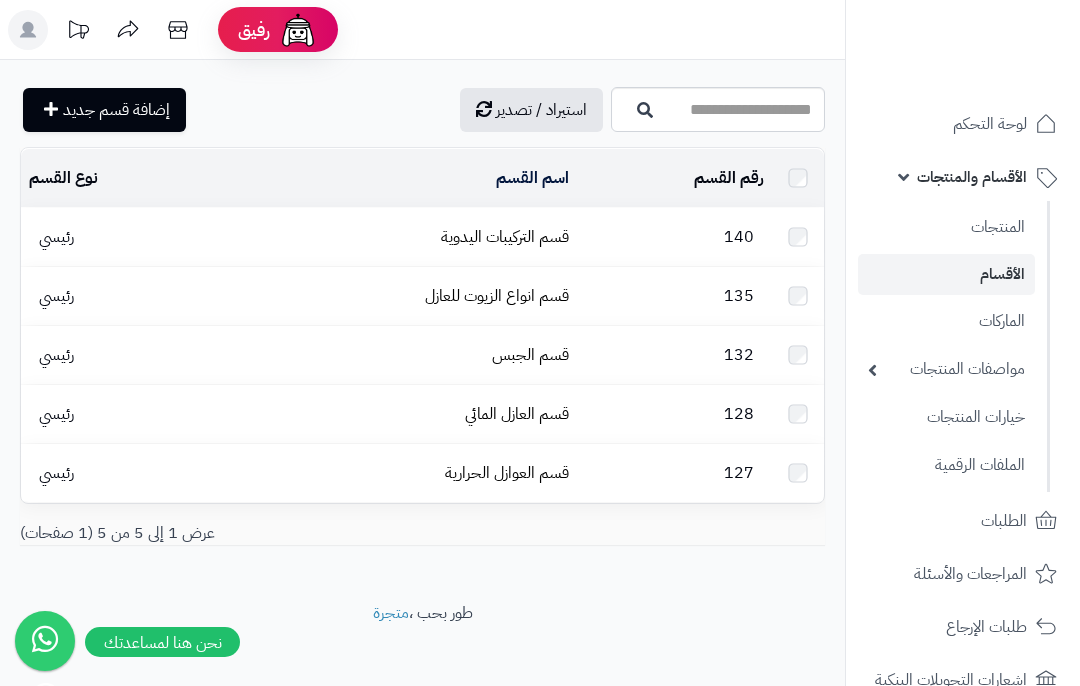 scroll, scrollTop: 0, scrollLeft: 0, axis: both 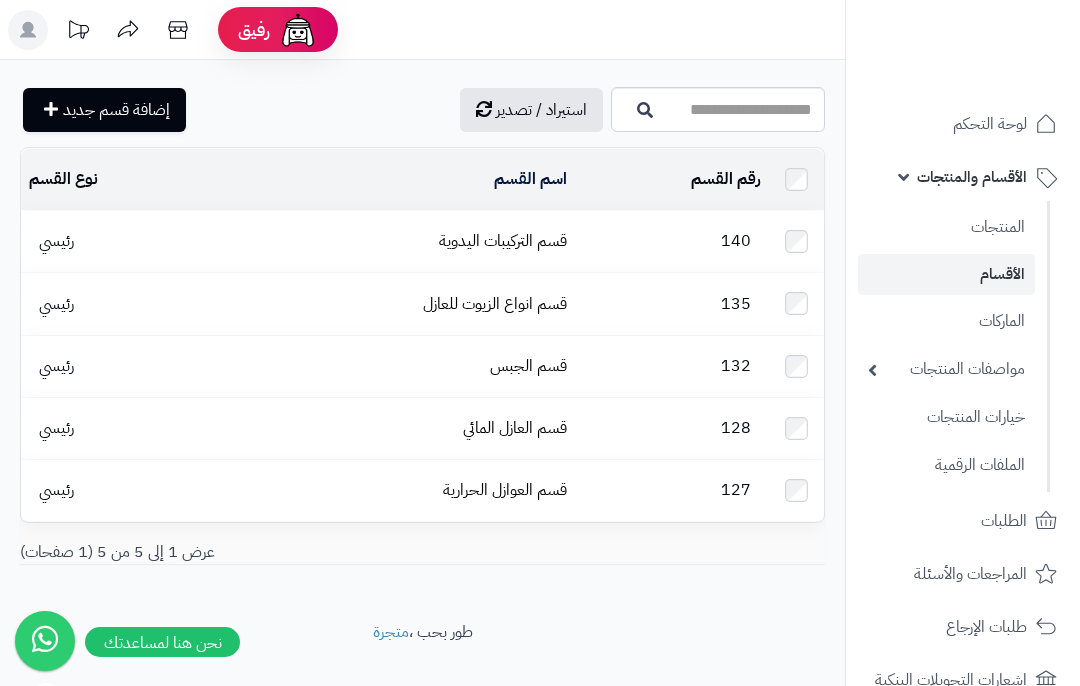 click on "140" at bounding box center [672, 241] 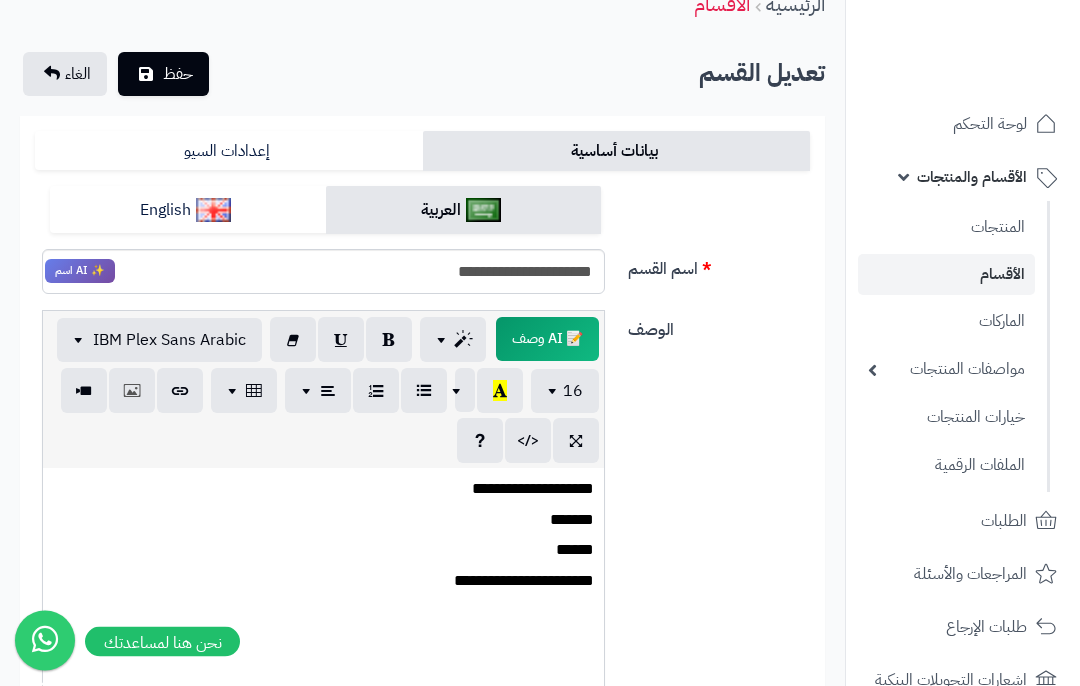 scroll, scrollTop: 0, scrollLeft: 0, axis: both 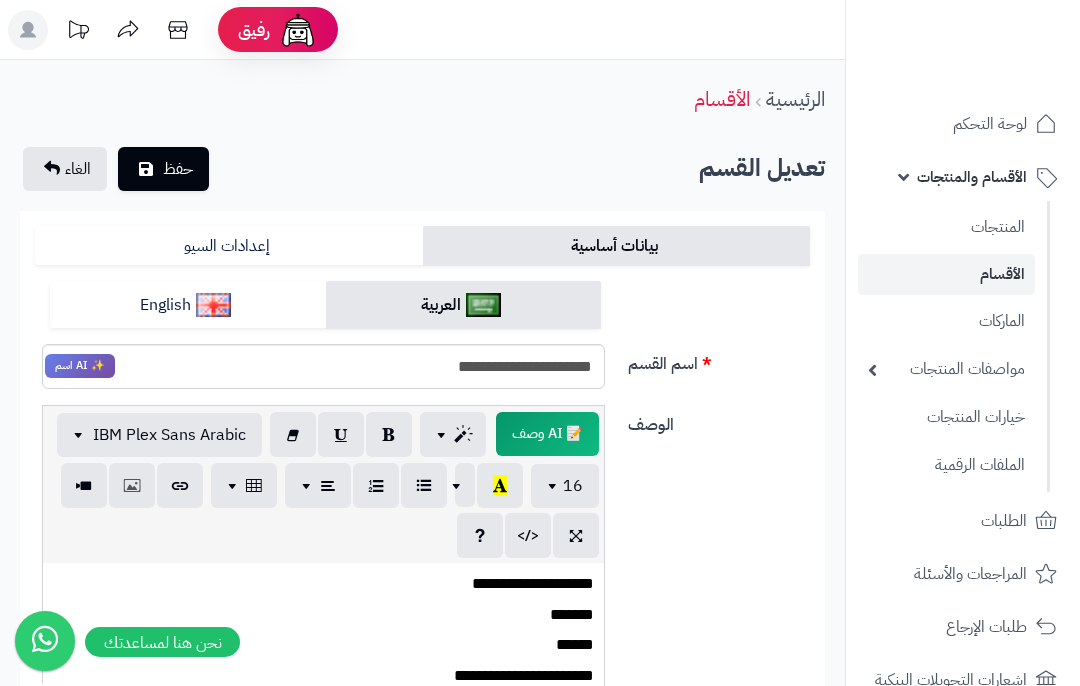 click on "المنتجات" at bounding box center (946, 227) 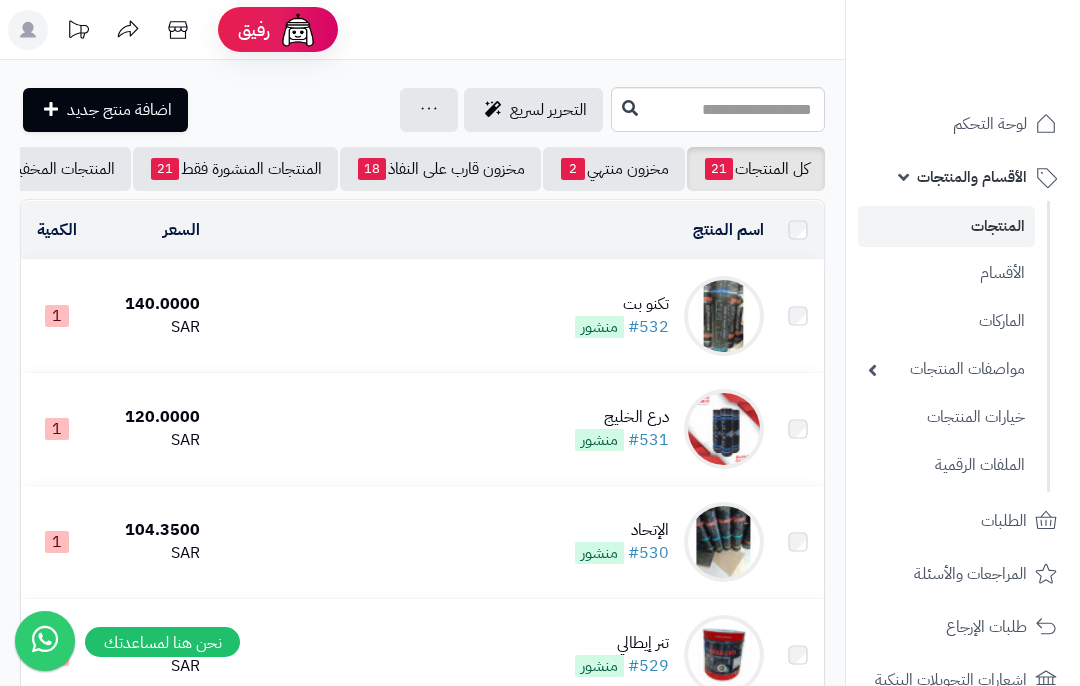 scroll, scrollTop: 0, scrollLeft: 0, axis: both 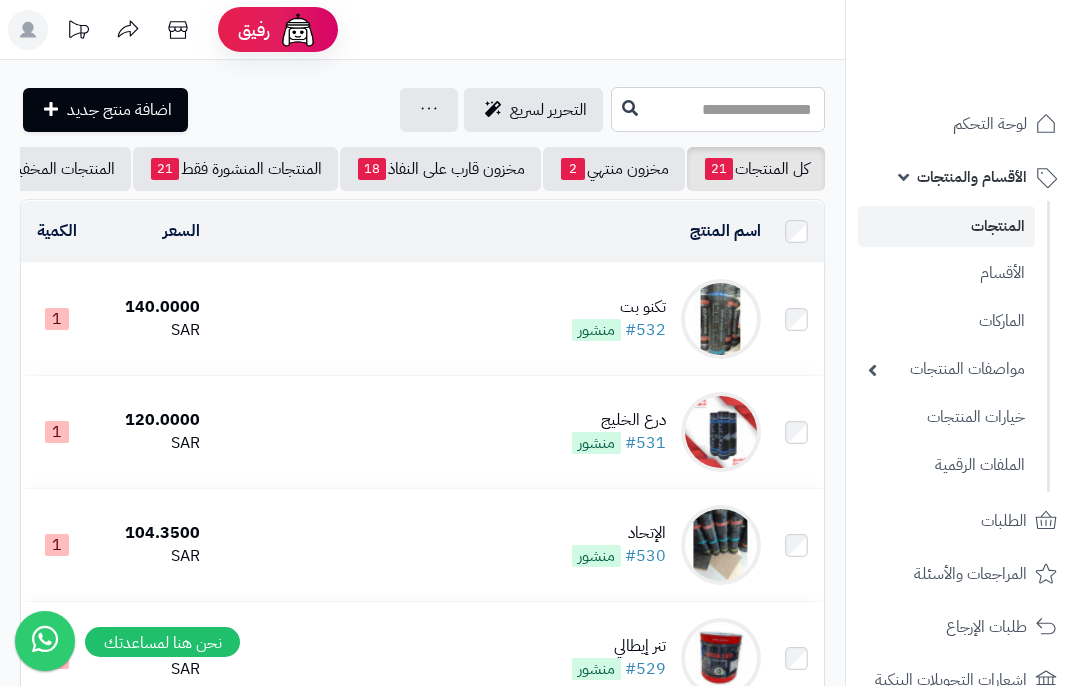click at bounding box center (718, 109) 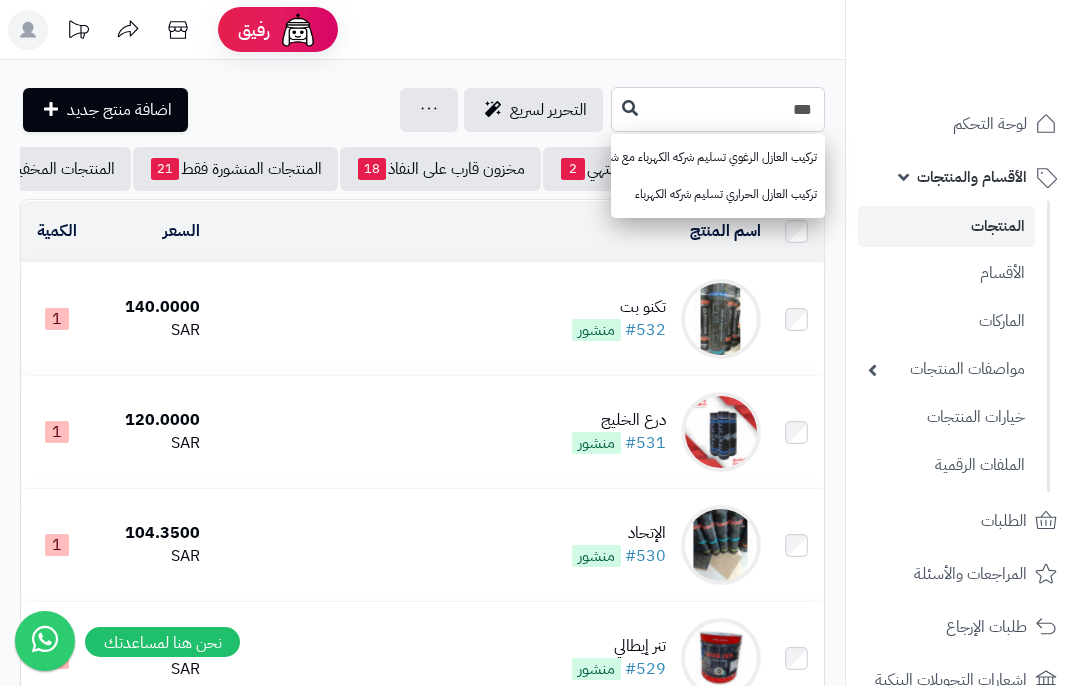 type on "***" 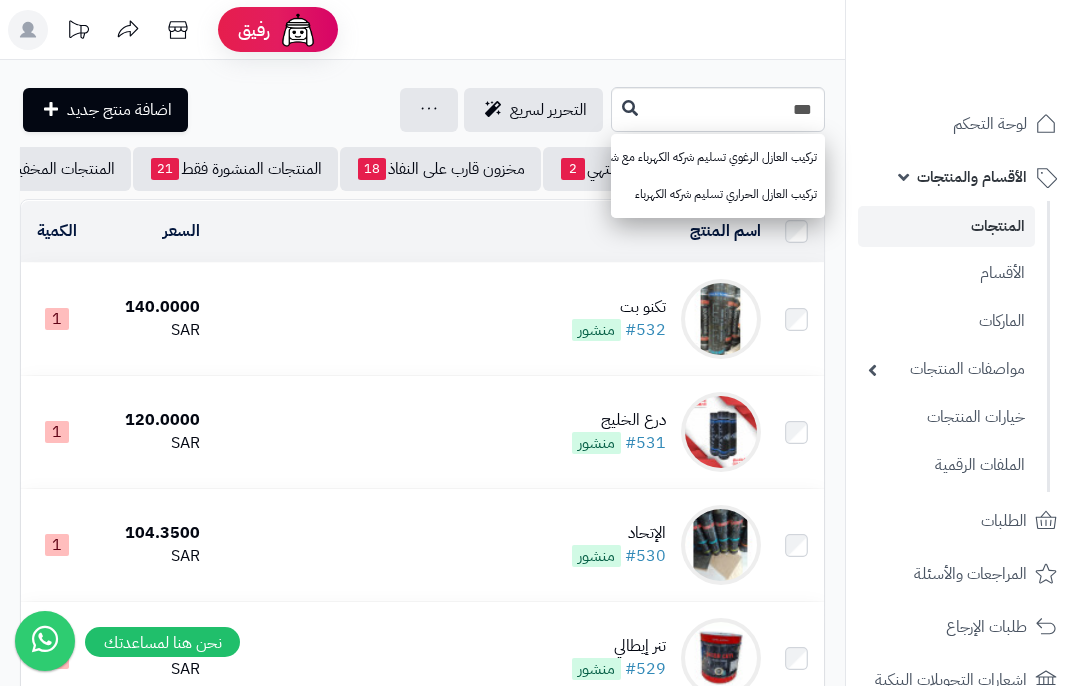 click on "تركيب العازل الرغوي تسليم شركه الكهرباء مع شهاده تنفيذ" at bounding box center (718, 157) 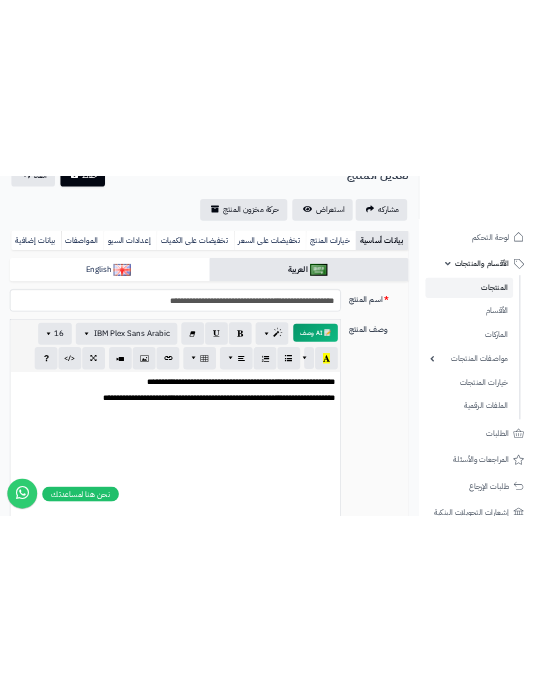 scroll, scrollTop: 166, scrollLeft: -16, axis: both 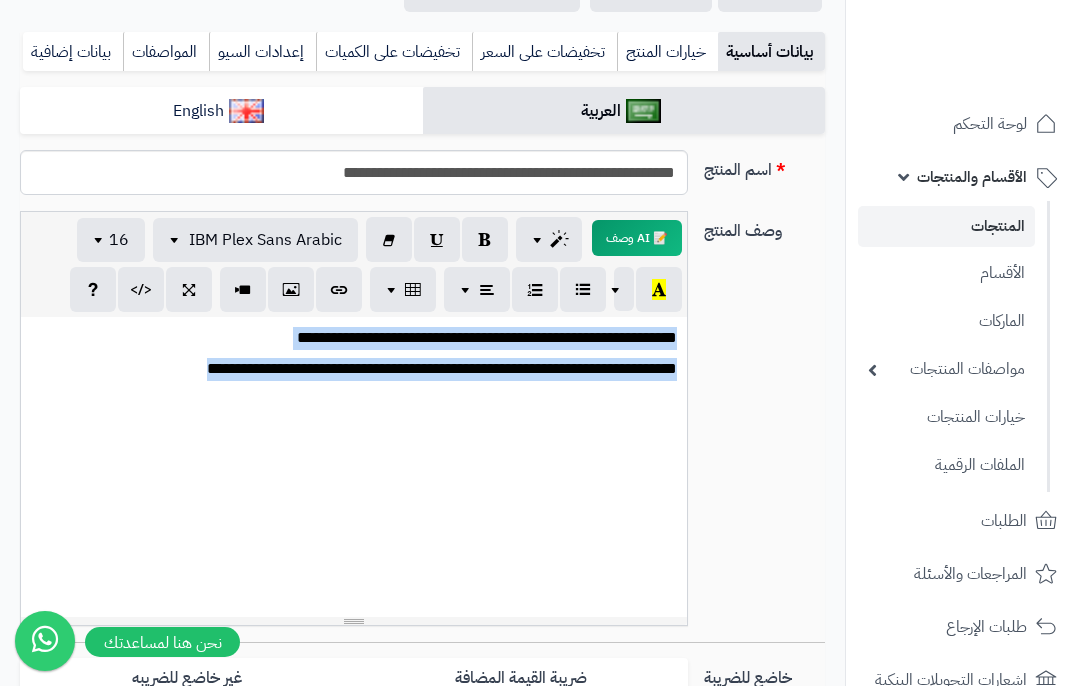 click on "**********" at bounding box center [354, 369] 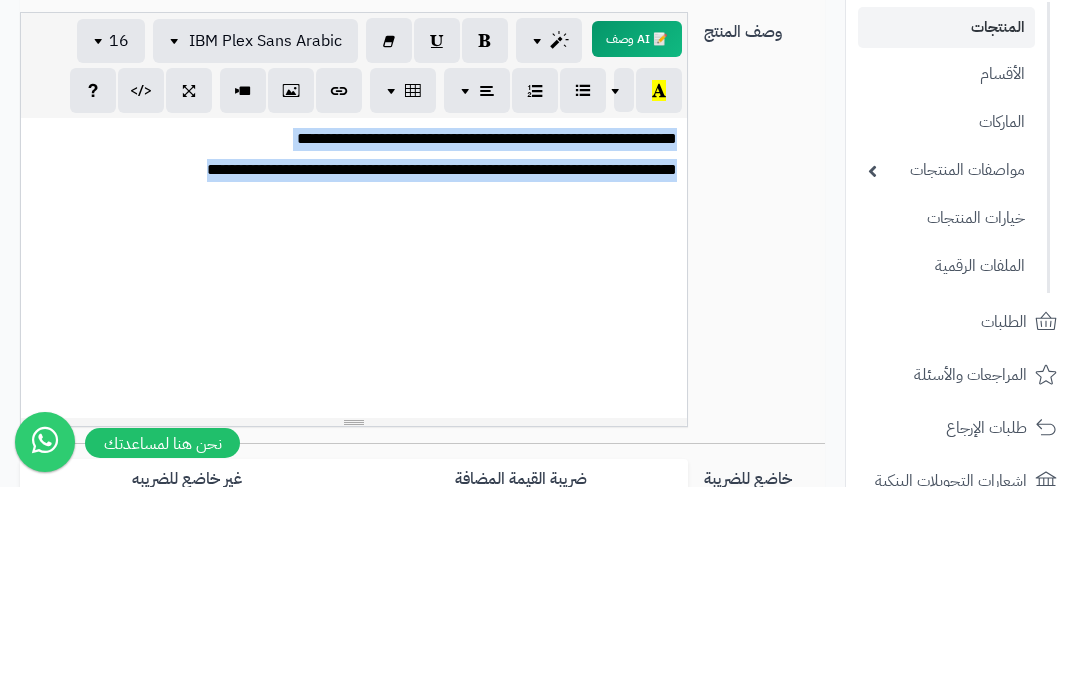 paste 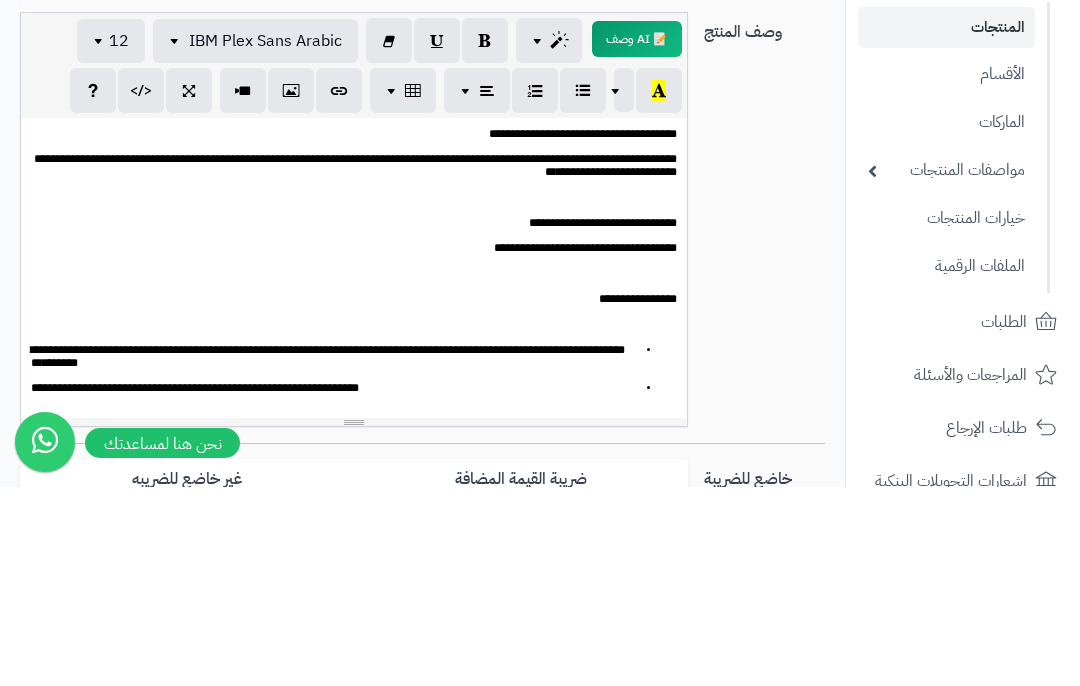 type 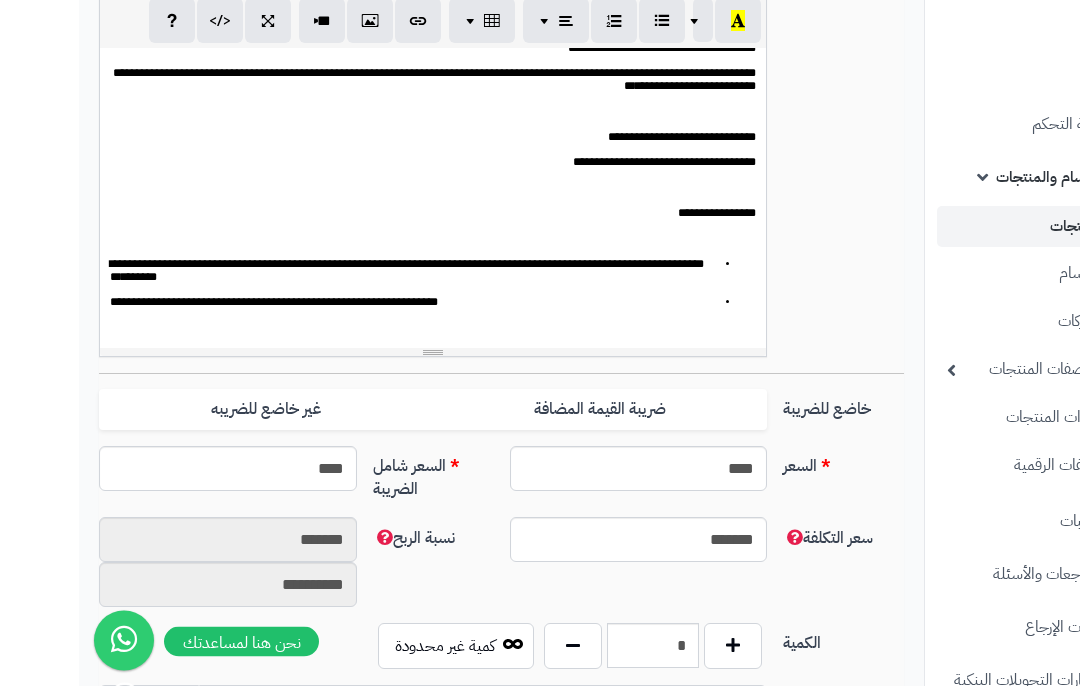 scroll, scrollTop: 471, scrollLeft: -79, axis: both 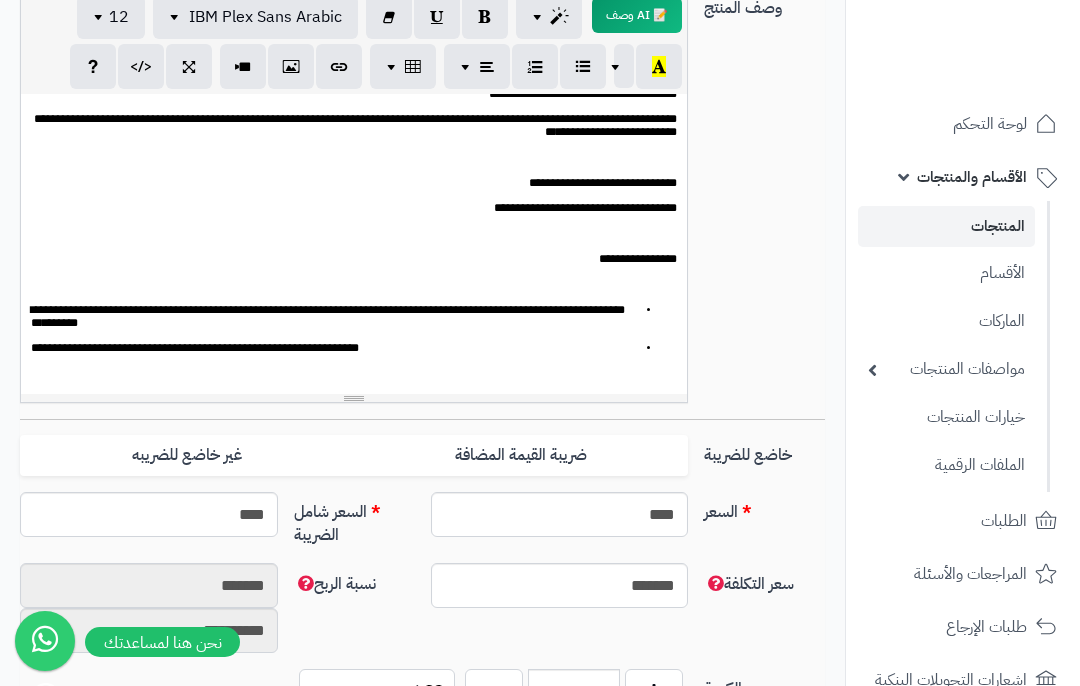 click on "**********" at bounding box center [328, 316] 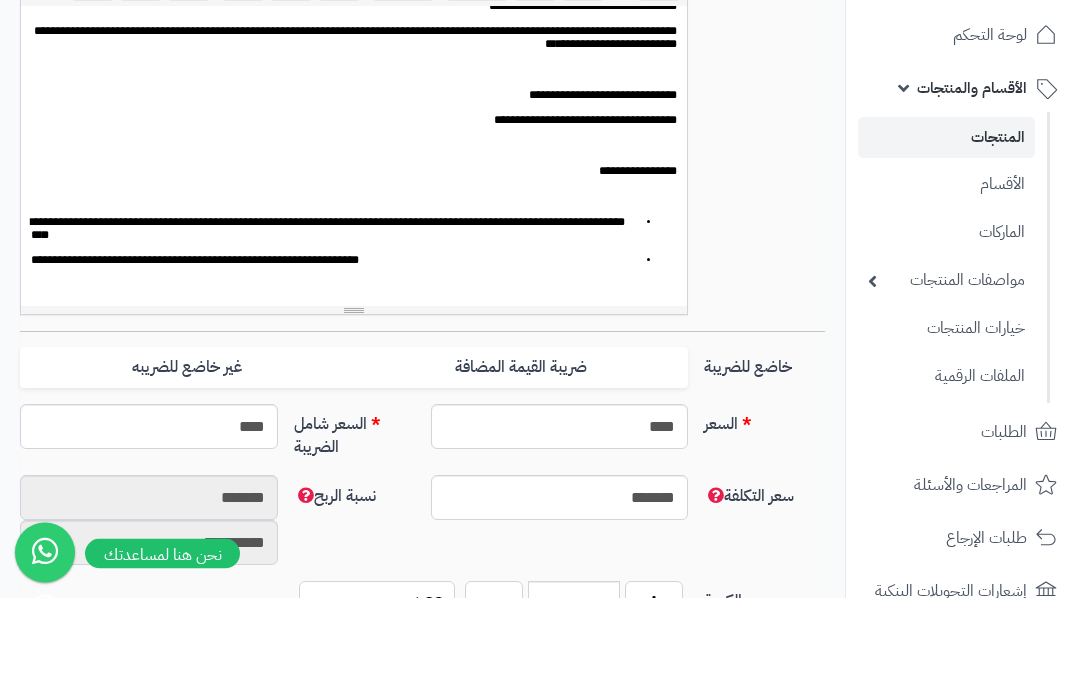 scroll, scrollTop: 559, scrollLeft: -79, axis: both 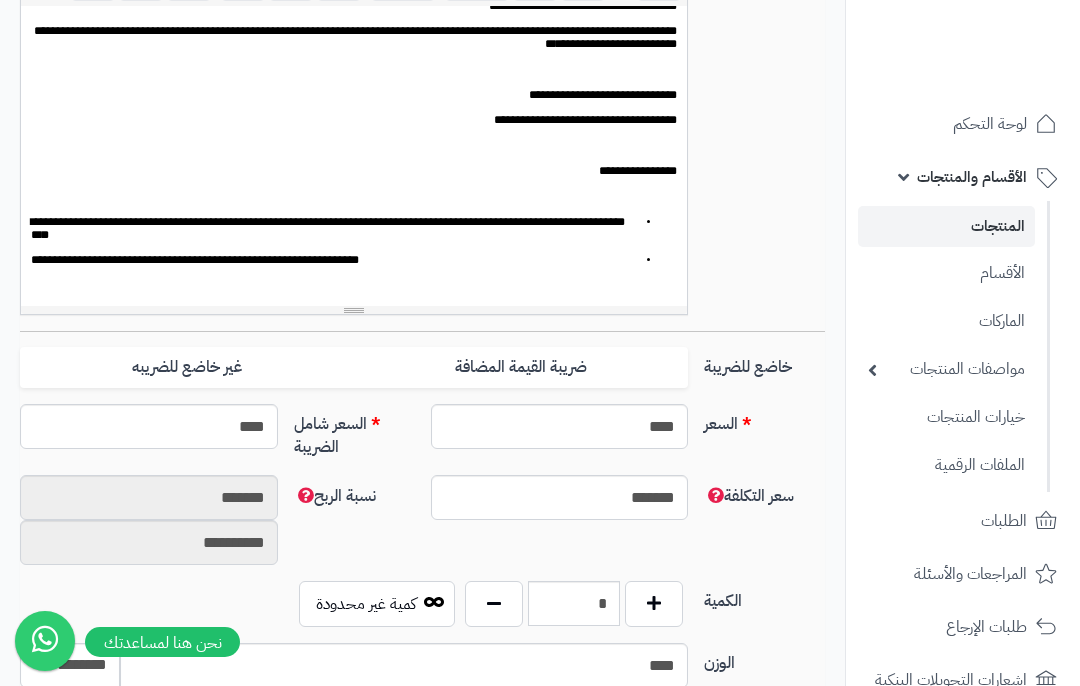 click on "**********" at bounding box center (334, 260) 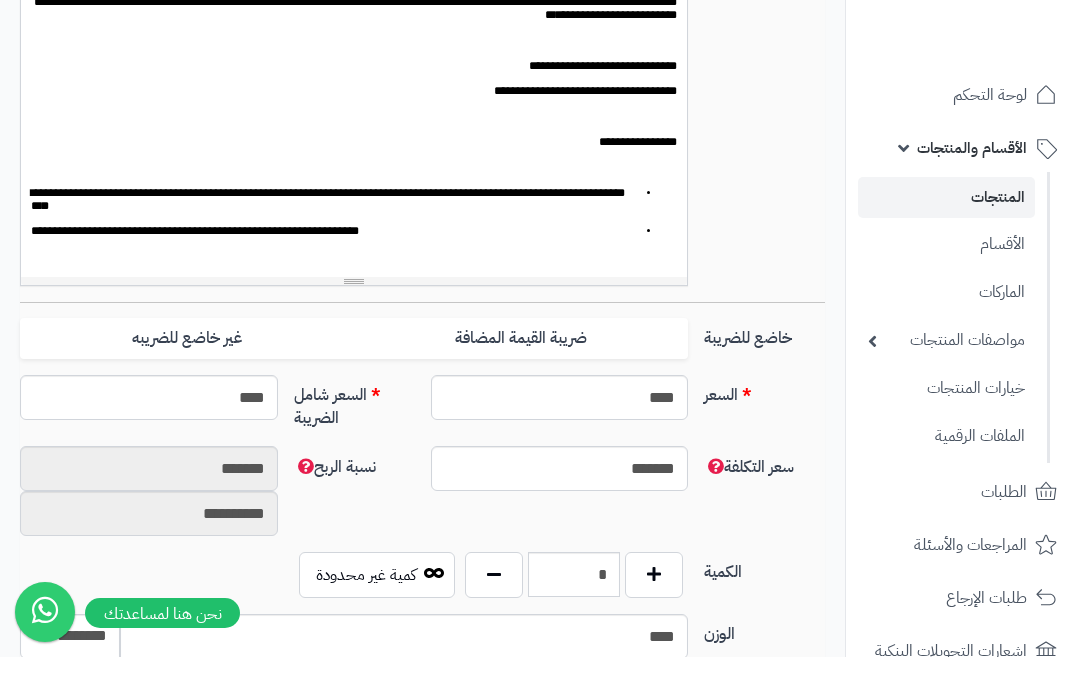 scroll, scrollTop: 28, scrollLeft: 0, axis: vertical 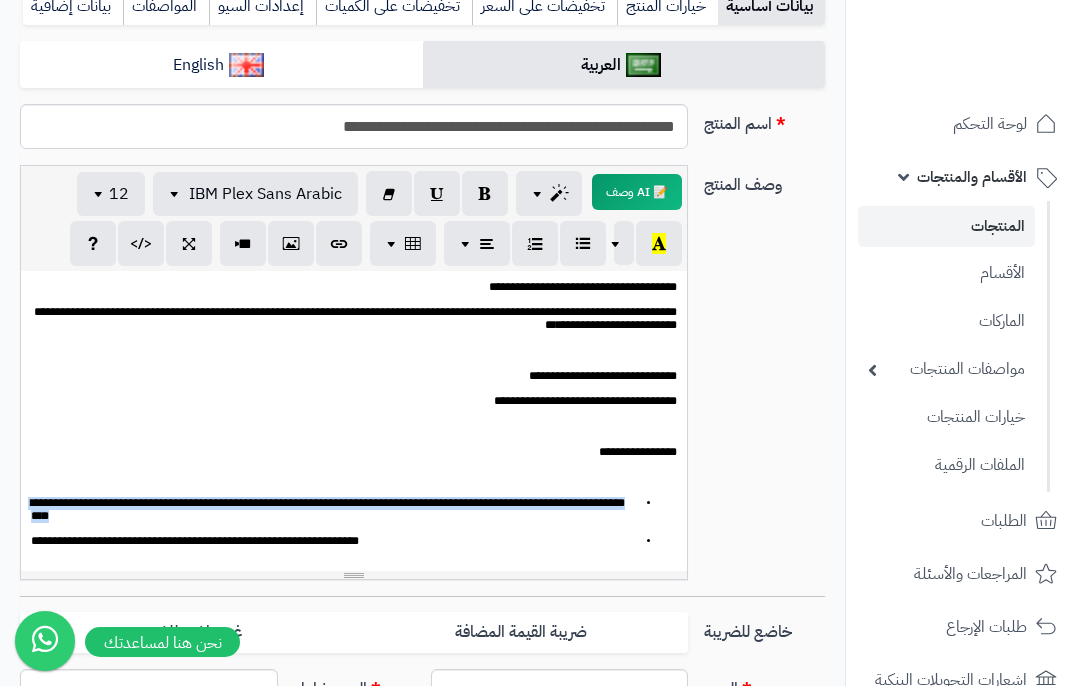click at bounding box center [101, 194] 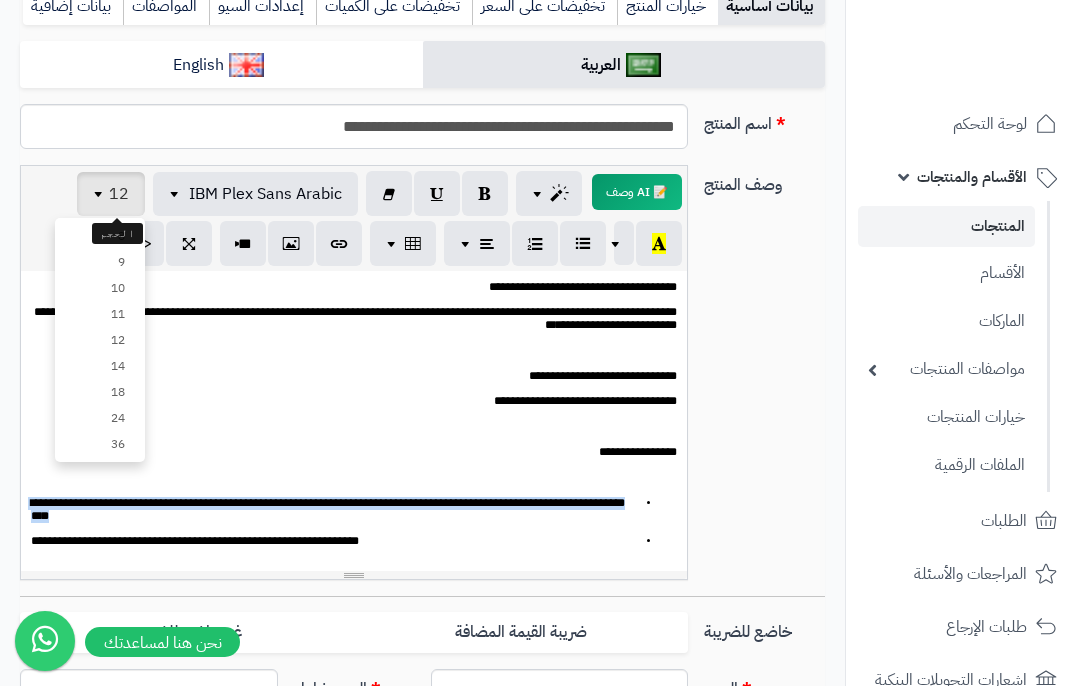 click on "24" at bounding box center (100, 418) 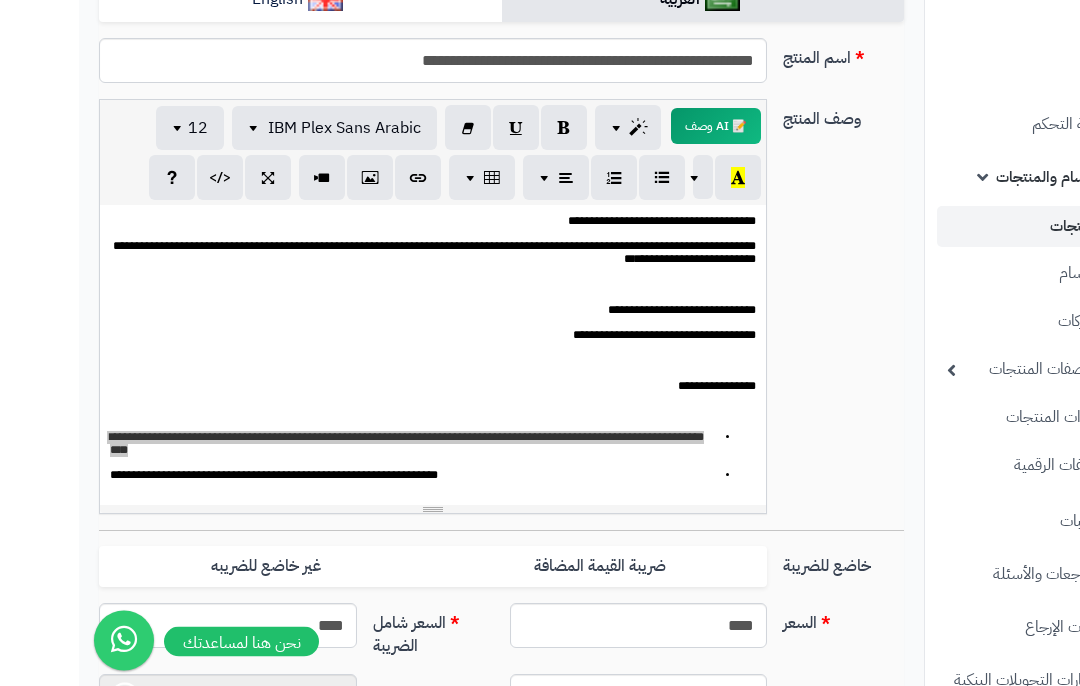 scroll, scrollTop: 350, scrollLeft: -79, axis: both 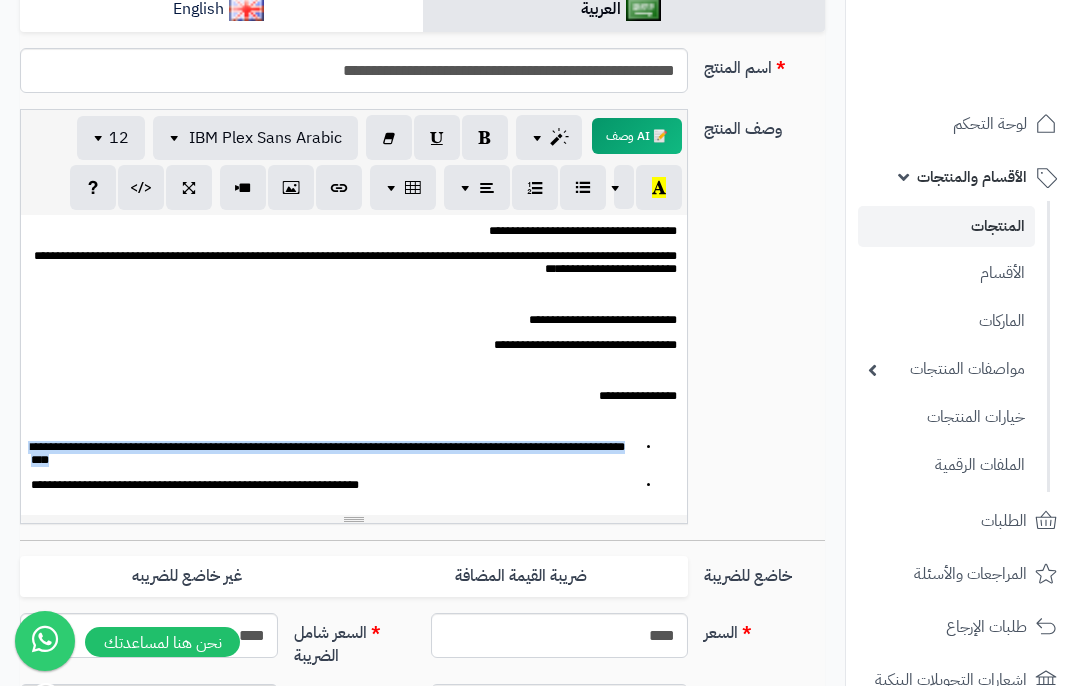 click on "**********" at bounding box center [583, 231] 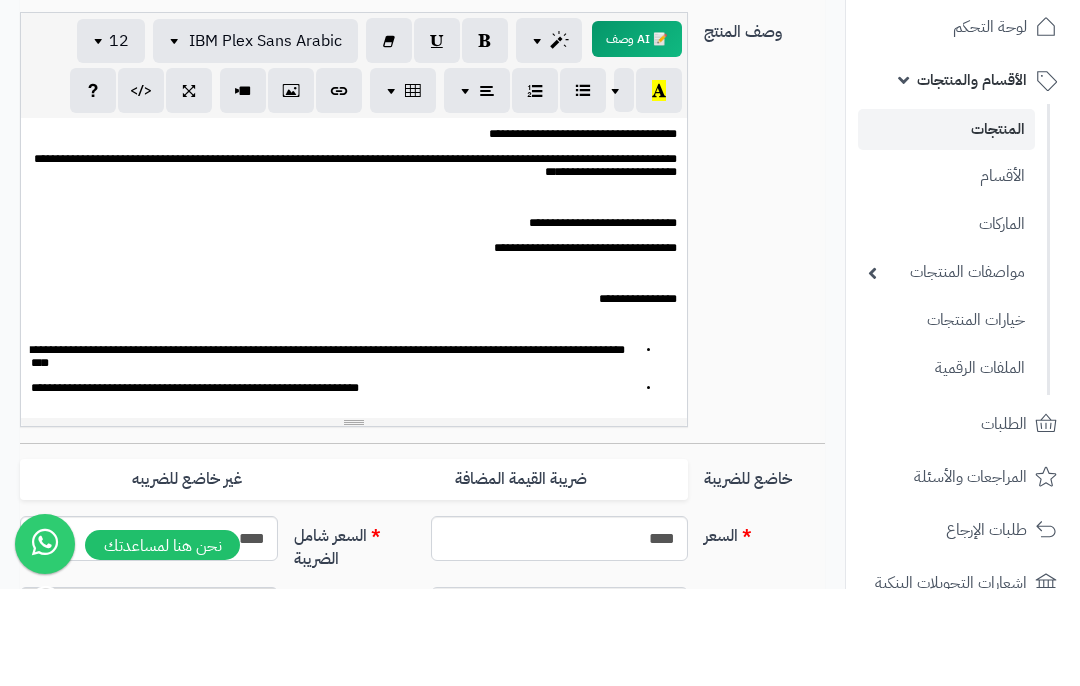 click on "**********" at bounding box center (583, 231) 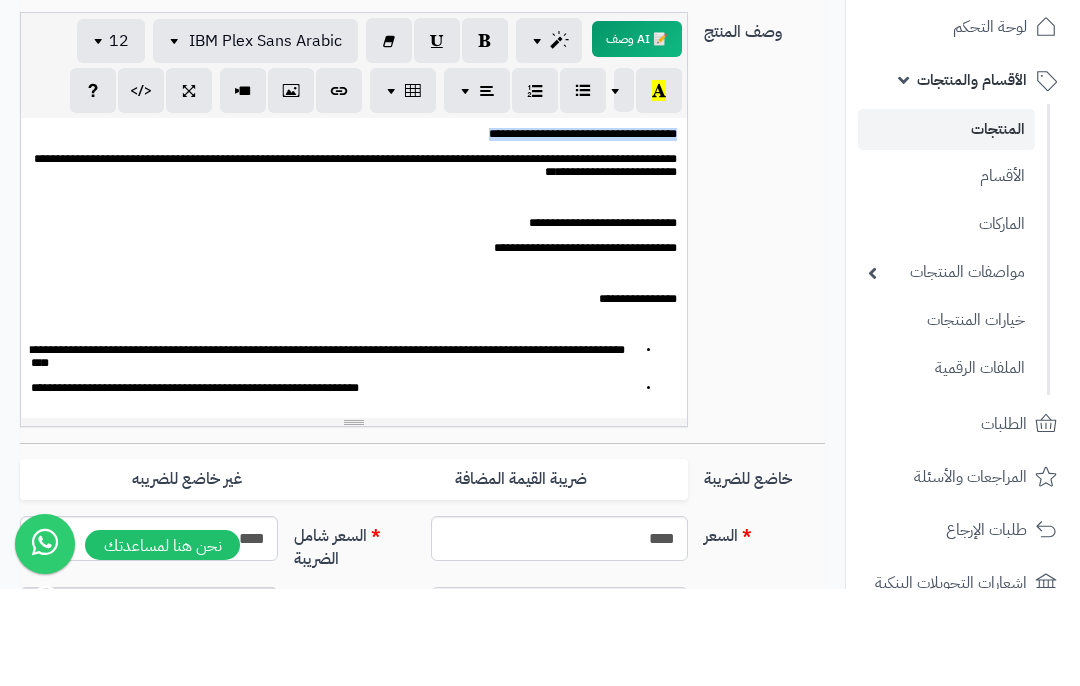 click at bounding box center (485, 137) 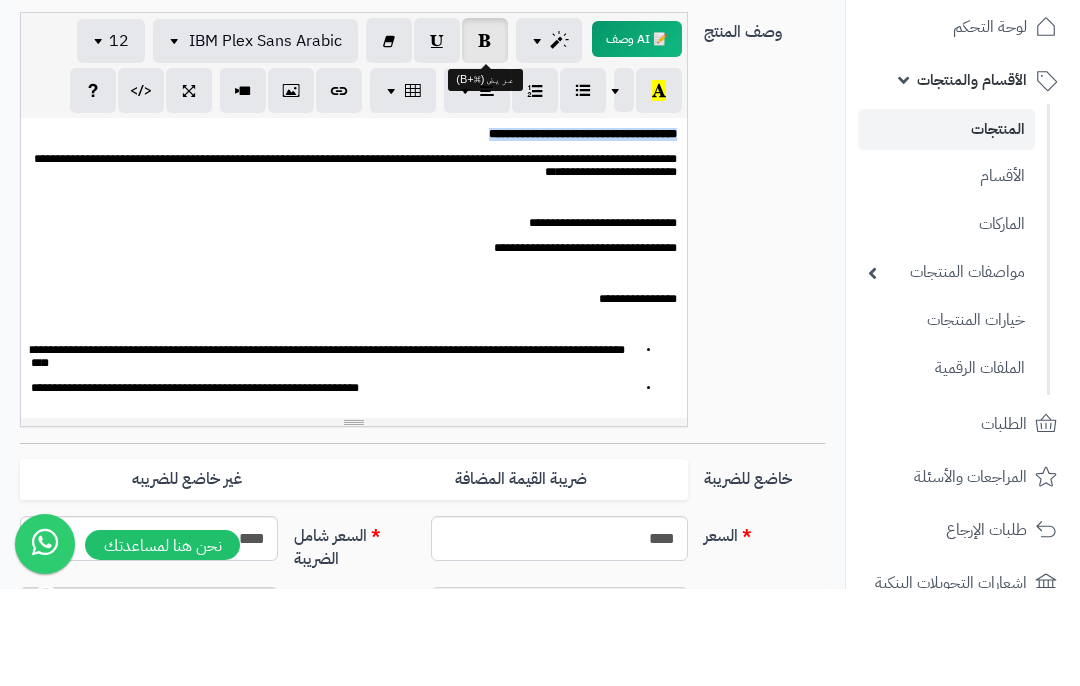 click at bounding box center [101, 138] 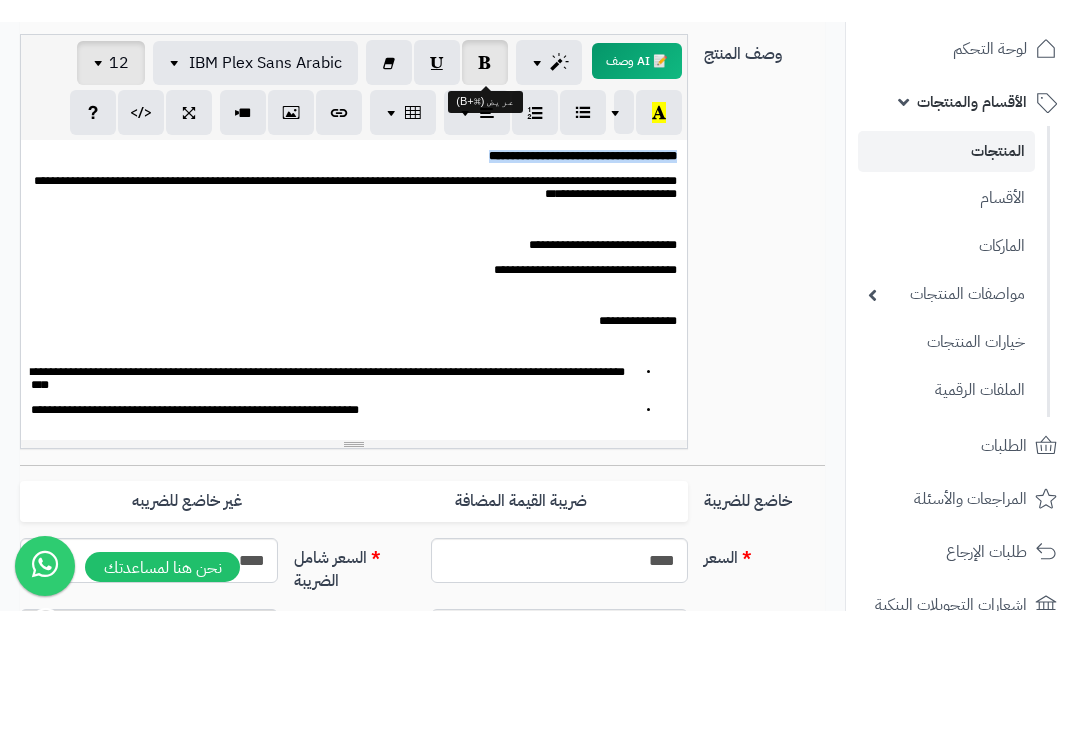 scroll, scrollTop: 447, scrollLeft: -79, axis: both 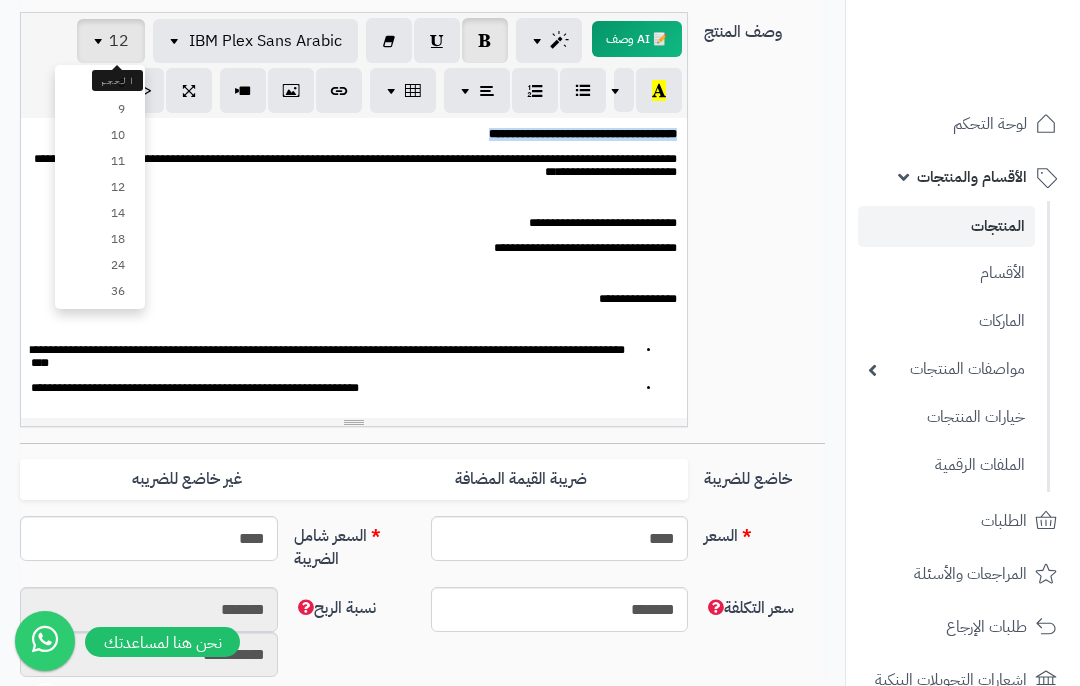 click on "12" at bounding box center [100, 187] 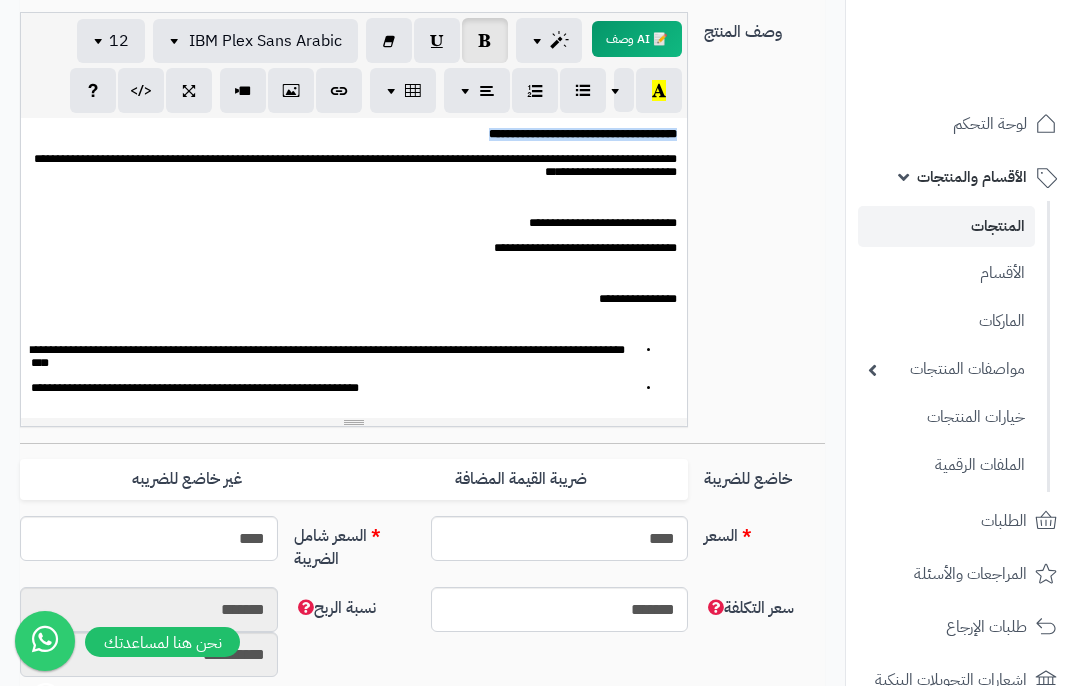 click at bounding box center (101, 41) 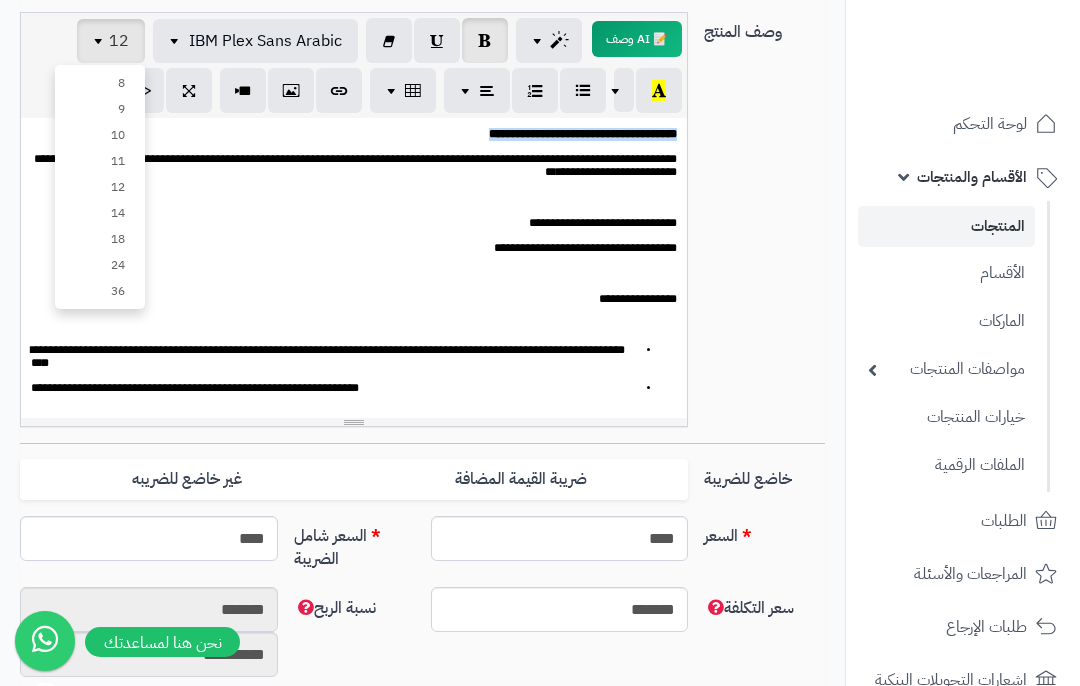 click on "14" at bounding box center (100, 213) 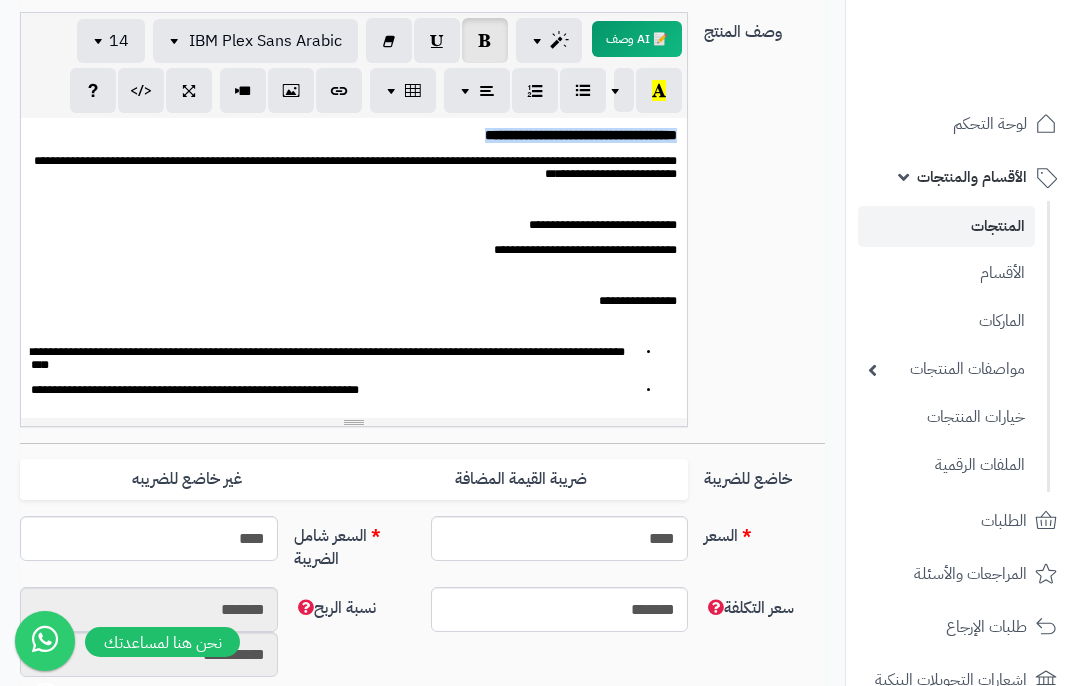 click on "**********" at bounding box center (355, 167) 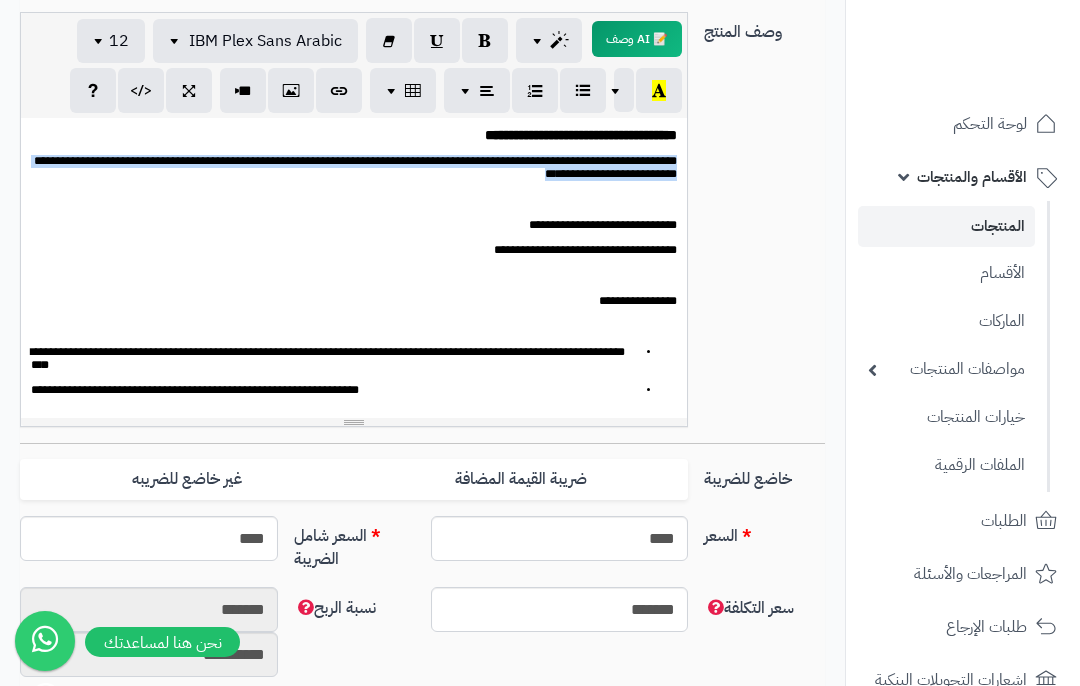 click at bounding box center (101, 41) 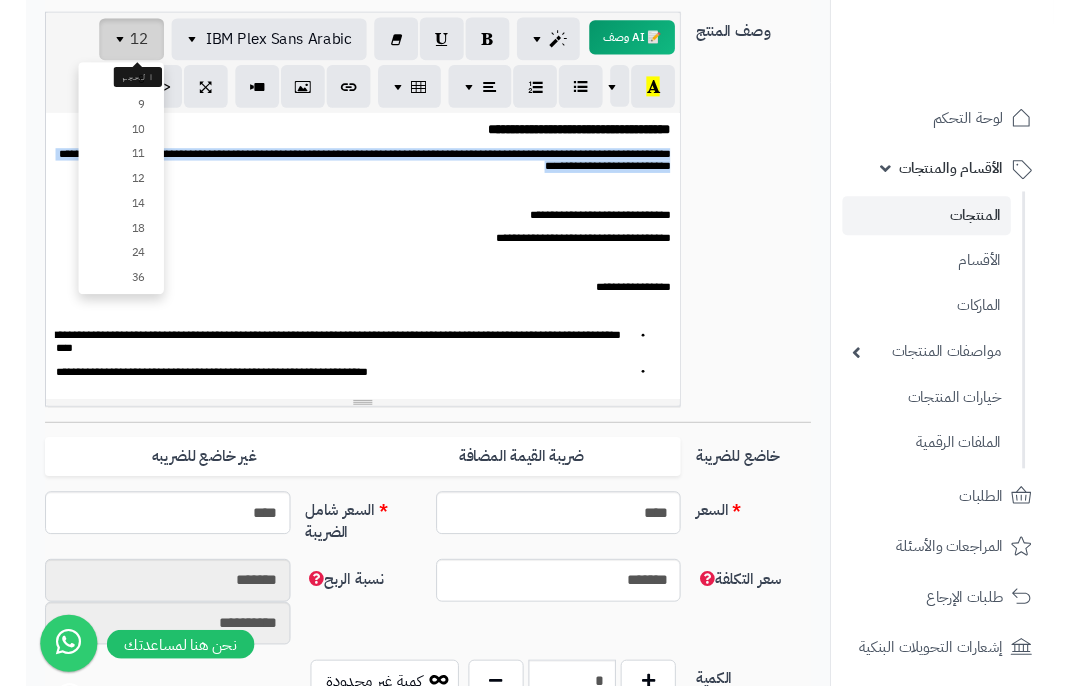 scroll, scrollTop: 481, scrollLeft: -79, axis: both 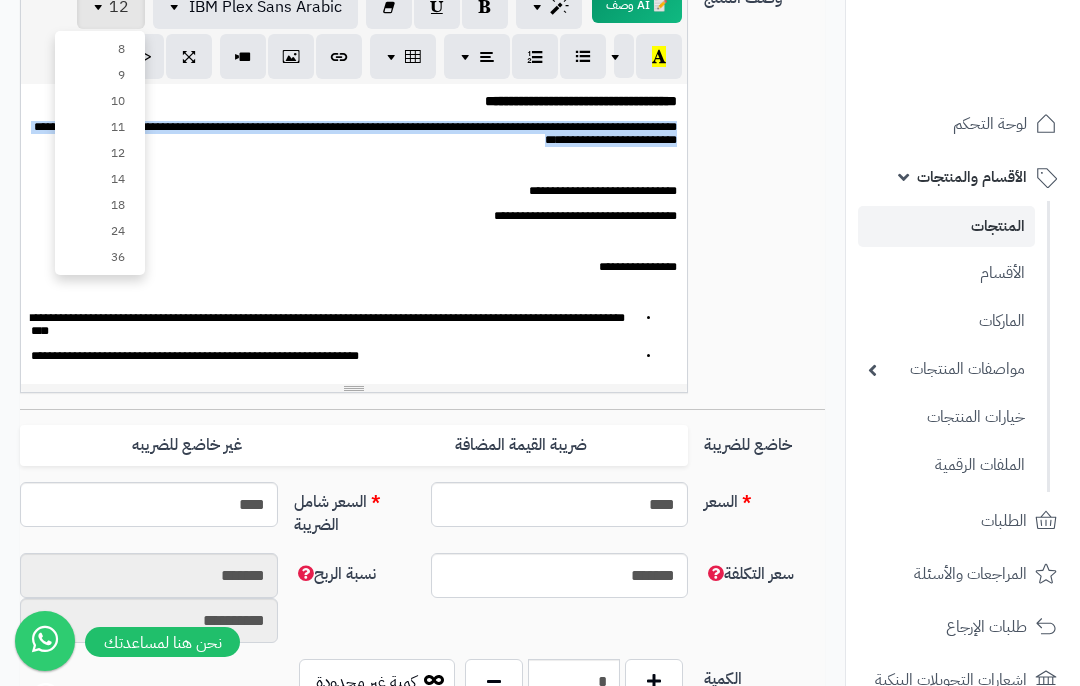 click on "14" at bounding box center [100, 179] 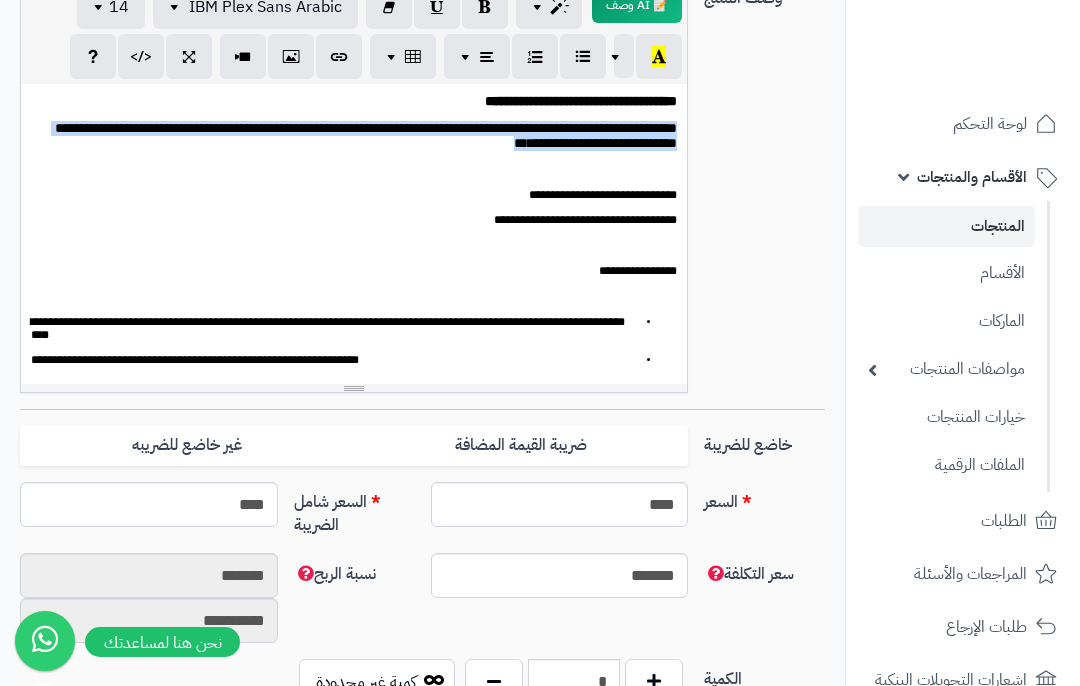 click at bounding box center [101, 7] 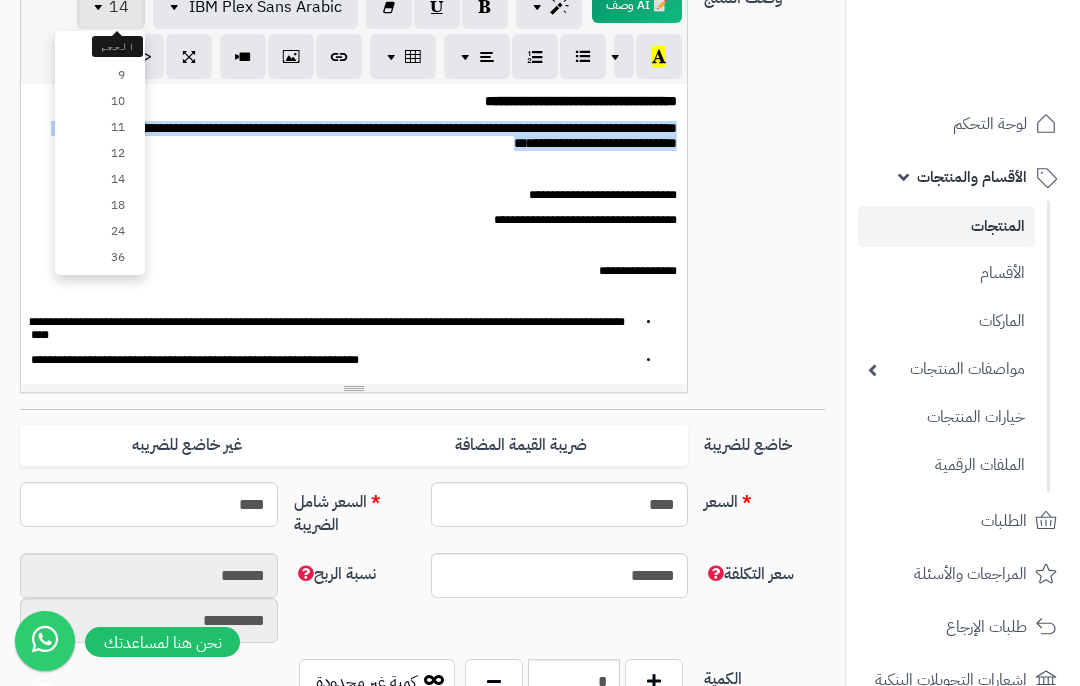 click on "12" at bounding box center [100, 153] 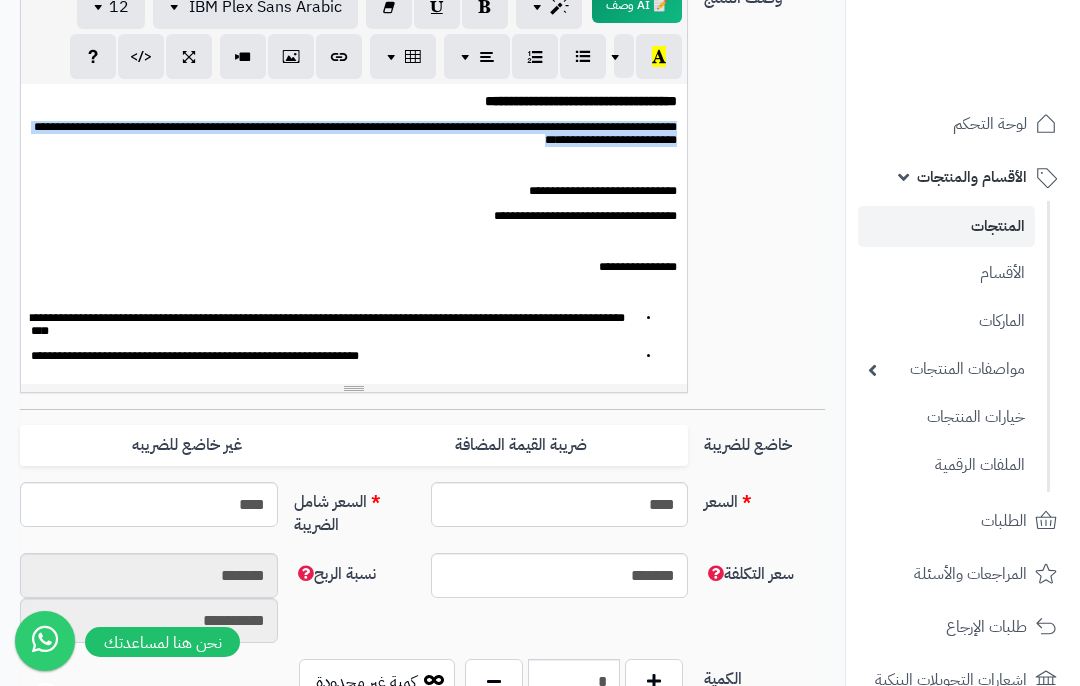 click at bounding box center [101, 7] 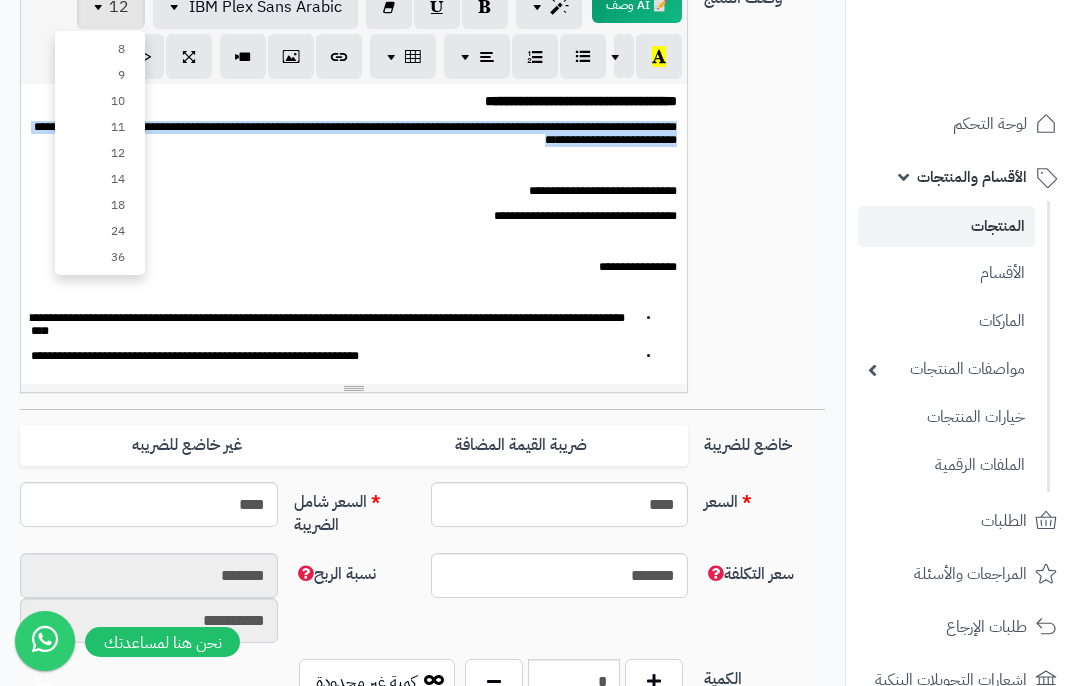click on "14" at bounding box center (100, 179) 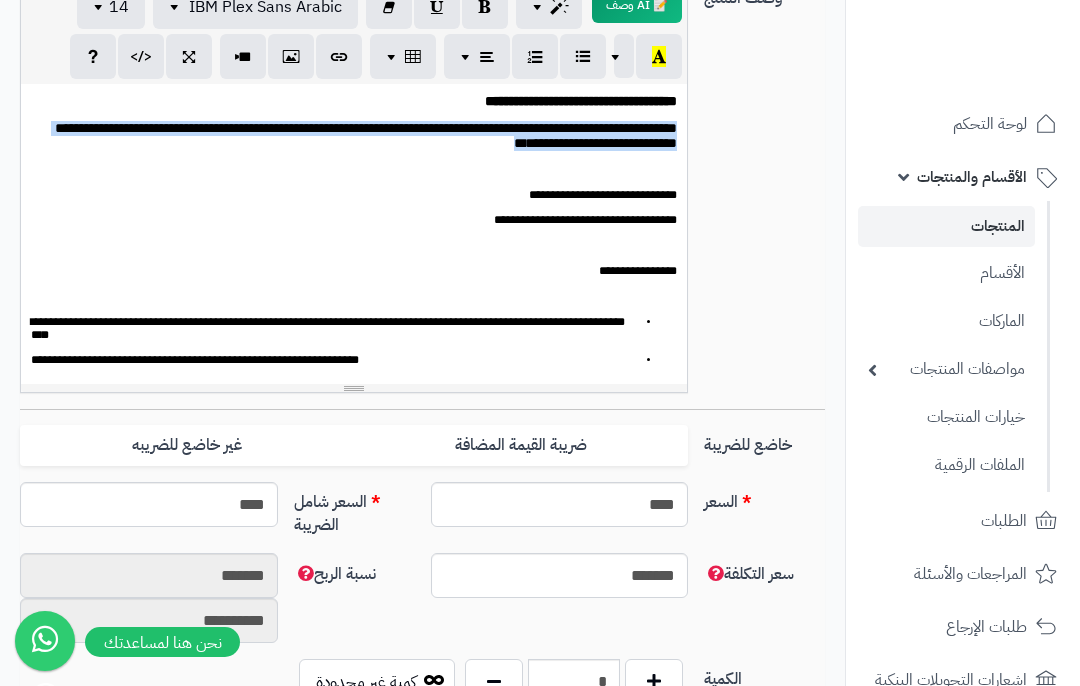 click on "**********" at bounding box center (354, 234) 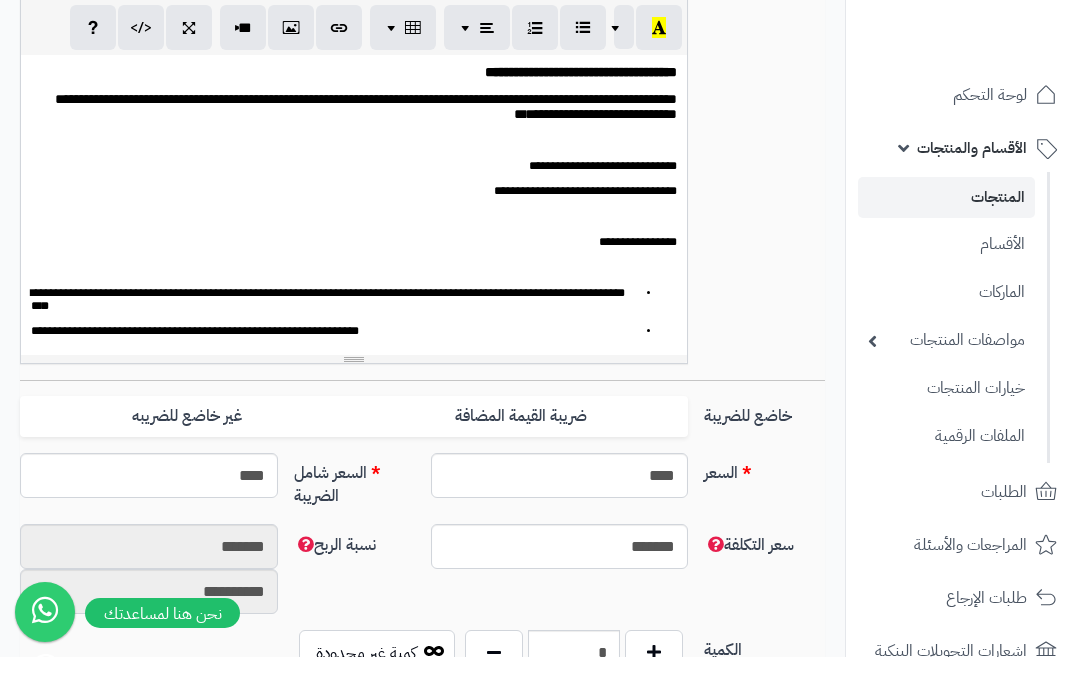 click on "**********" at bounding box center [603, 195] 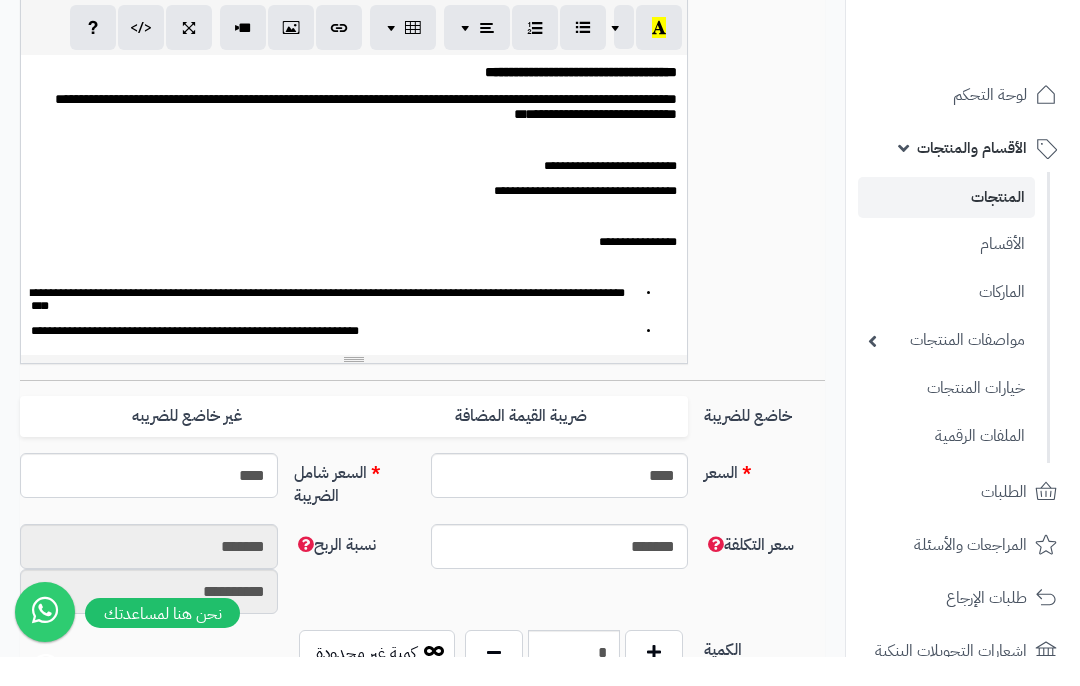 click on "**********" at bounding box center [610, 195] 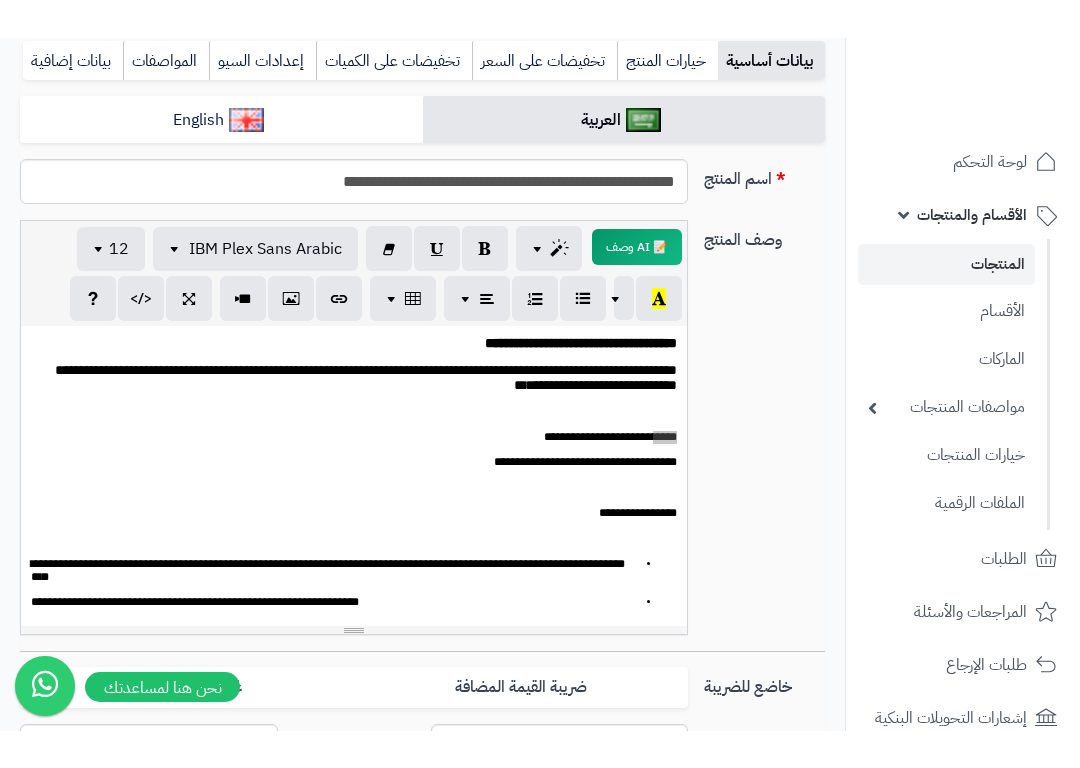 scroll, scrollTop: 202, scrollLeft: -79, axis: both 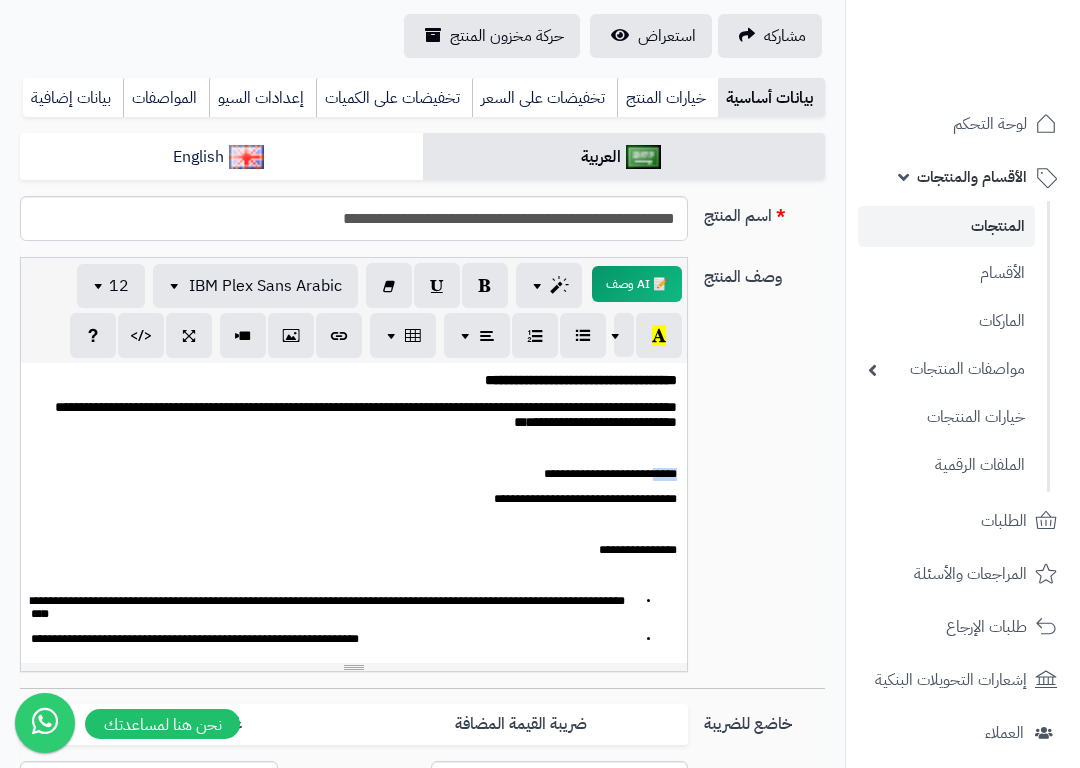 click on "**********" at bounding box center (610, 474) 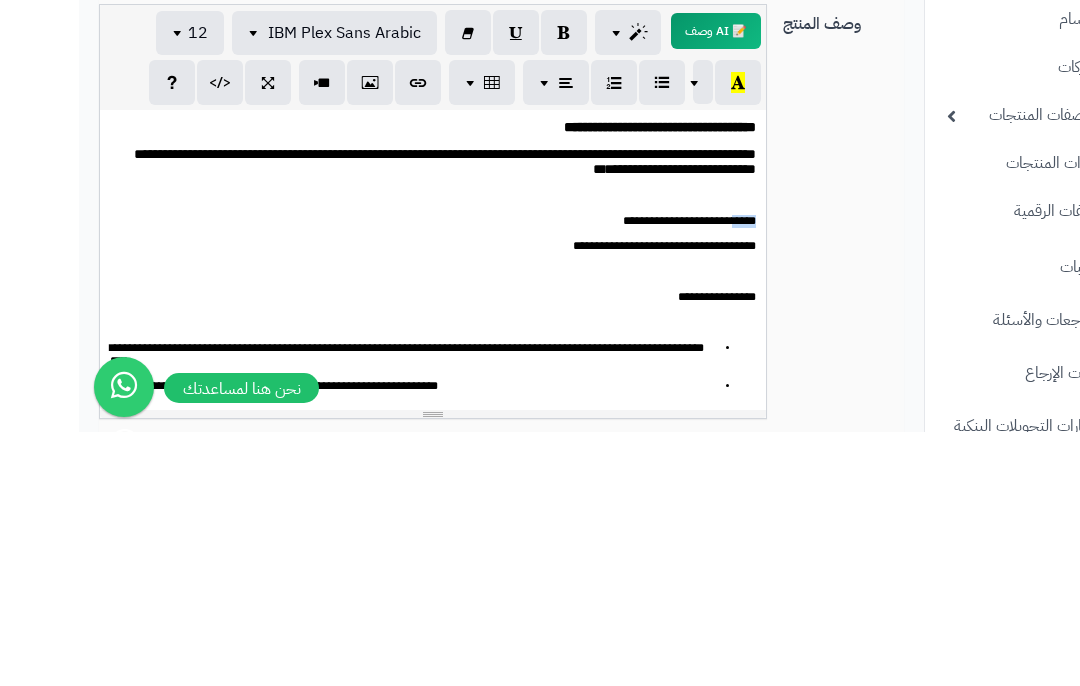scroll, scrollTop: 201, scrollLeft: -79, axis: both 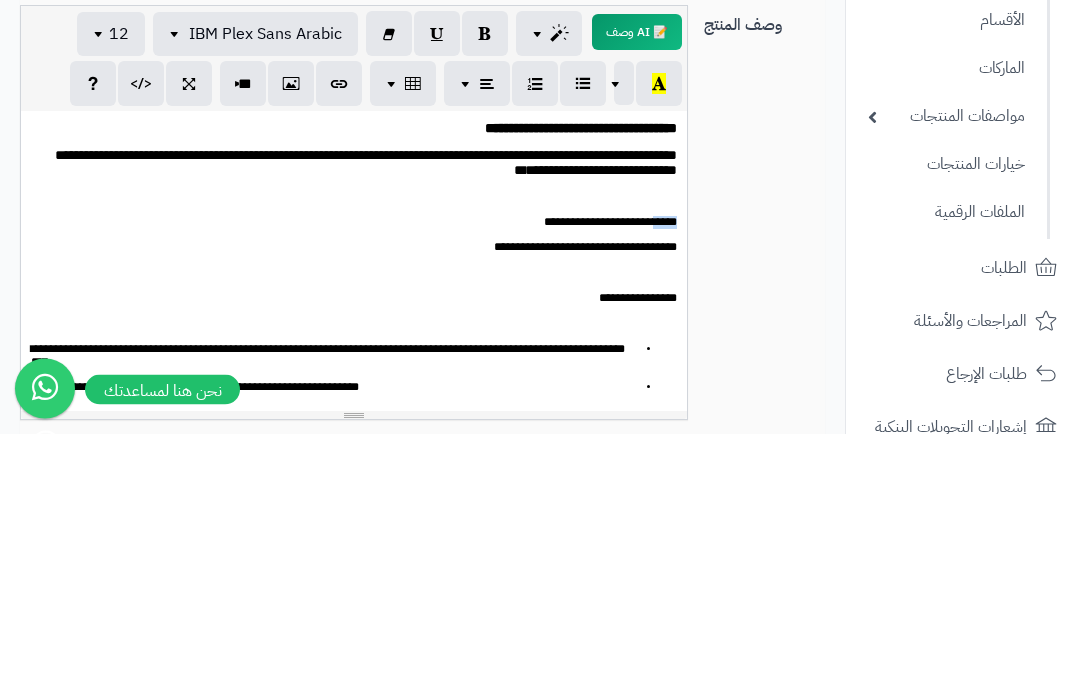 click at bounding box center (485, 286) 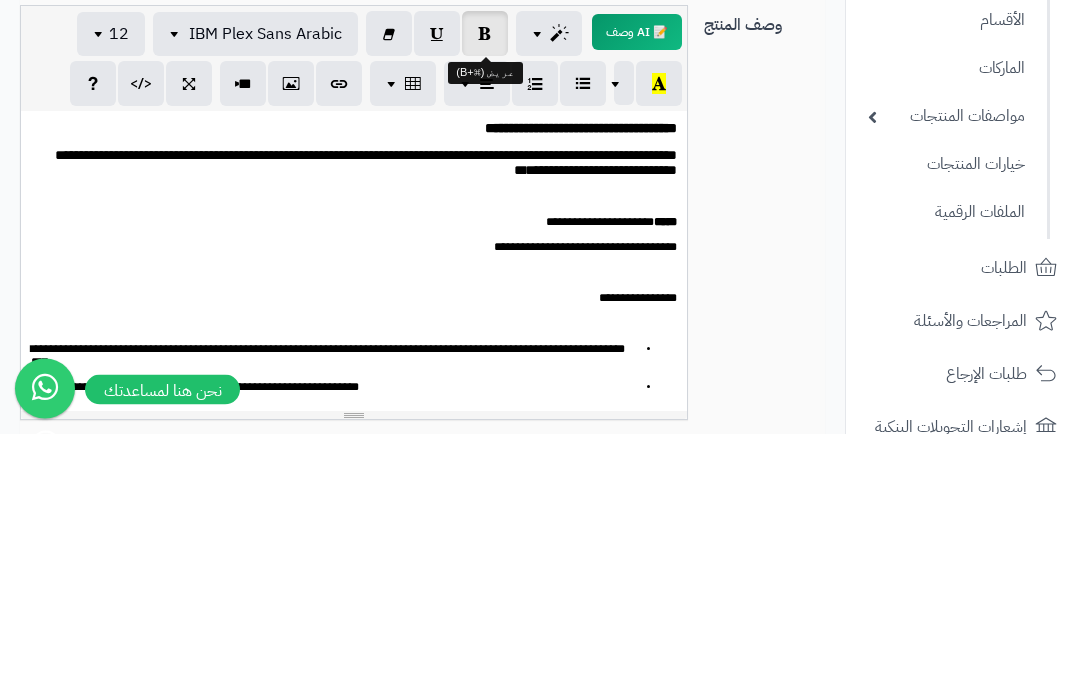 click at bounding box center (101, 287) 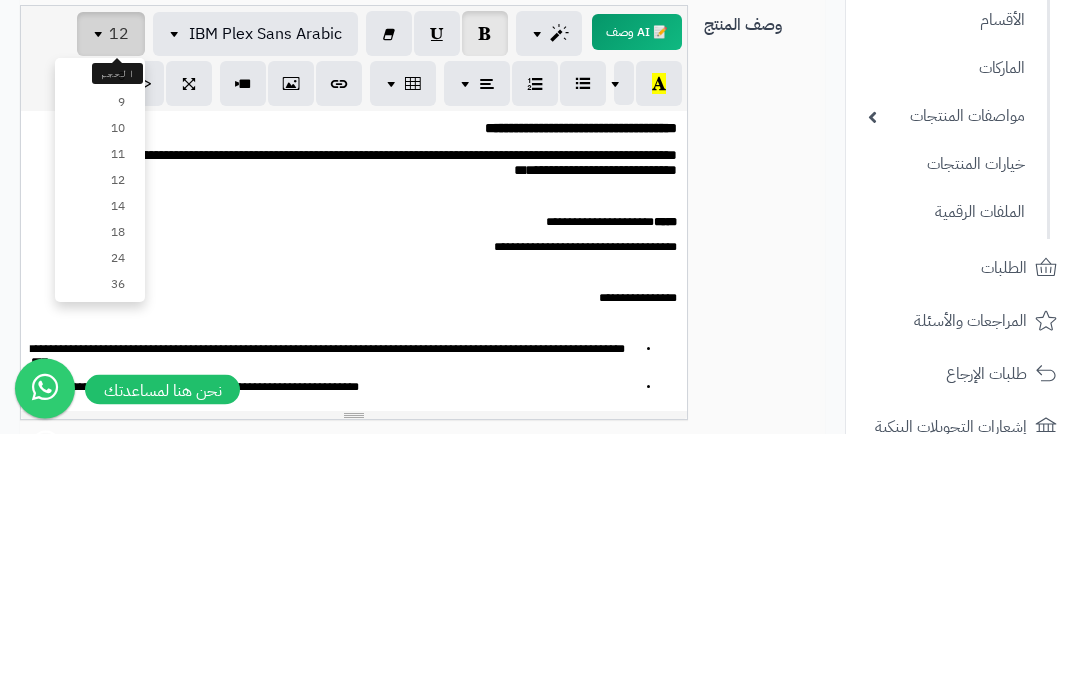 scroll, scrollTop: 454, scrollLeft: -79, axis: both 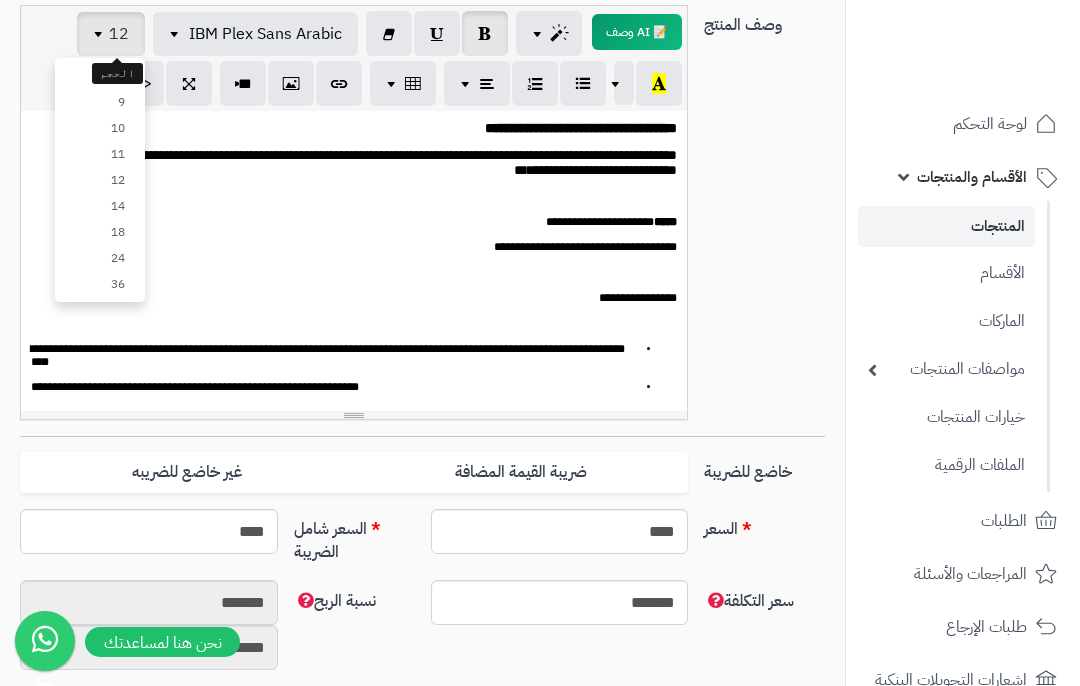 click on "18" at bounding box center (100, 232) 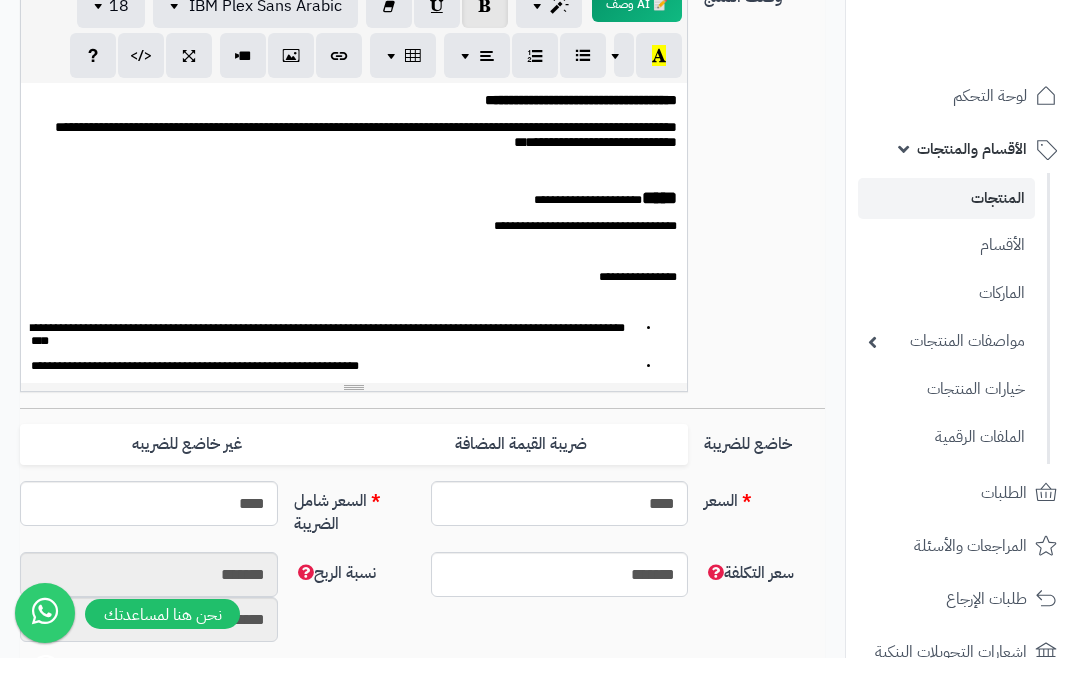 click on "**********" at bounding box center (605, 228) 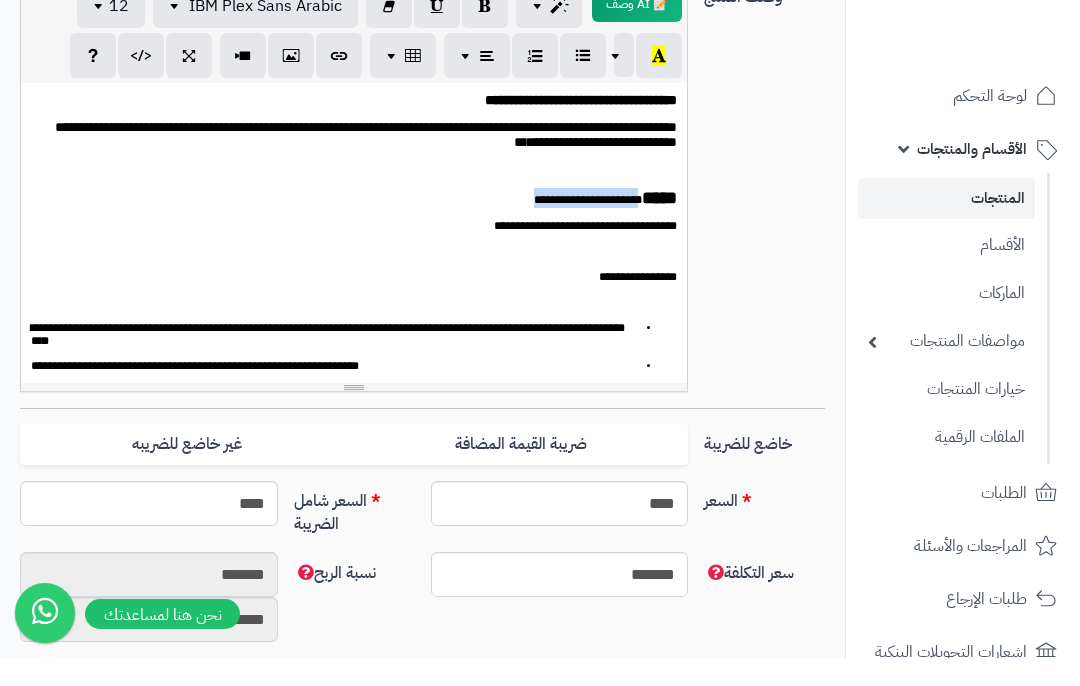 click on "12" at bounding box center [111, 34] 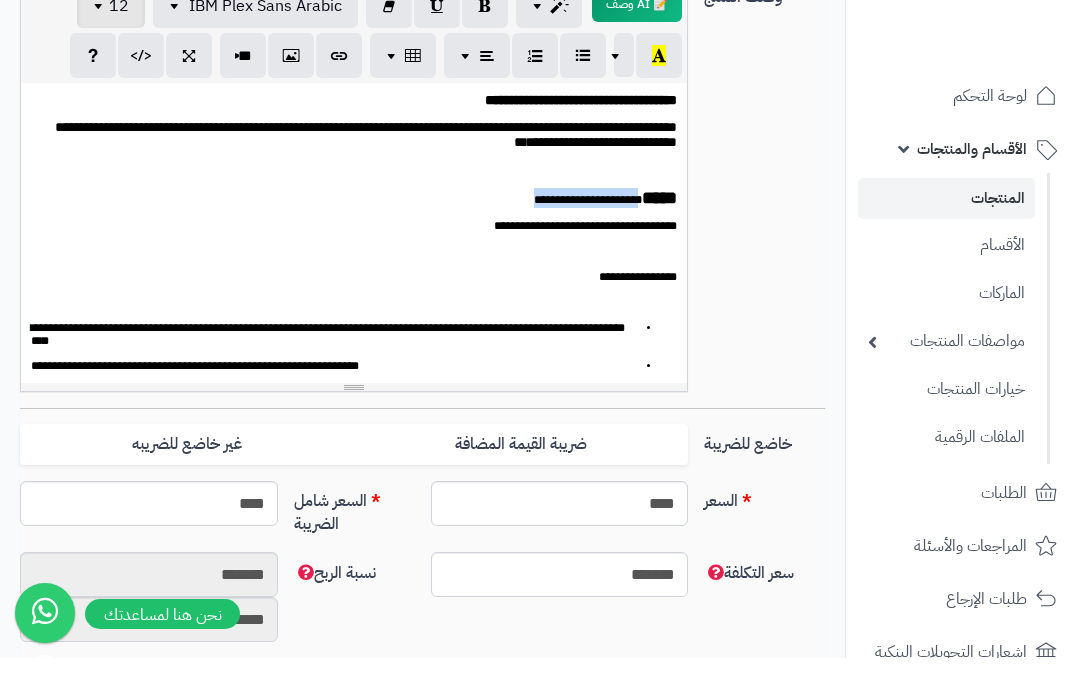 scroll, scrollTop: 482, scrollLeft: -79, axis: both 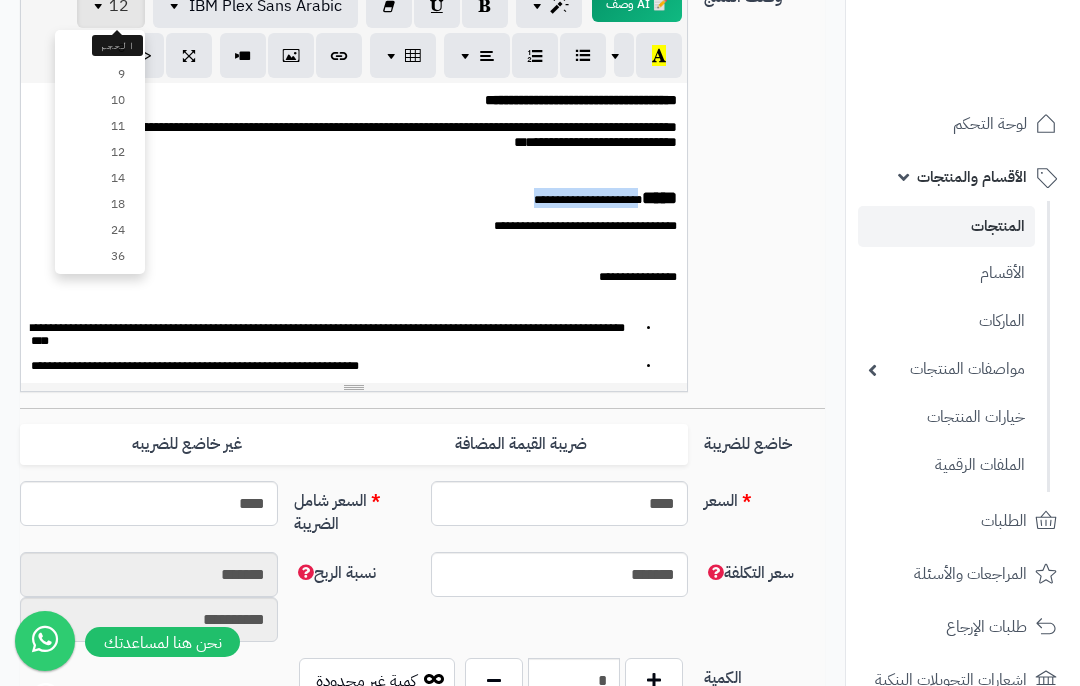 click on "14" at bounding box center [100, 178] 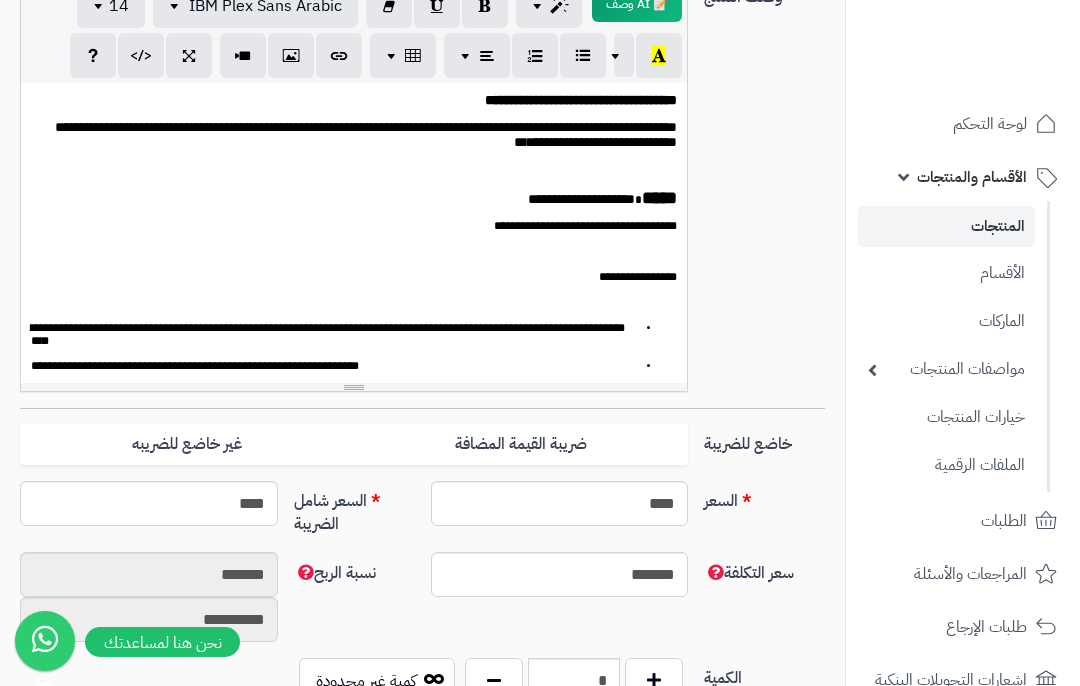click on "*****" at bounding box center (659, 198) 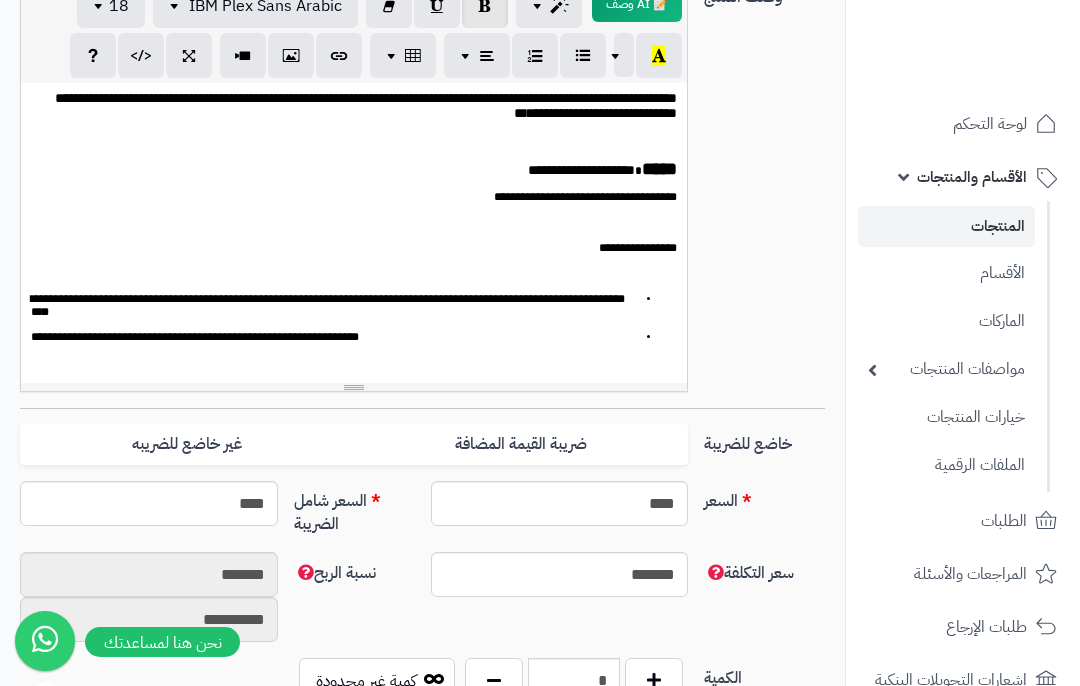 scroll, scrollTop: 72, scrollLeft: 0, axis: vertical 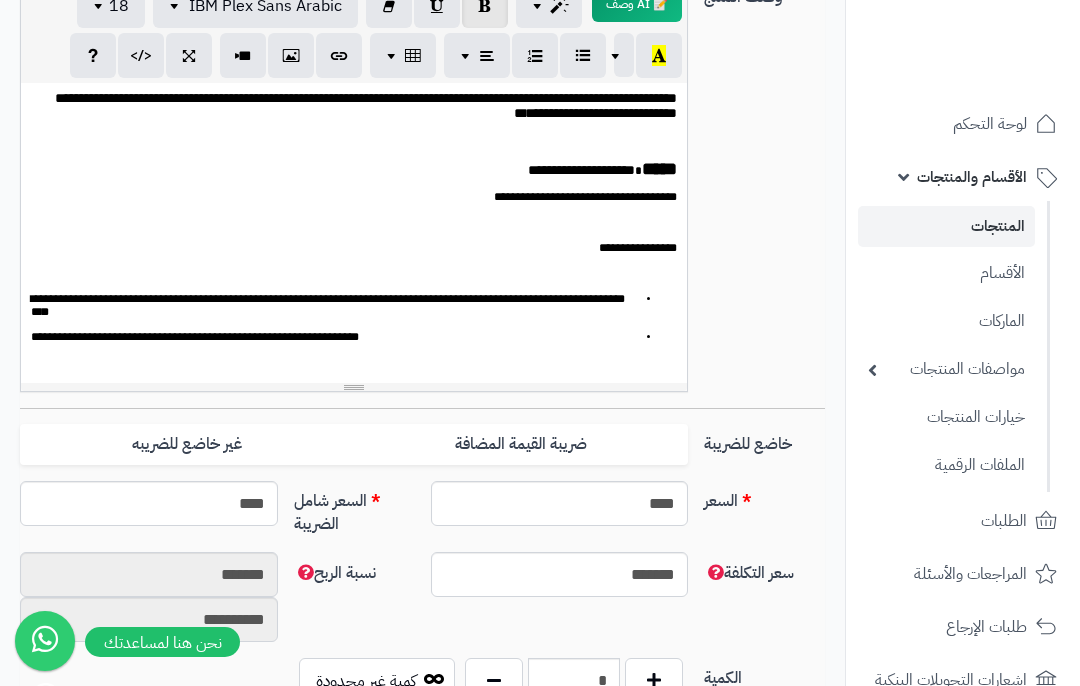 click on "**********" at bounding box center (585, 197) 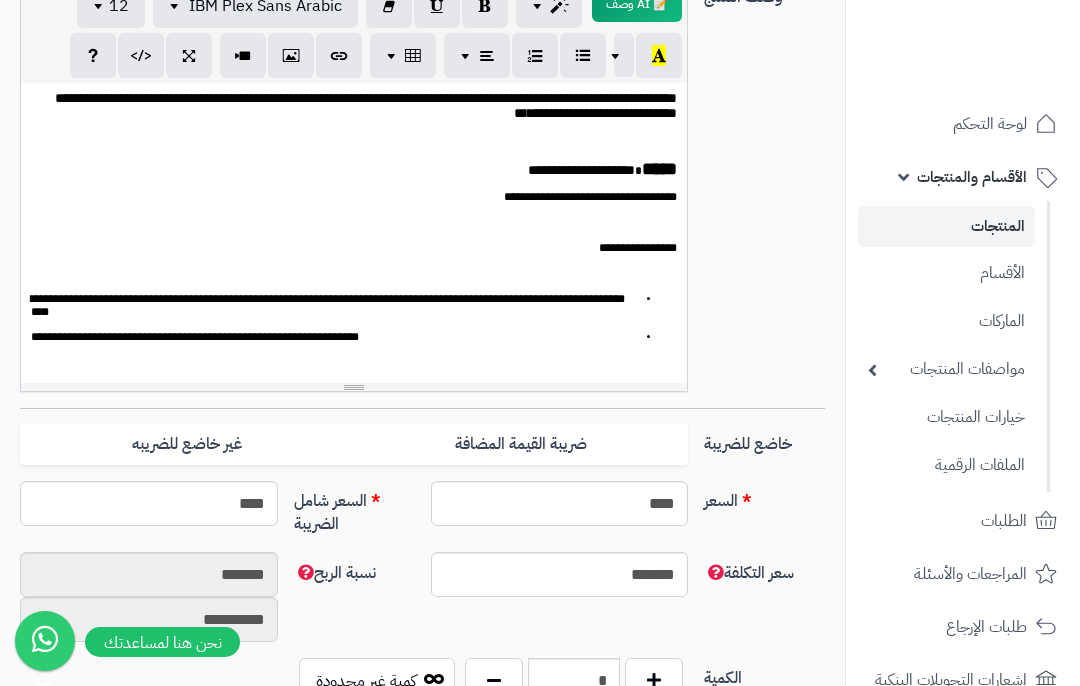 scroll, scrollTop: 69, scrollLeft: 0, axis: vertical 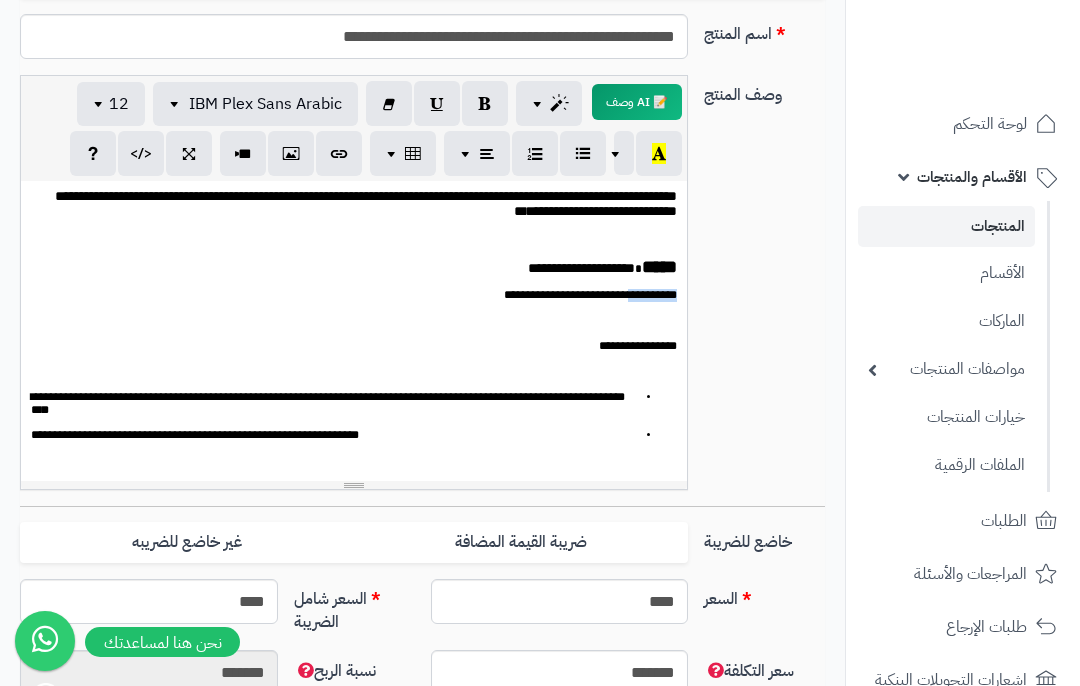 click at bounding box center (485, 103) 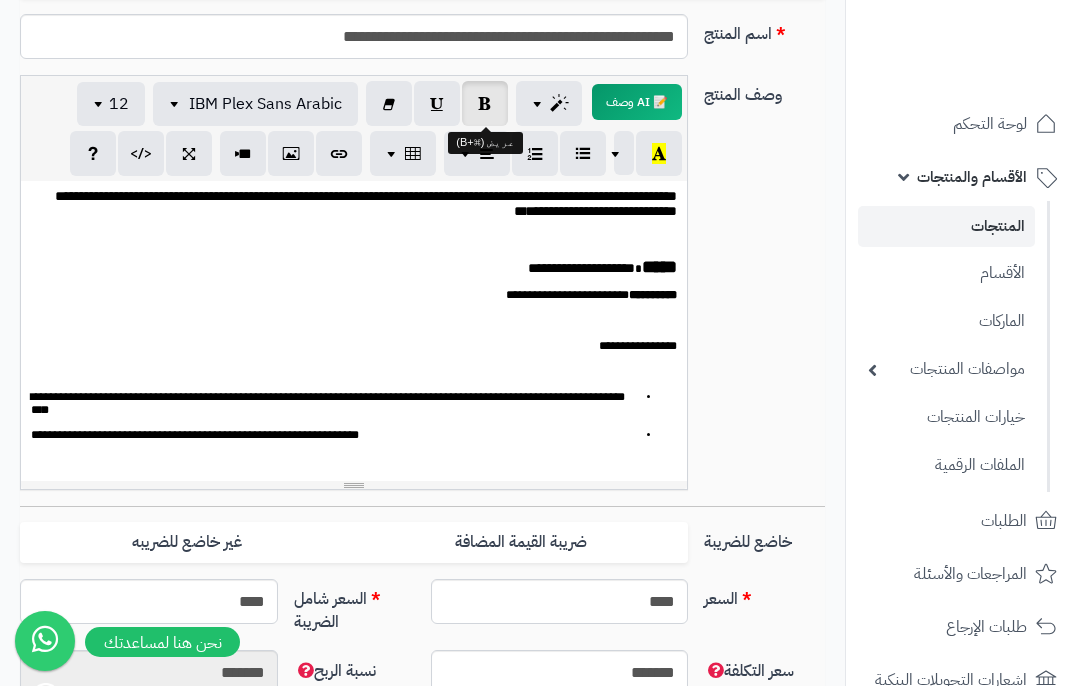 click on "12" at bounding box center [111, 104] 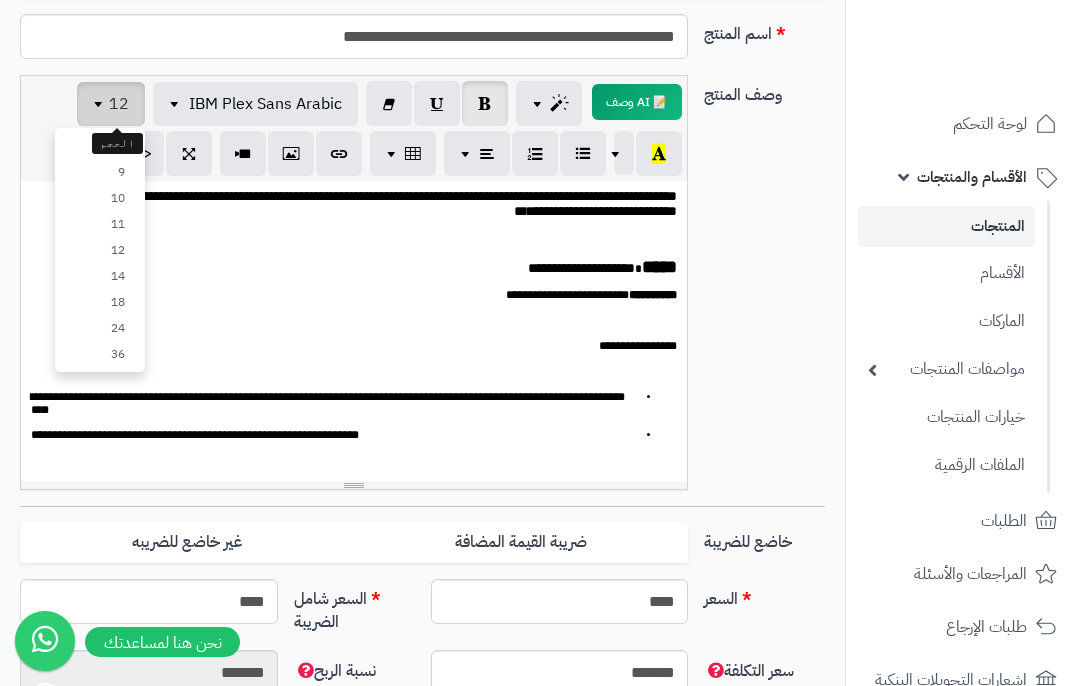 scroll, scrollTop: 385, scrollLeft: -79, axis: both 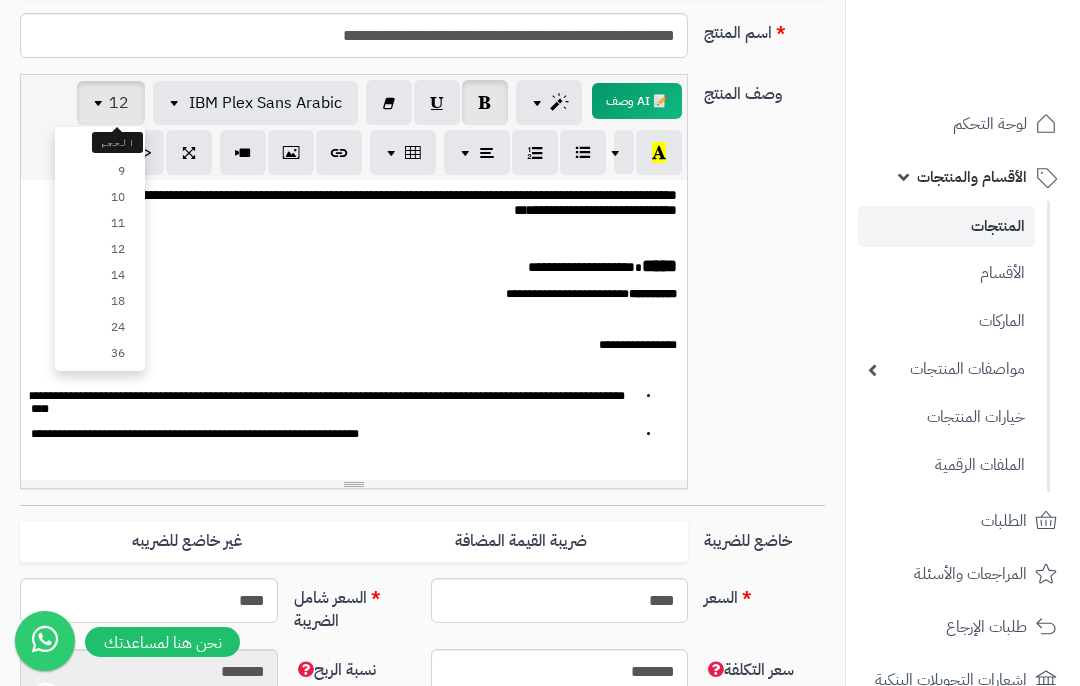 click on "14" at bounding box center [100, 275] 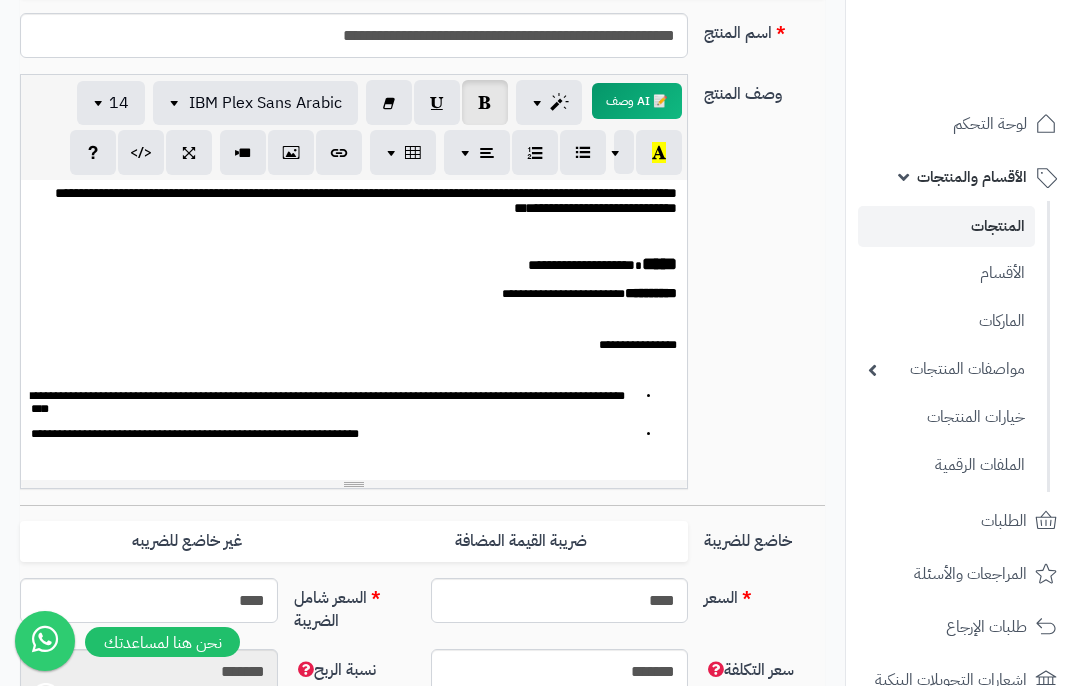 scroll, scrollTop: 384, scrollLeft: -79, axis: both 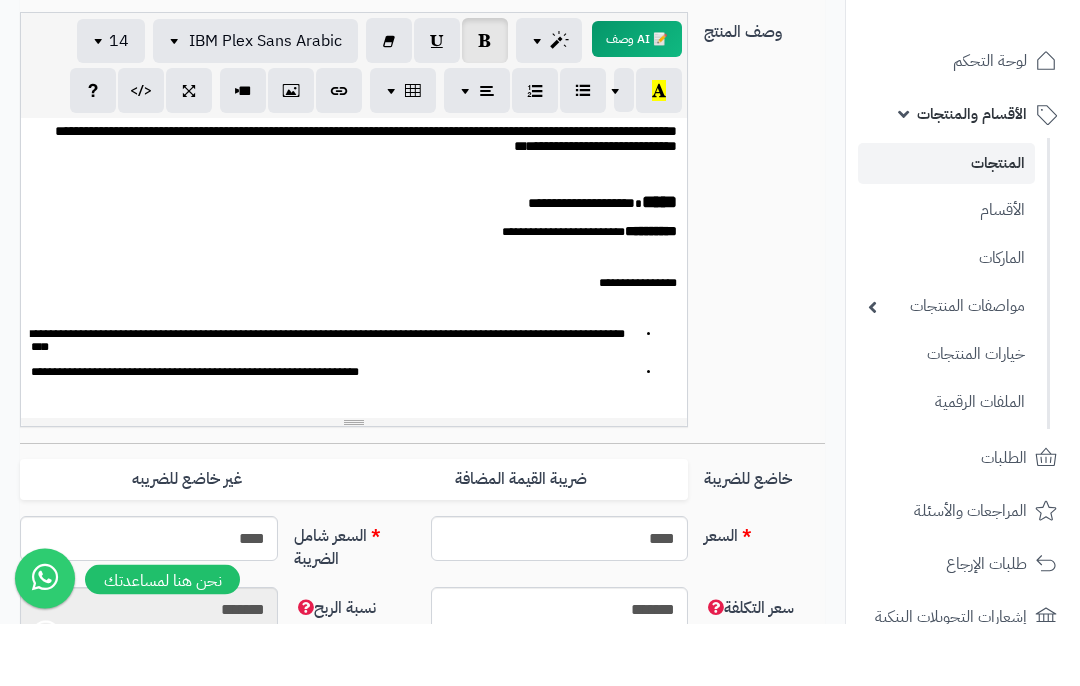 click on "*****" at bounding box center [659, 265] 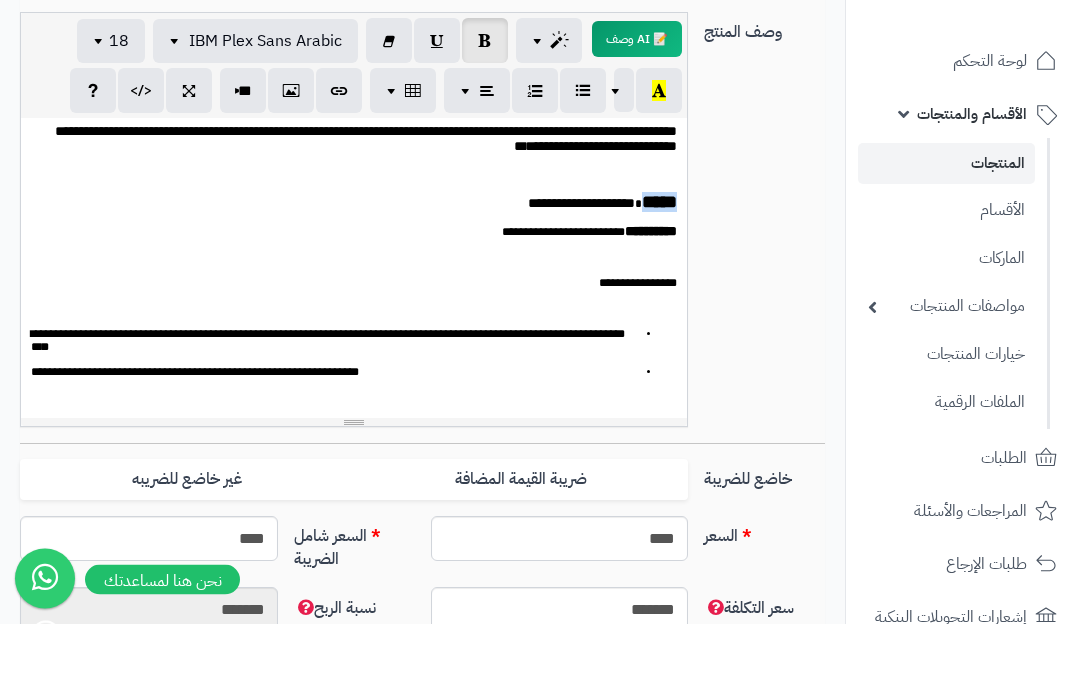 click at bounding box center [101, 104] 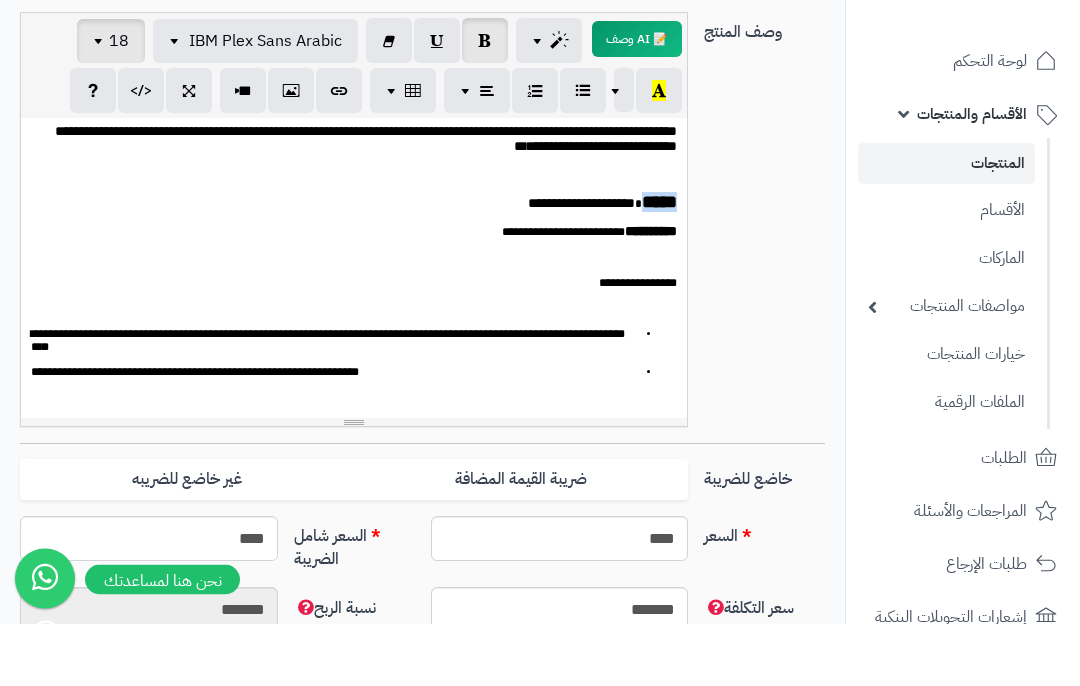 scroll, scrollTop: 447, scrollLeft: -79, axis: both 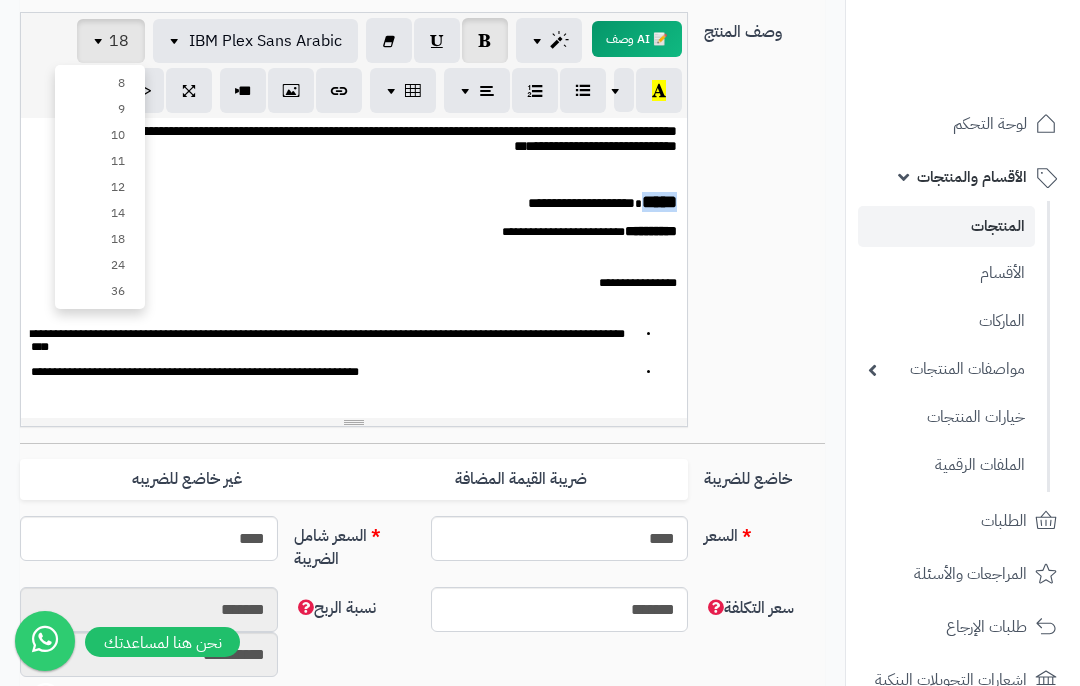 click on "14" at bounding box center [100, 213] 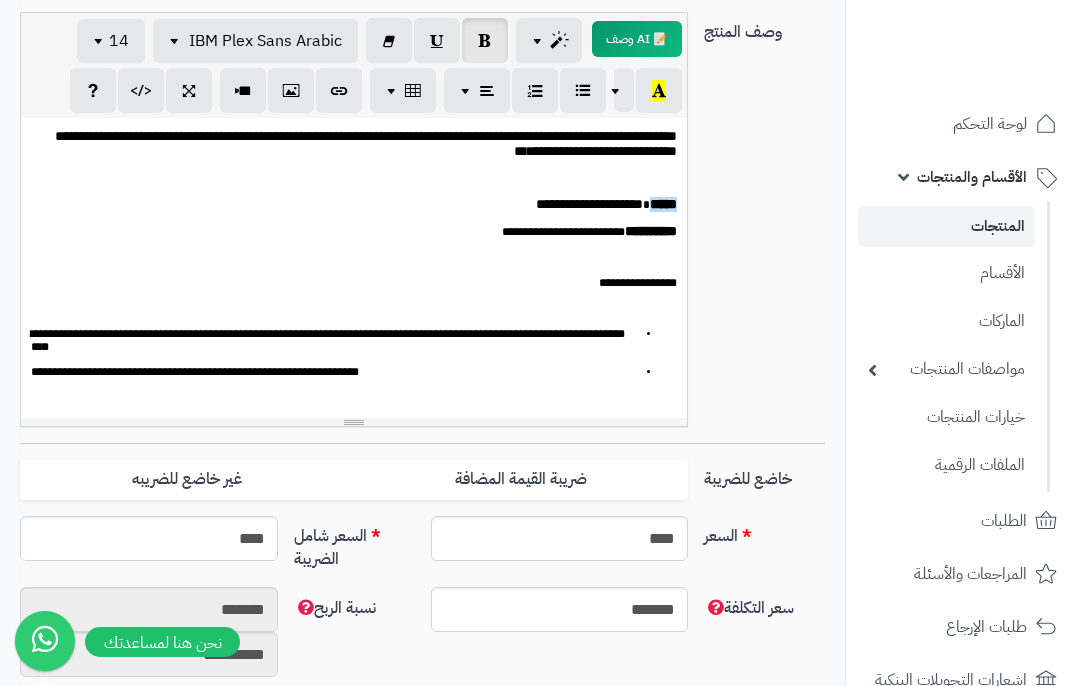 scroll, scrollTop: 66, scrollLeft: 0, axis: vertical 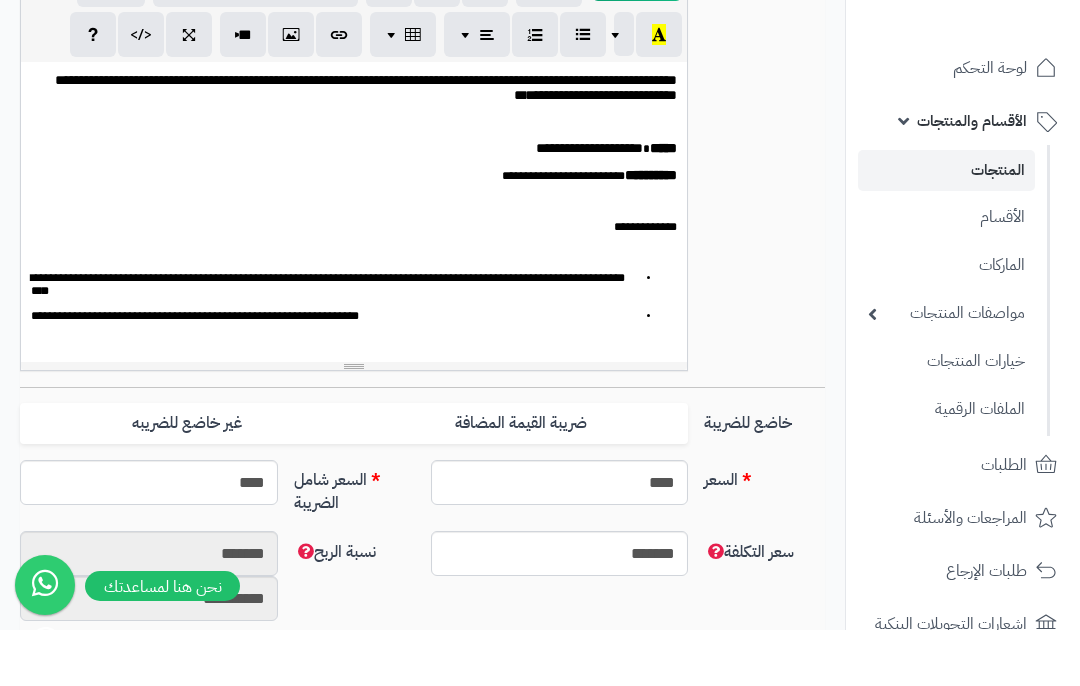 click on "**********" at bounding box center (645, 283) 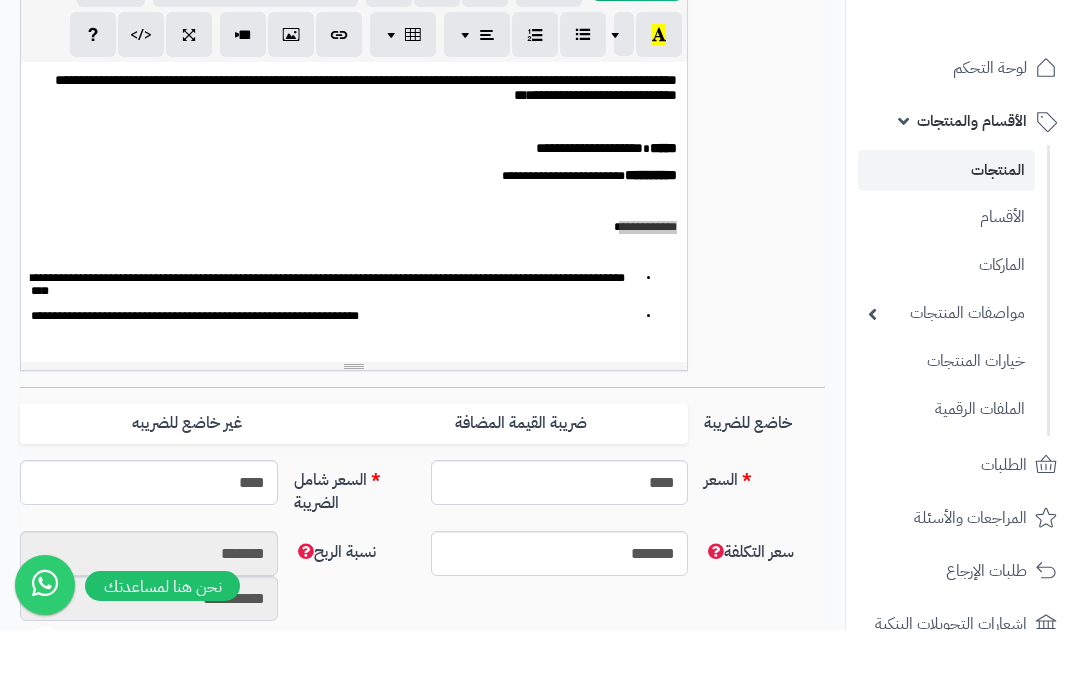 scroll, scrollTop: 503, scrollLeft: -79, axis: both 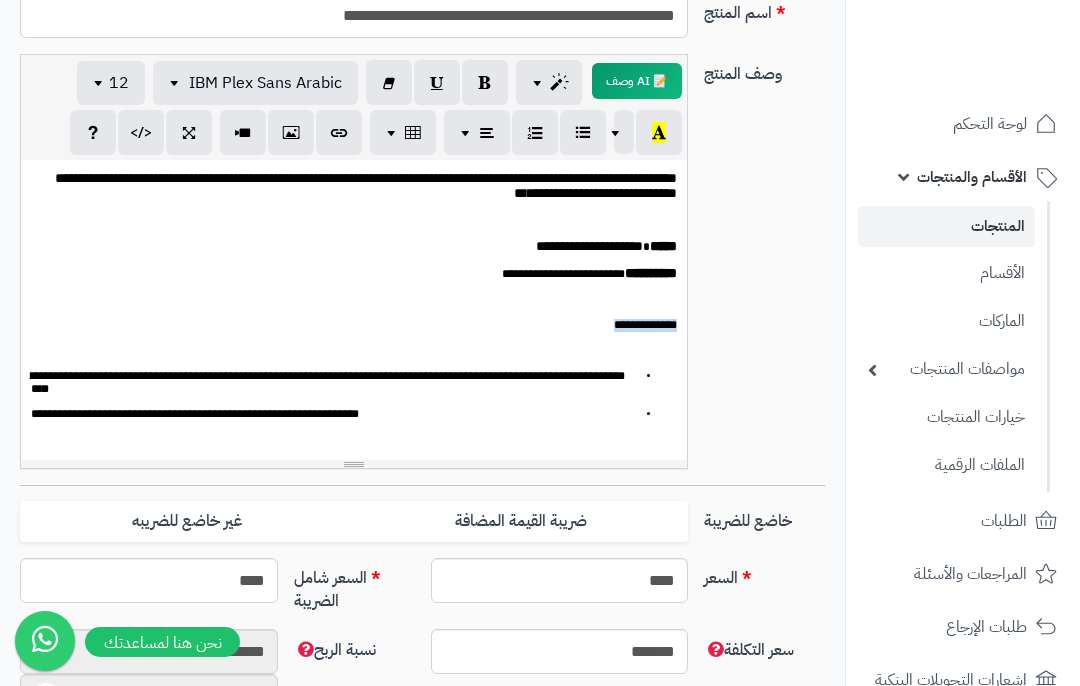 click at bounding box center (485, 82) 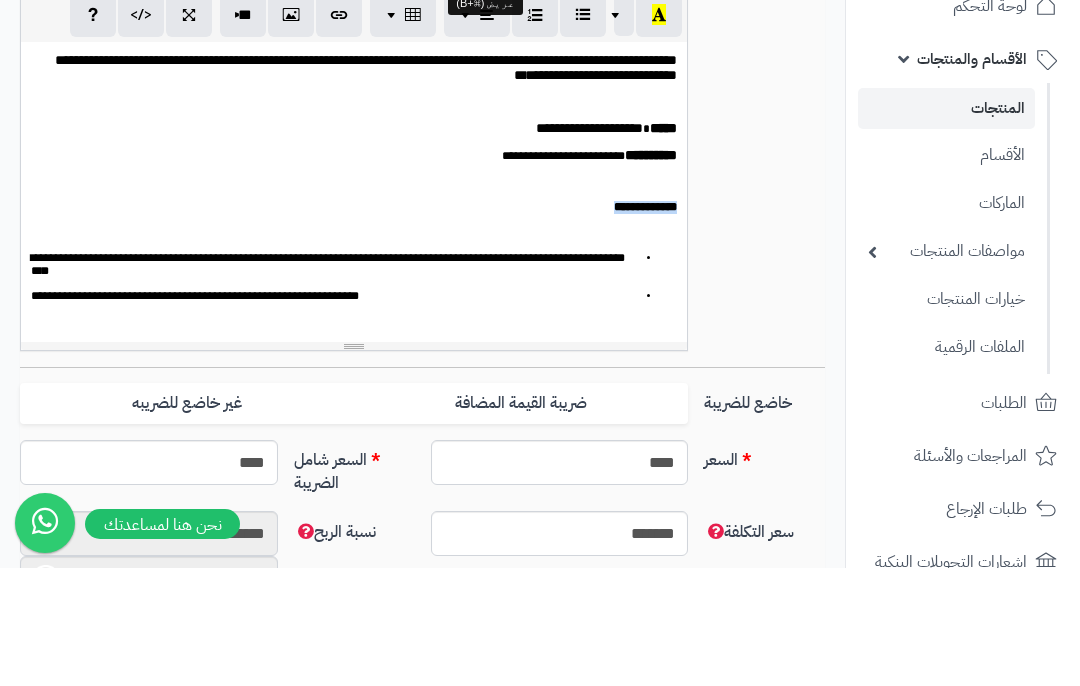 scroll, scrollTop: 405, scrollLeft: 0, axis: vertical 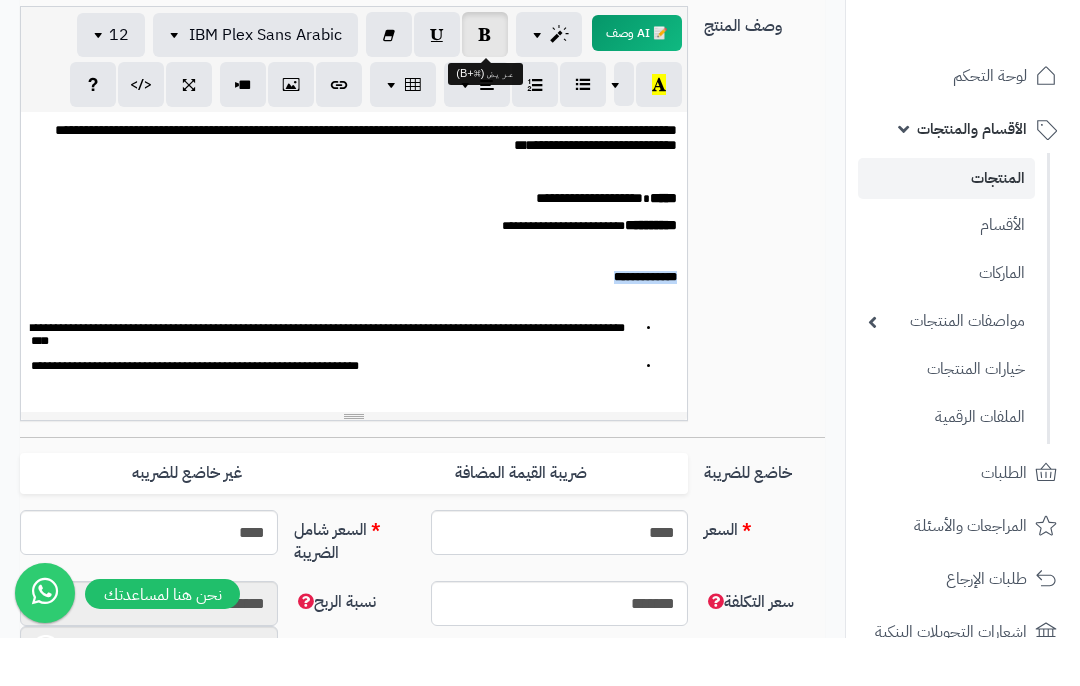 click at bounding box center [101, 83] 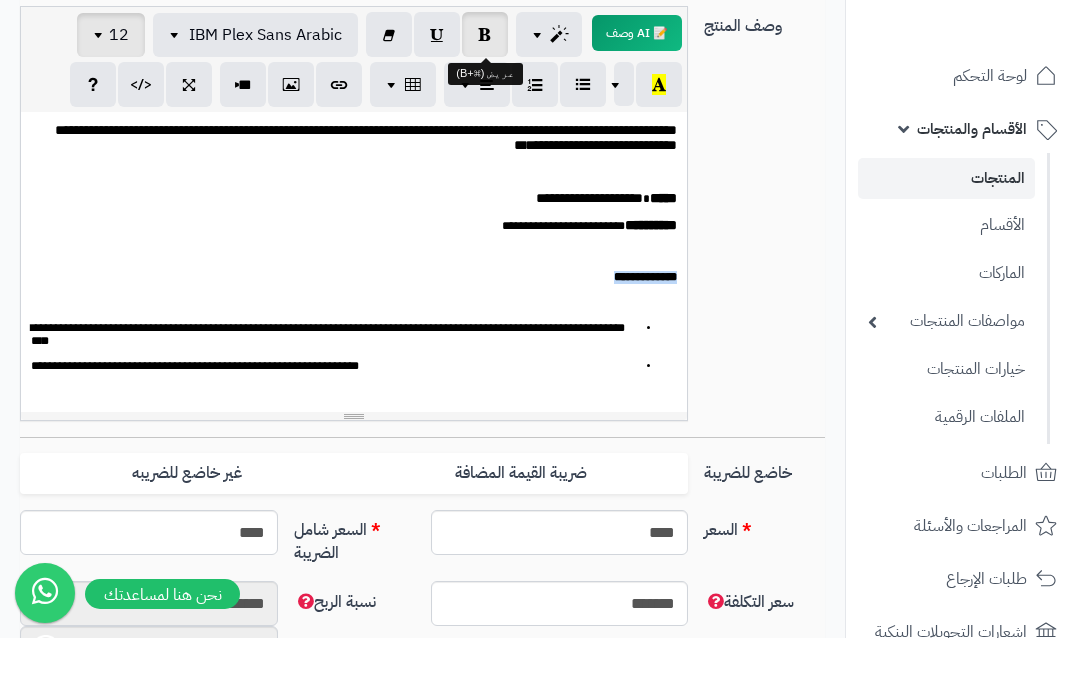 scroll, scrollTop: 453, scrollLeft: -71, axis: both 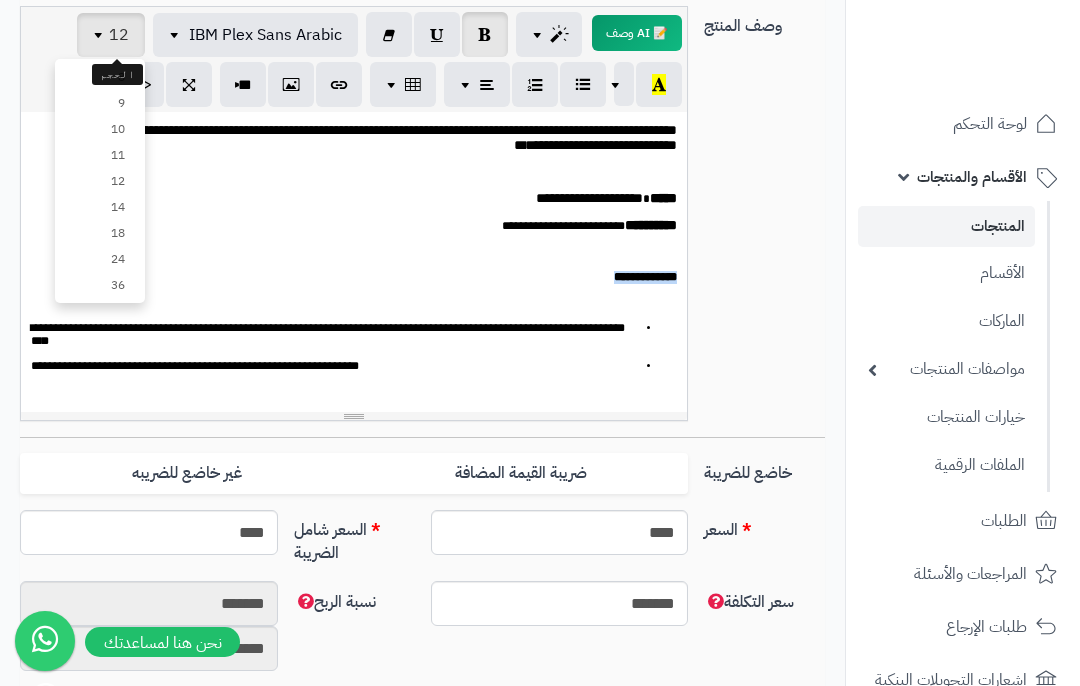 click on "14" at bounding box center (100, 207) 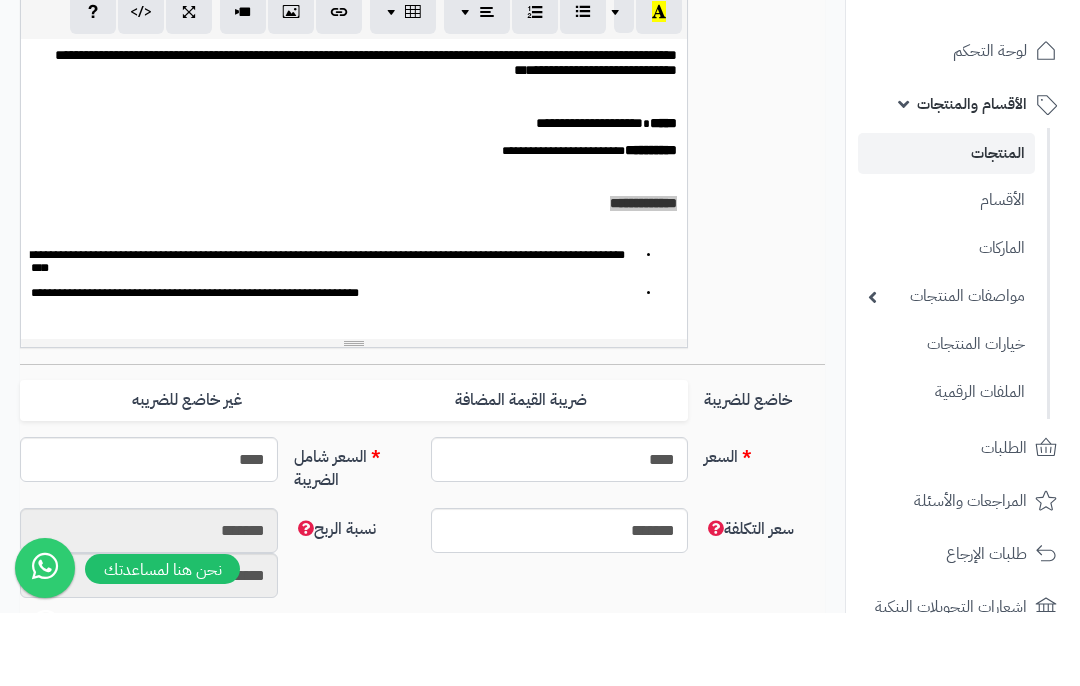scroll, scrollTop: 526, scrollLeft: -79, axis: both 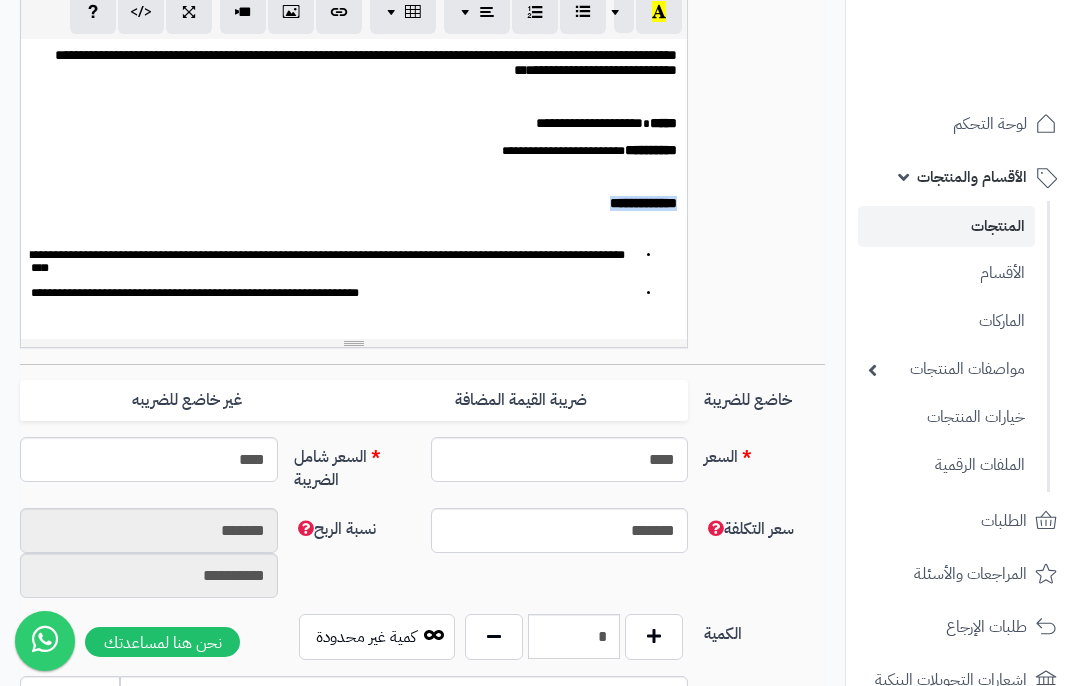 click on "**********" at bounding box center (354, 272) 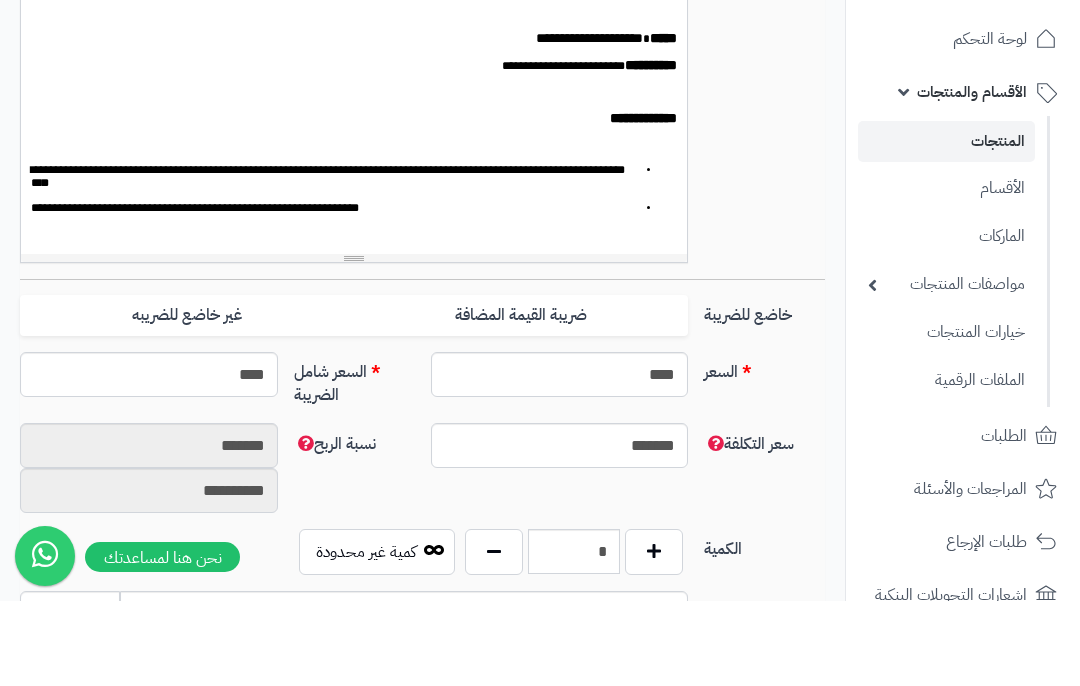 click on "**********" at bounding box center [334, 262] 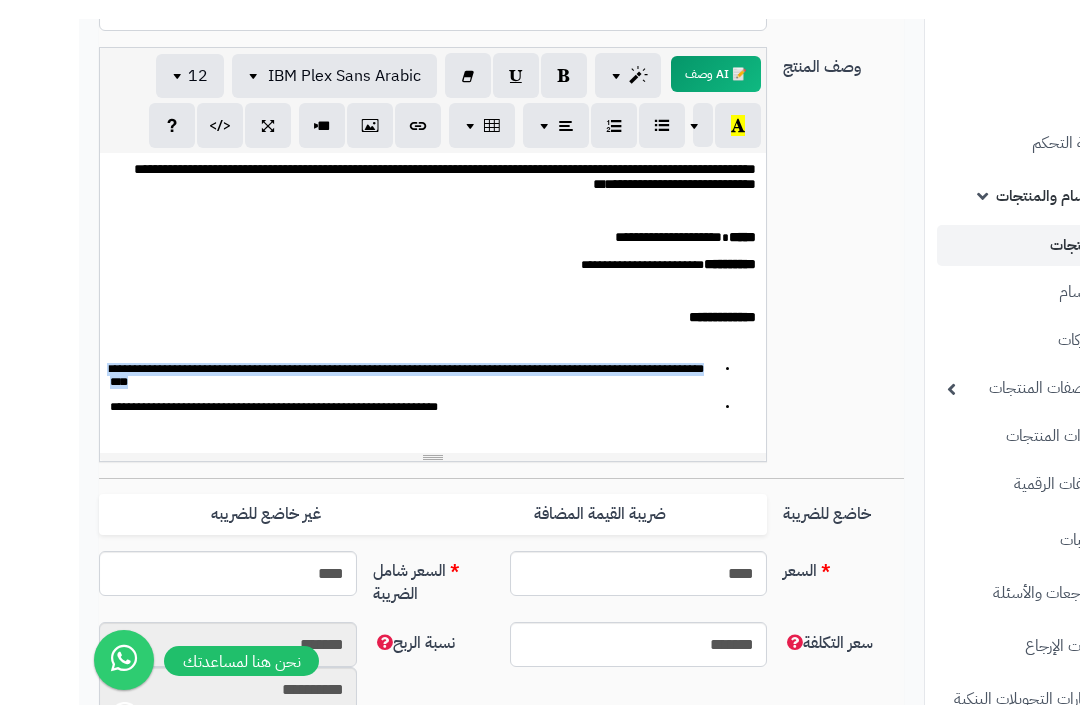 scroll, scrollTop: 428, scrollLeft: -79, axis: both 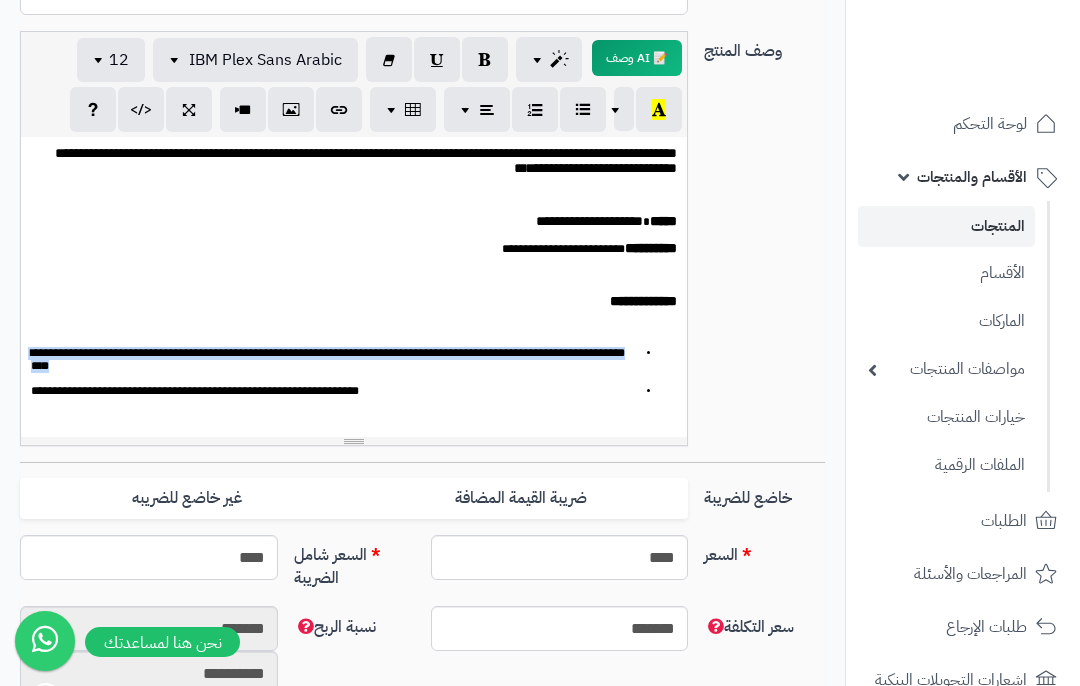 click on "12" at bounding box center [119, 60] 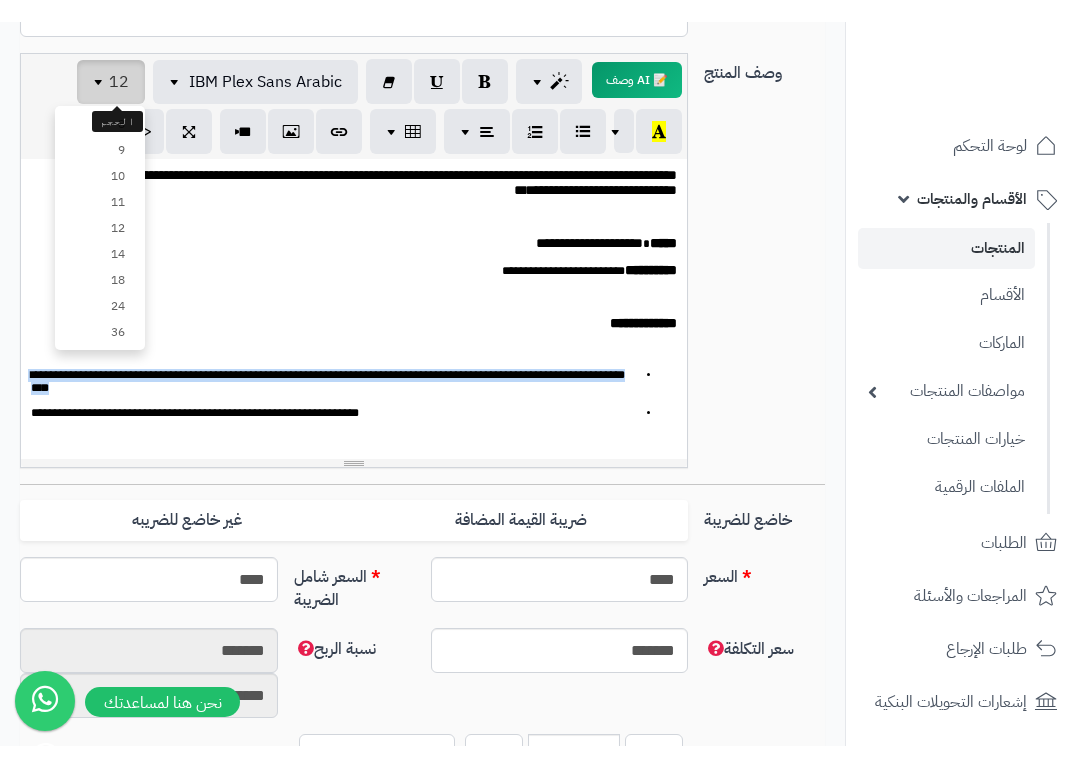 scroll, scrollTop: 403, scrollLeft: -79, axis: both 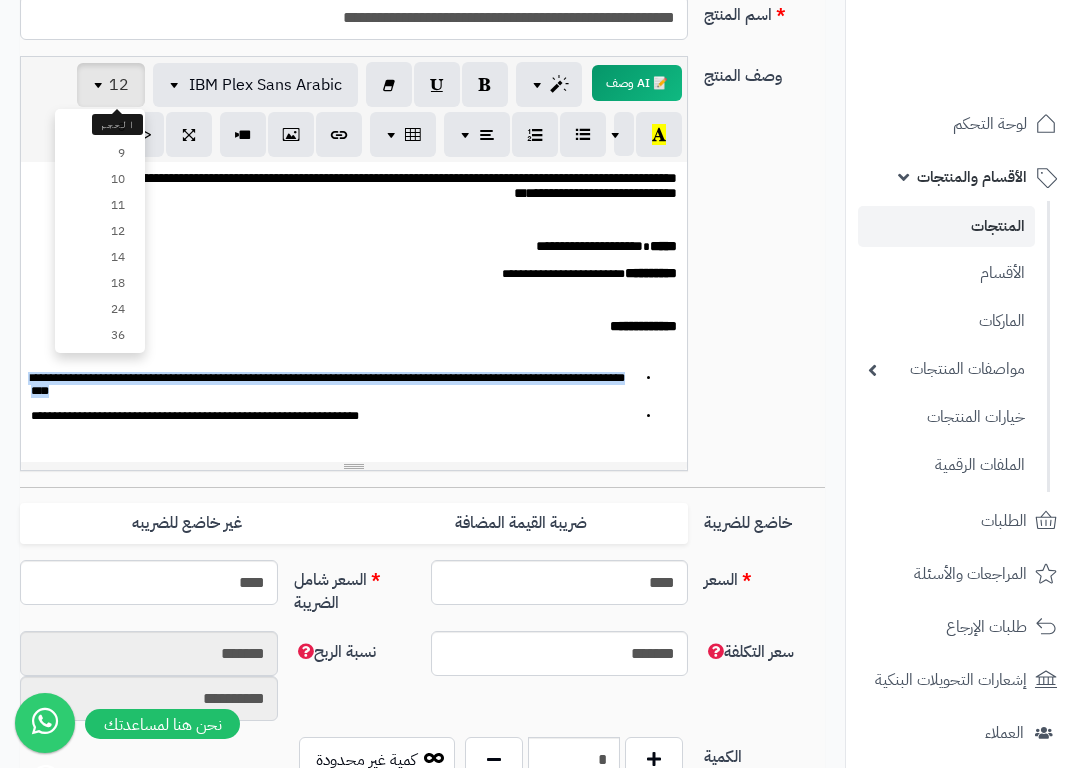 click on "14" at bounding box center (100, 257) 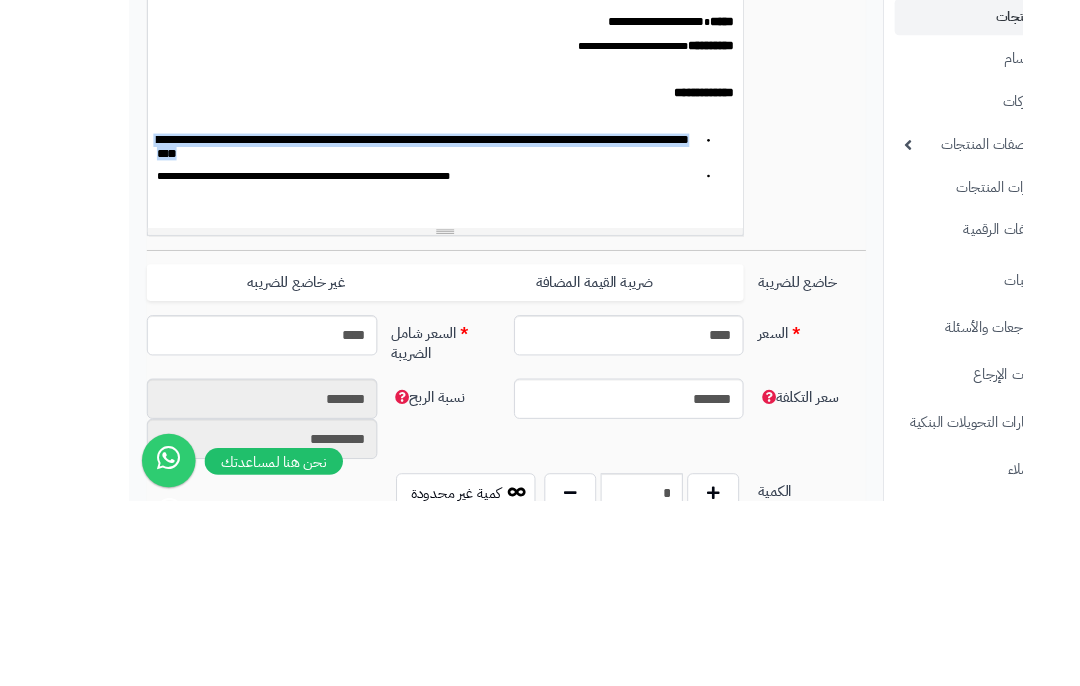 scroll, scrollTop: 403, scrollLeft: -79, axis: both 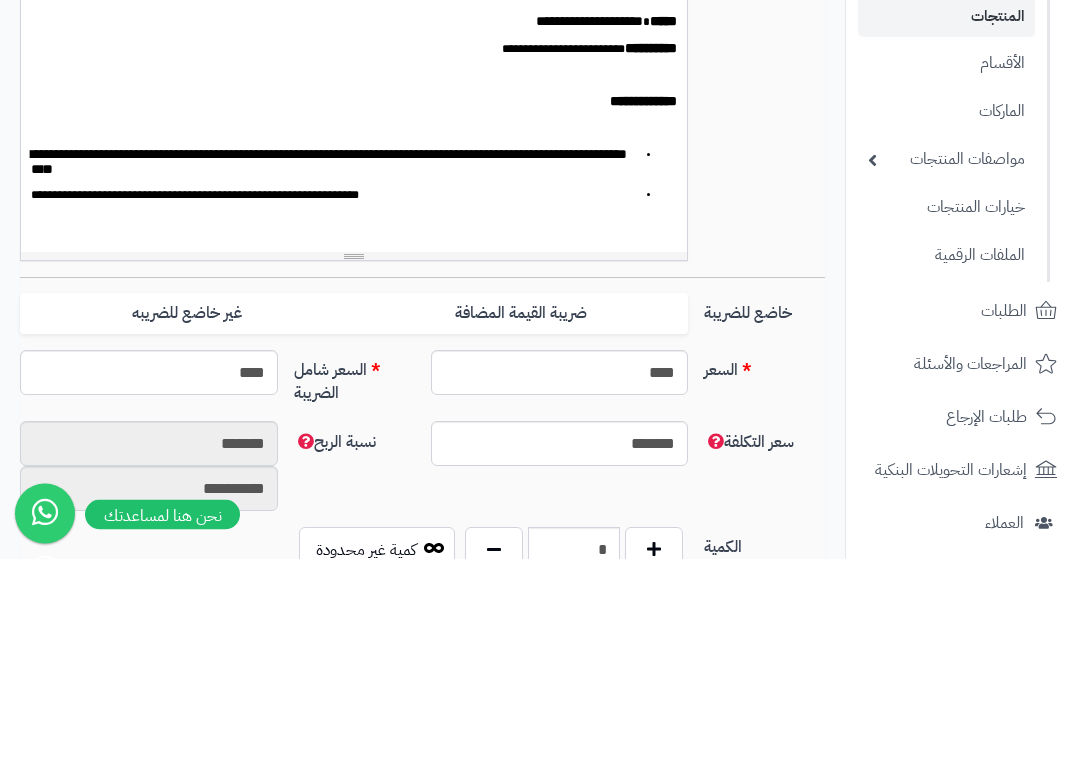 click on "**********" at bounding box center (195, 405) 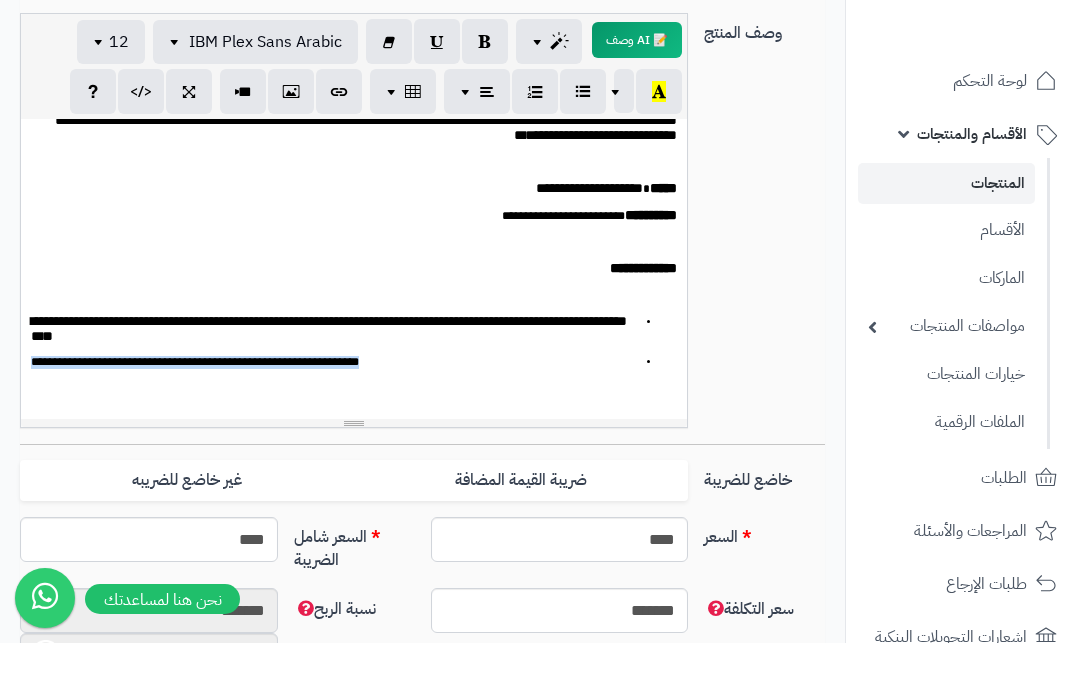 scroll, scrollTop: 403, scrollLeft: 0, axis: vertical 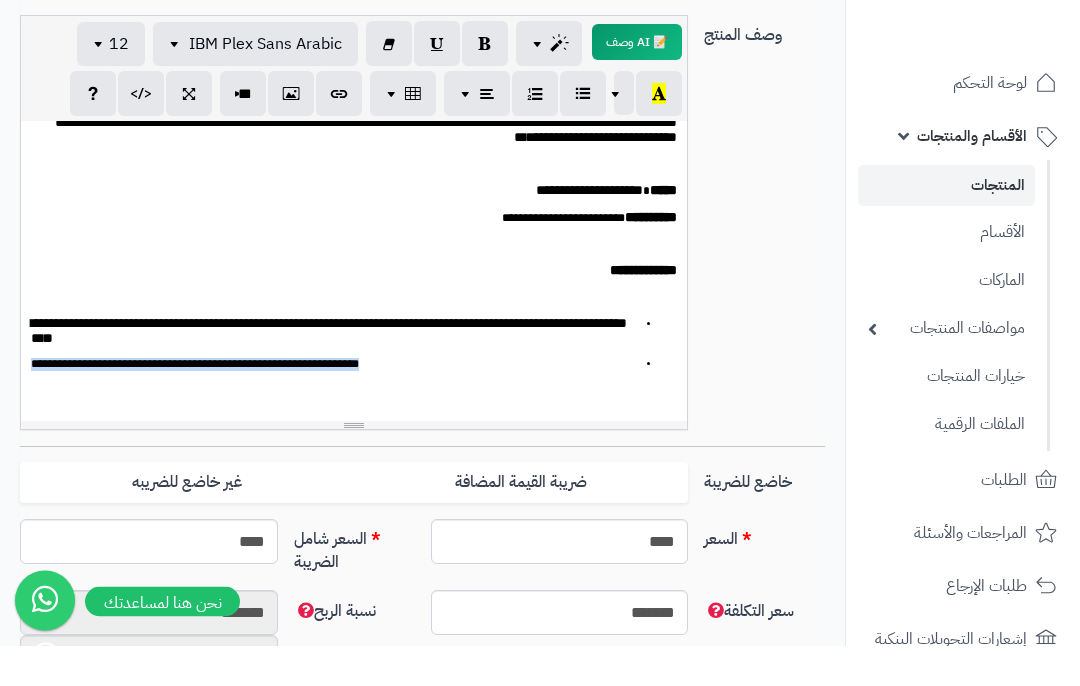 click on "12" at bounding box center [119, 85] 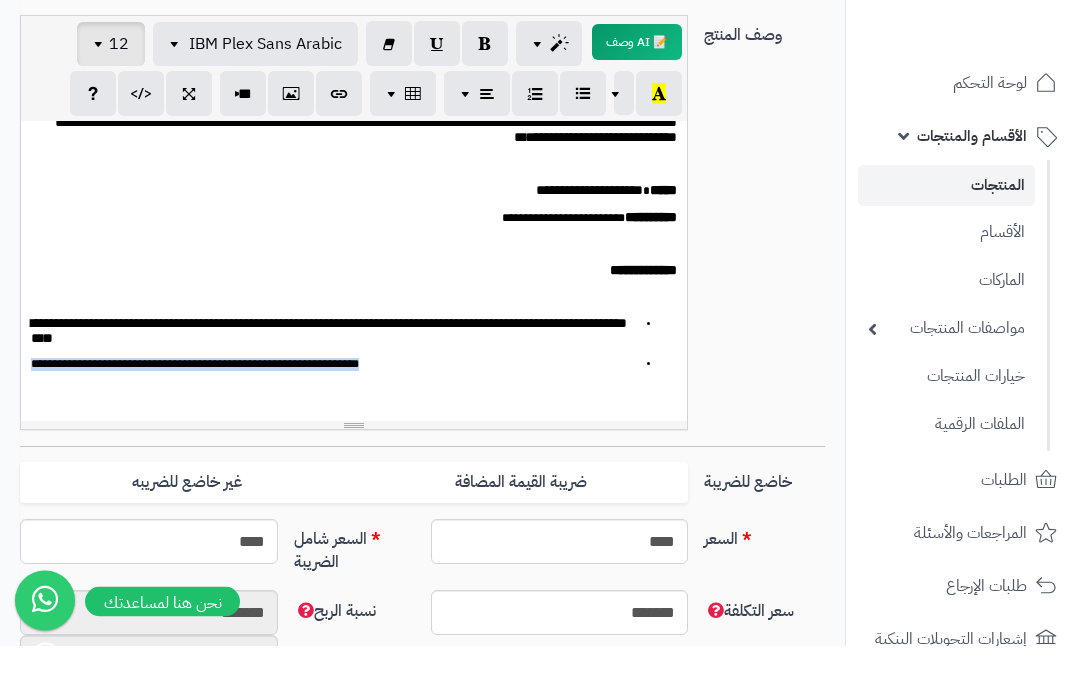 scroll, scrollTop: 444, scrollLeft: -79, axis: both 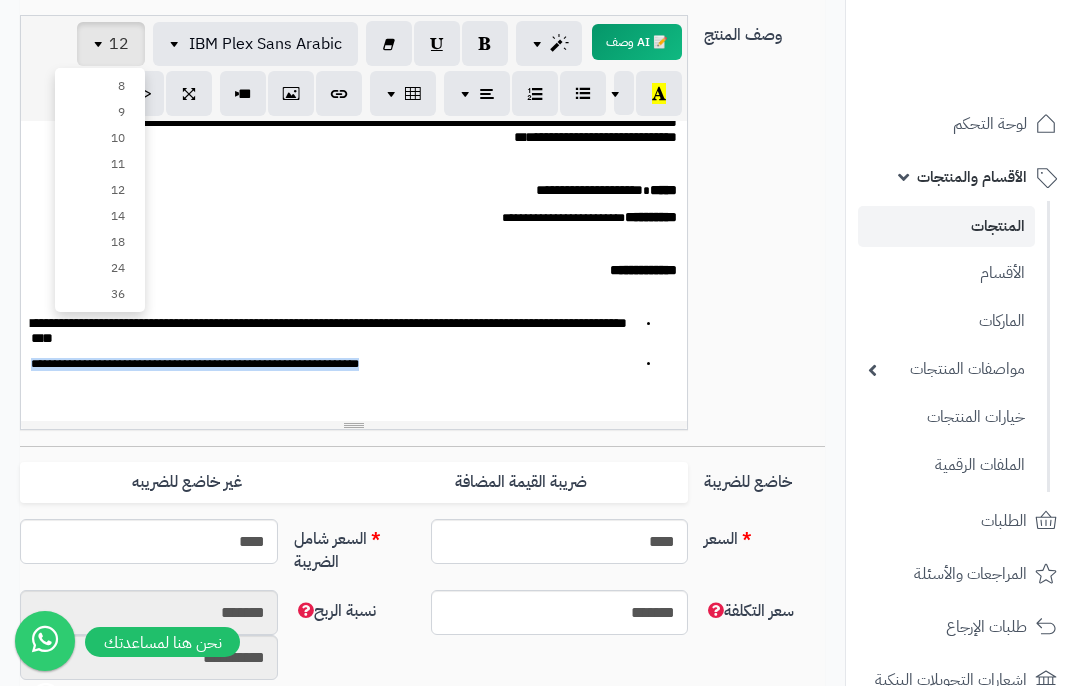 click on "14" at bounding box center (100, 216) 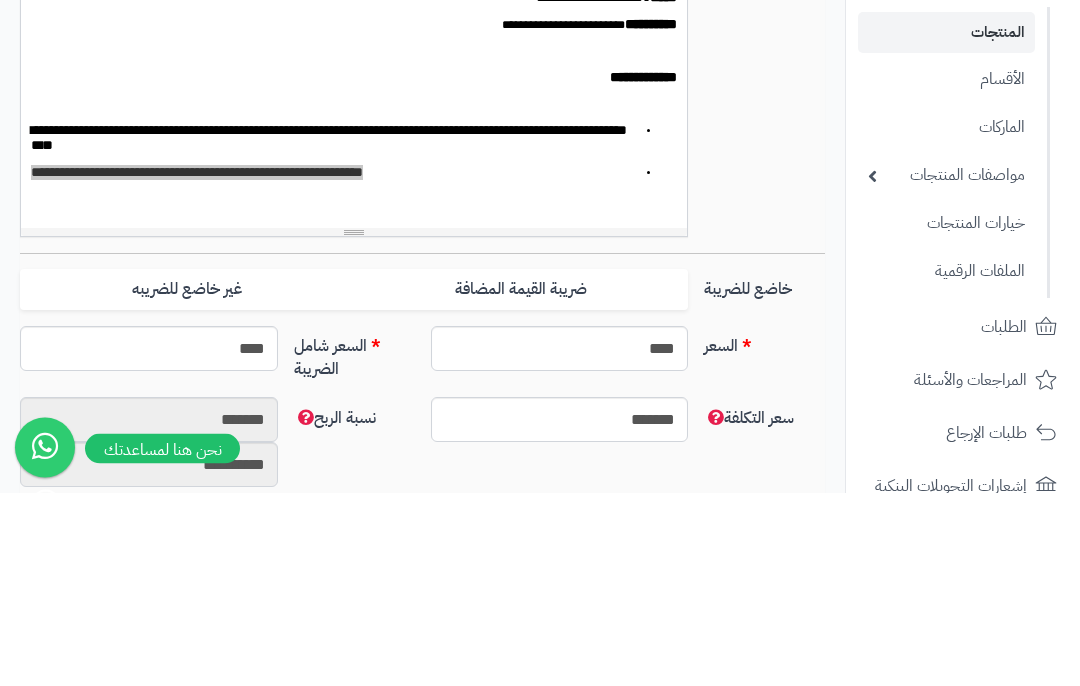 scroll, scrollTop: 637, scrollLeft: -79, axis: both 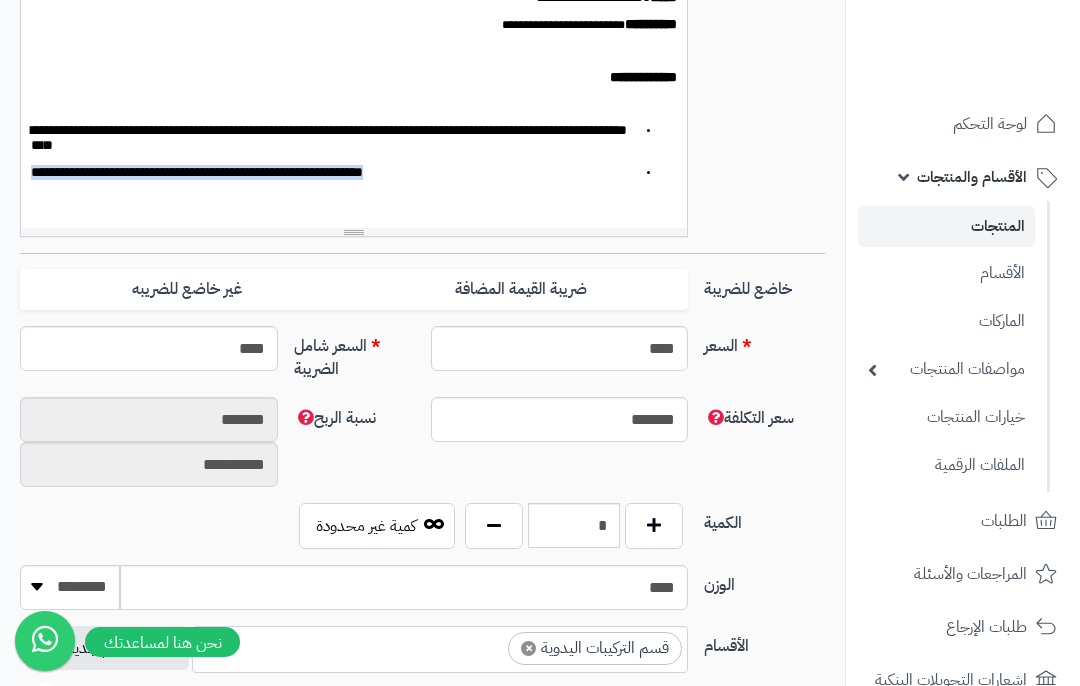 click on "**********" at bounding box center [354, 159] 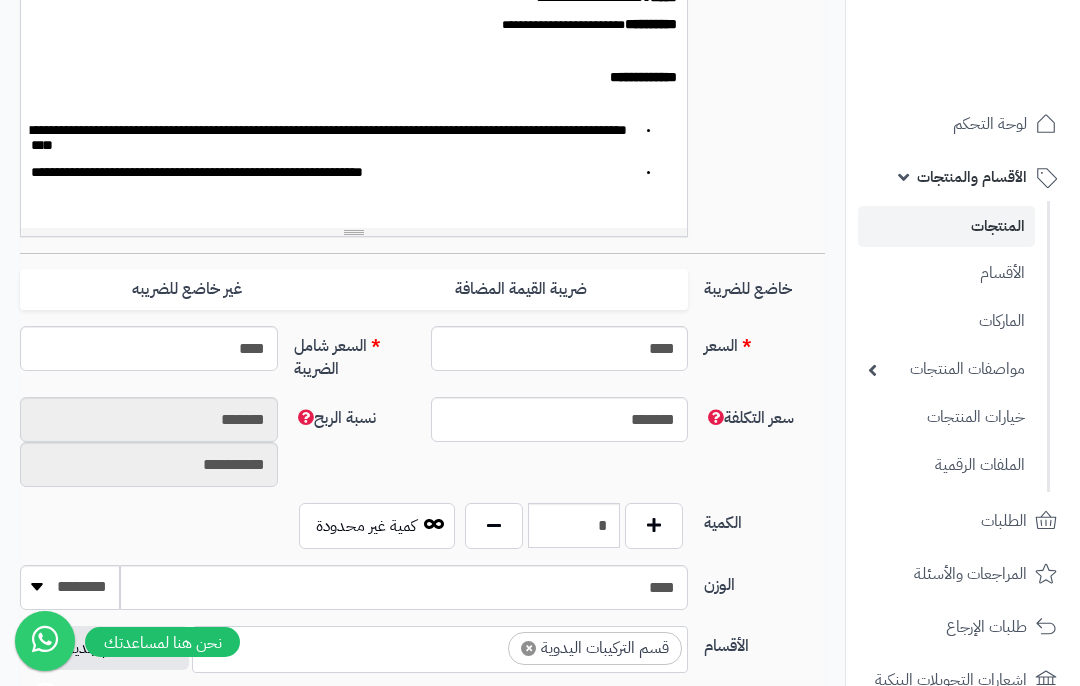 click on "**********" at bounding box center (354, 159) 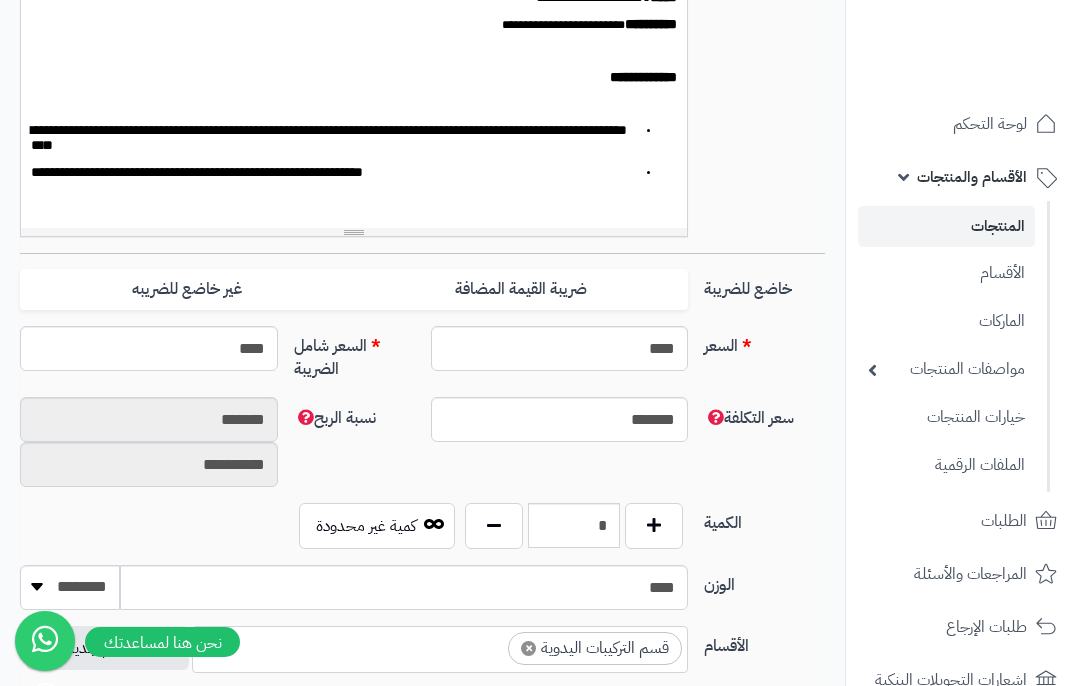 click on "**********" at bounding box center [354, 159] 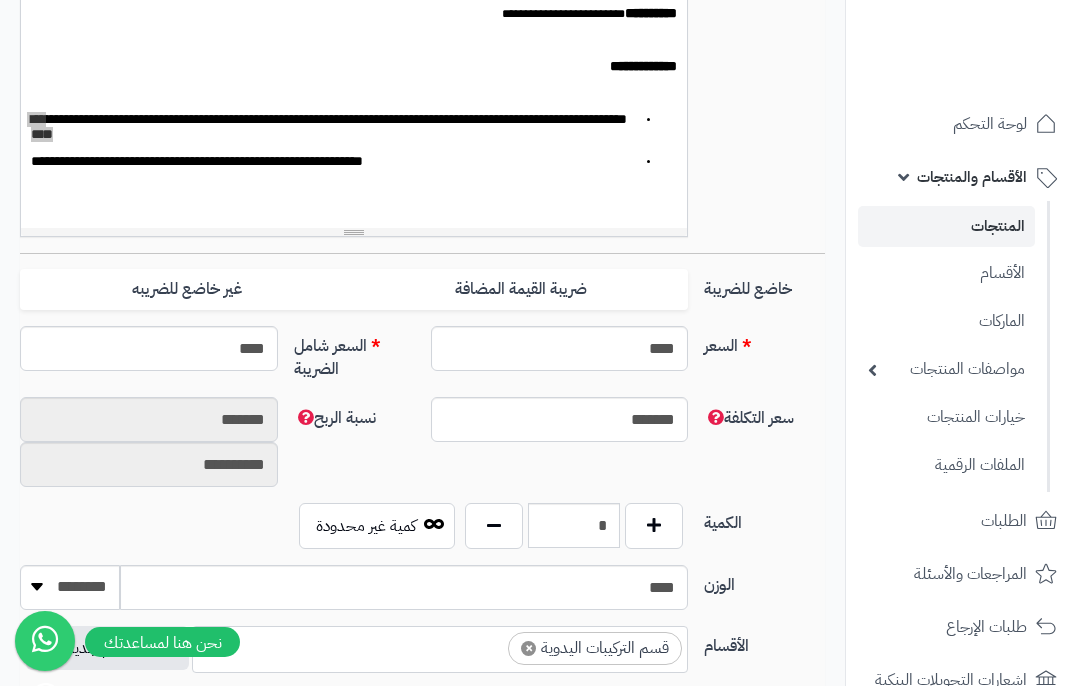 scroll, scrollTop: 68, scrollLeft: 0, axis: vertical 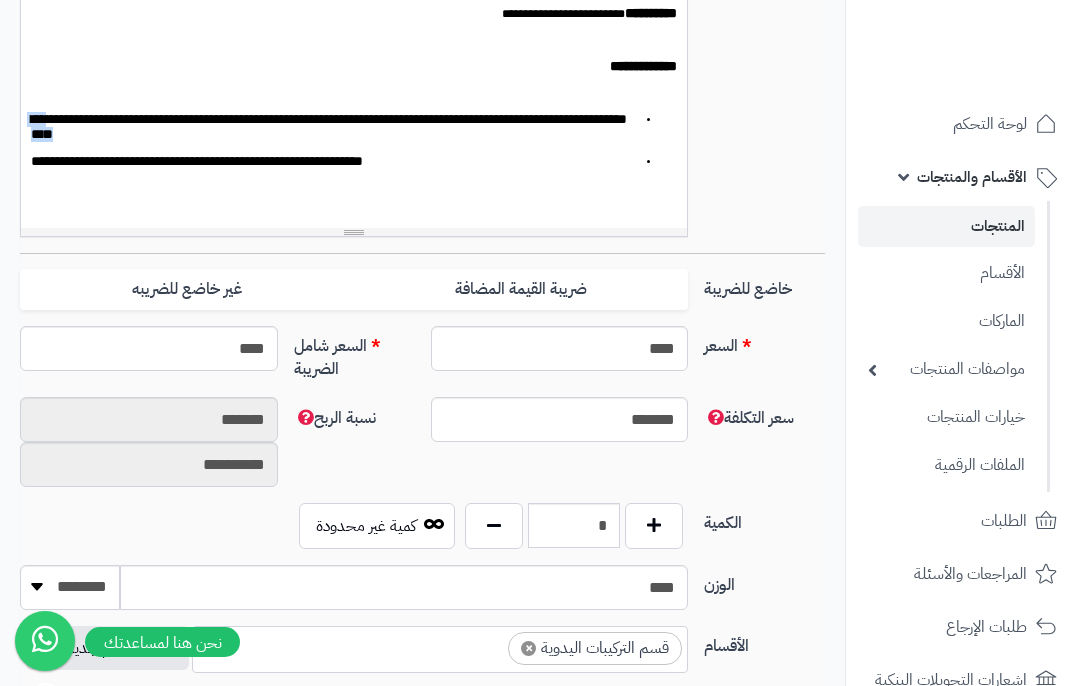 click on "رفيق !
الطلبات معالجة مكتمل إرجاع المنتجات العملاء المتواجدون الان 9 عملاء منتظرين موافقة التسجيل المنتجات غير متوفر
إدارة  المتجر الإدارة برجاء تجديد الاشتراك
الباقة المتقدمة
تسجيل الخروج
ادع صديقك  إلى منصة متجرة
عميل متجرة العزيز
قم بدعوة صديقك للاشتراك في الباقات السنوية لمنصة متجرة
ليحصل  هو على 20% خصم وتحصل انت على 20% من قيمة الباقة كخصم عند تجديد اشتراكك
في حال قمت بدعوة أكثر من صديق يمكنك أن تحصل على خصم كامل رسوم التجديد وتجدد إشتراك القادم مجاناً
نسخ الرابط" at bounding box center [540, -294] 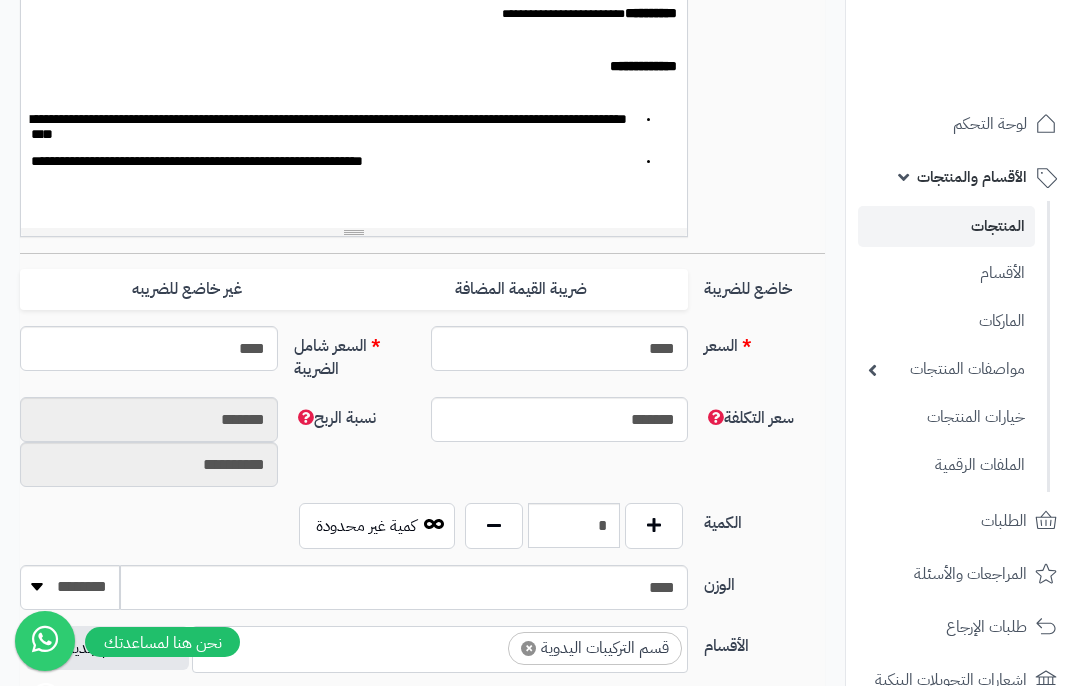 click on "**********" at bounding box center [354, 148] 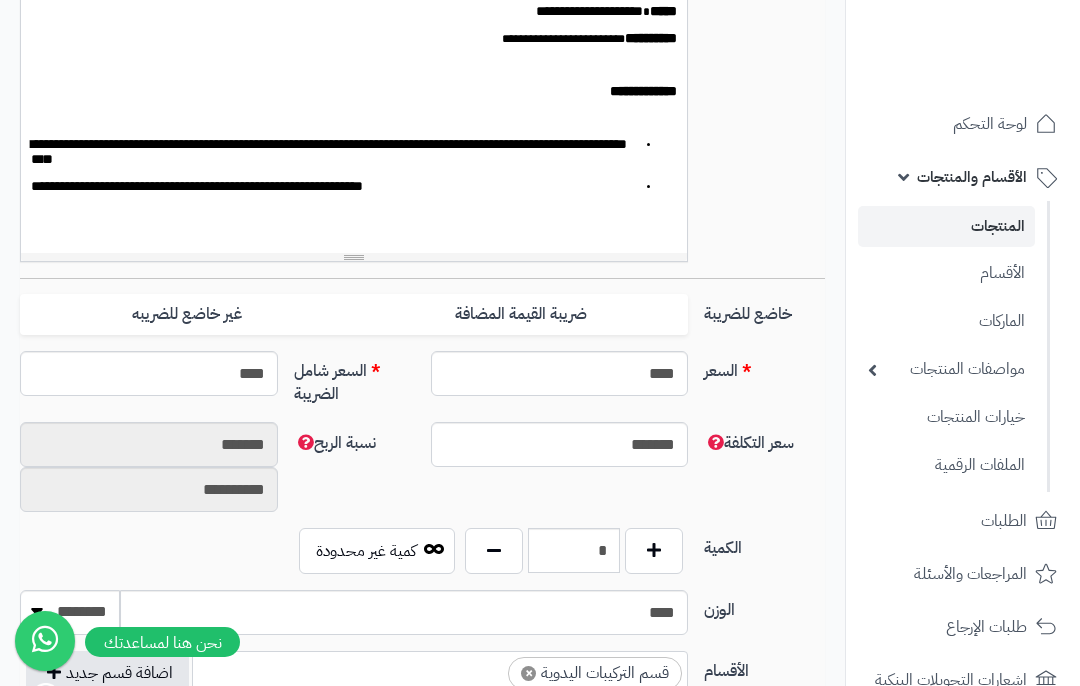 scroll, scrollTop: 60, scrollLeft: 0, axis: vertical 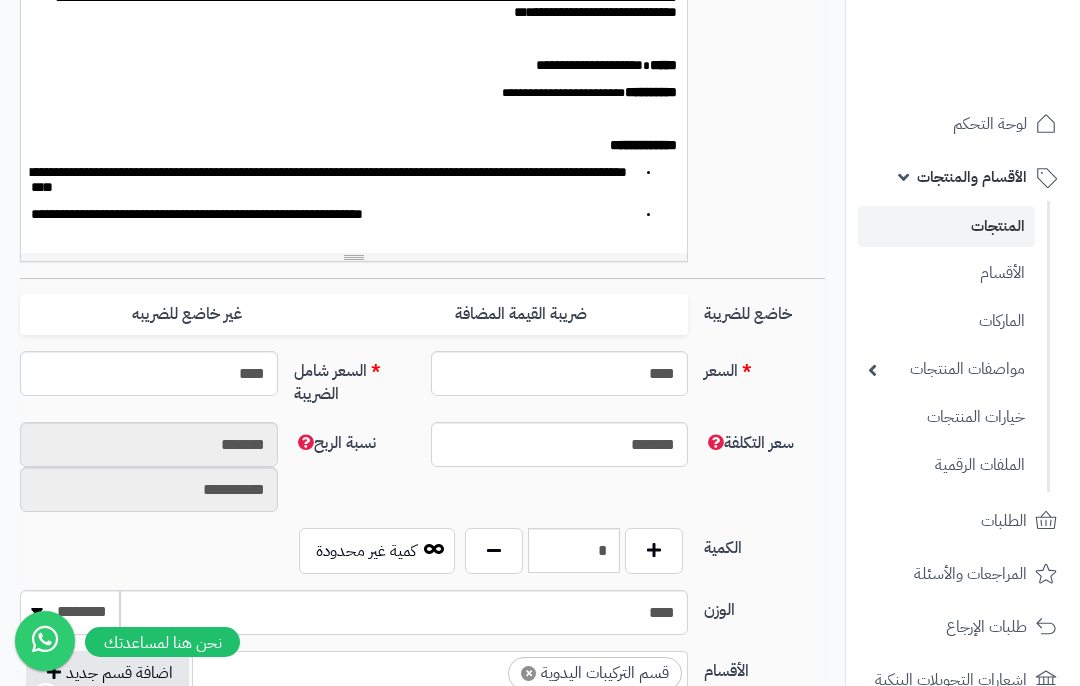 click at bounding box center (354, 119) 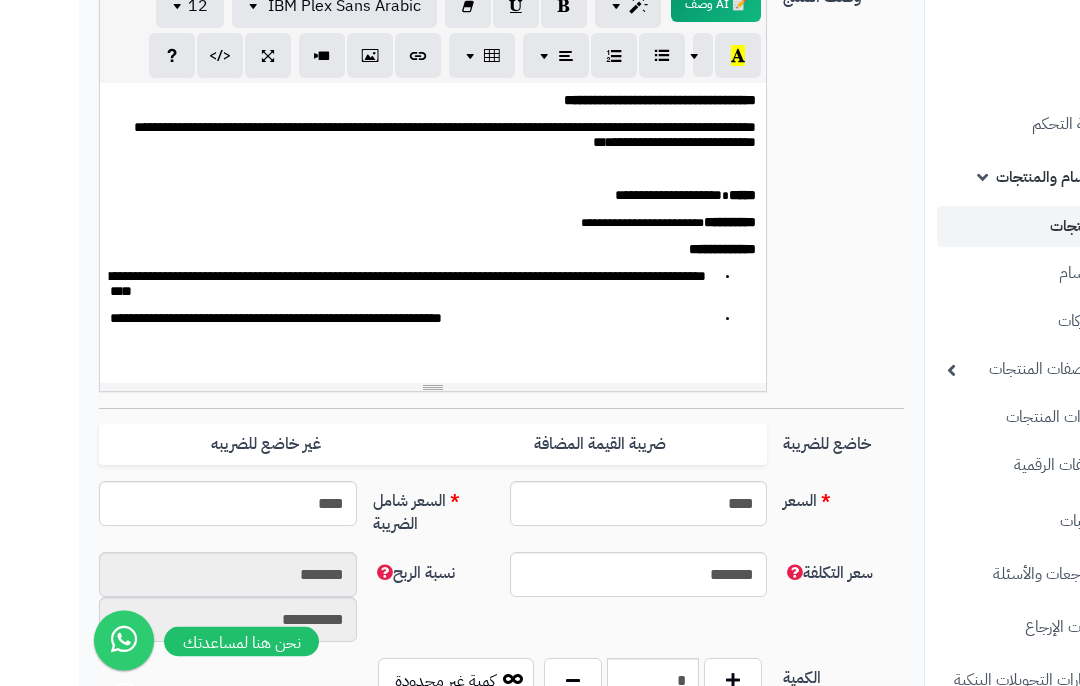scroll, scrollTop: 477, scrollLeft: -79, axis: both 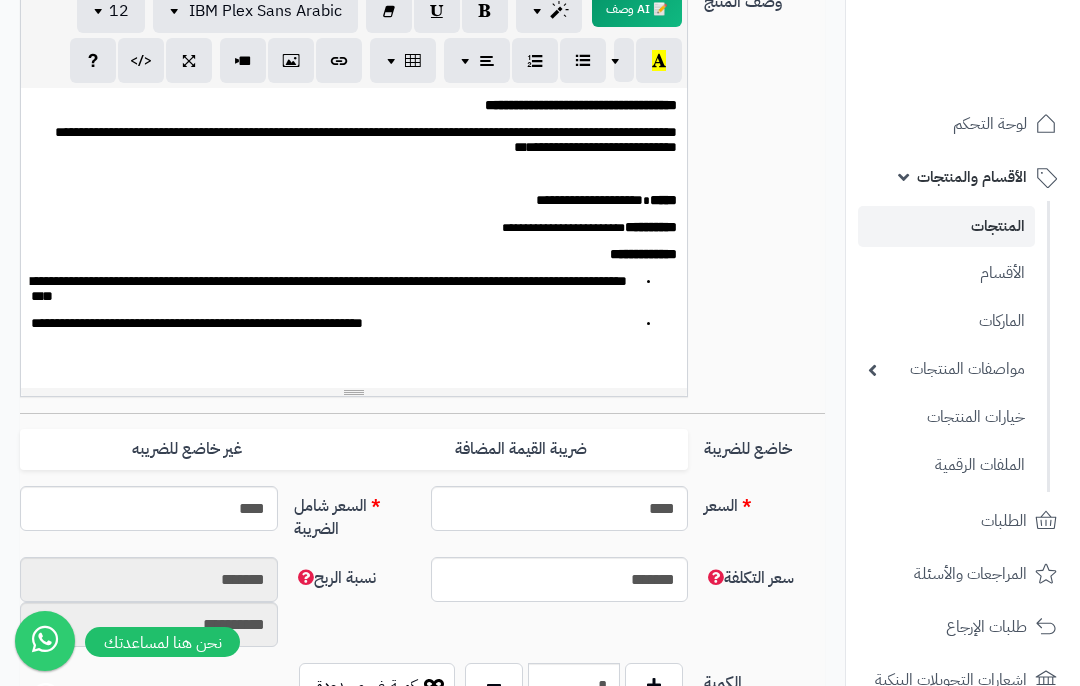 click at bounding box center [354, 174] 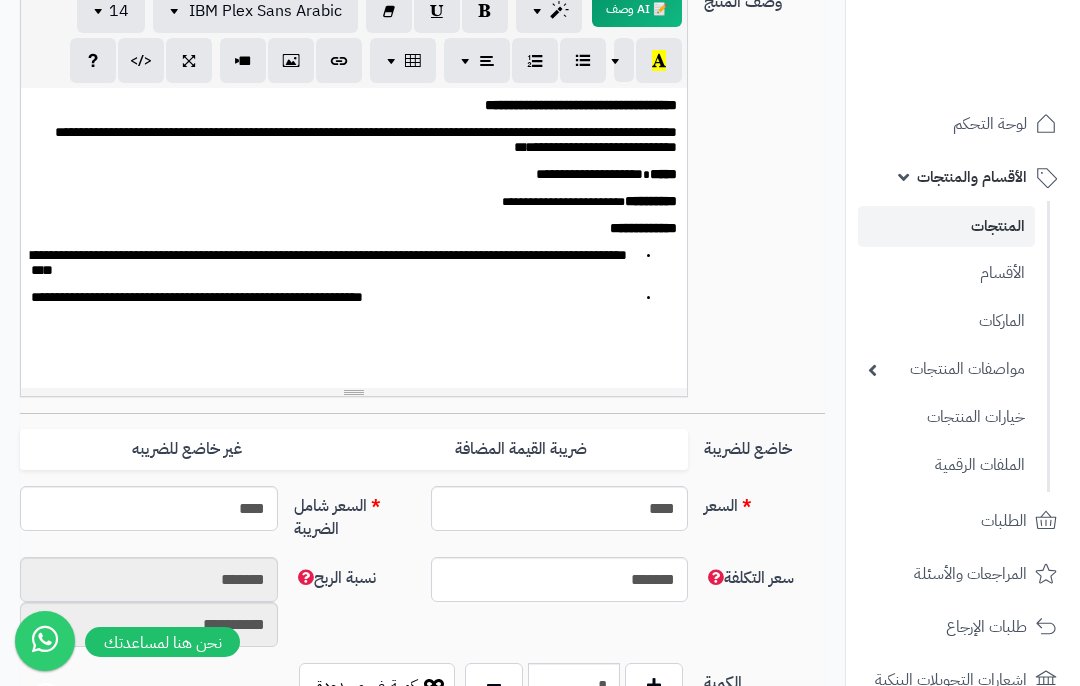 click at bounding box center (659, 60) 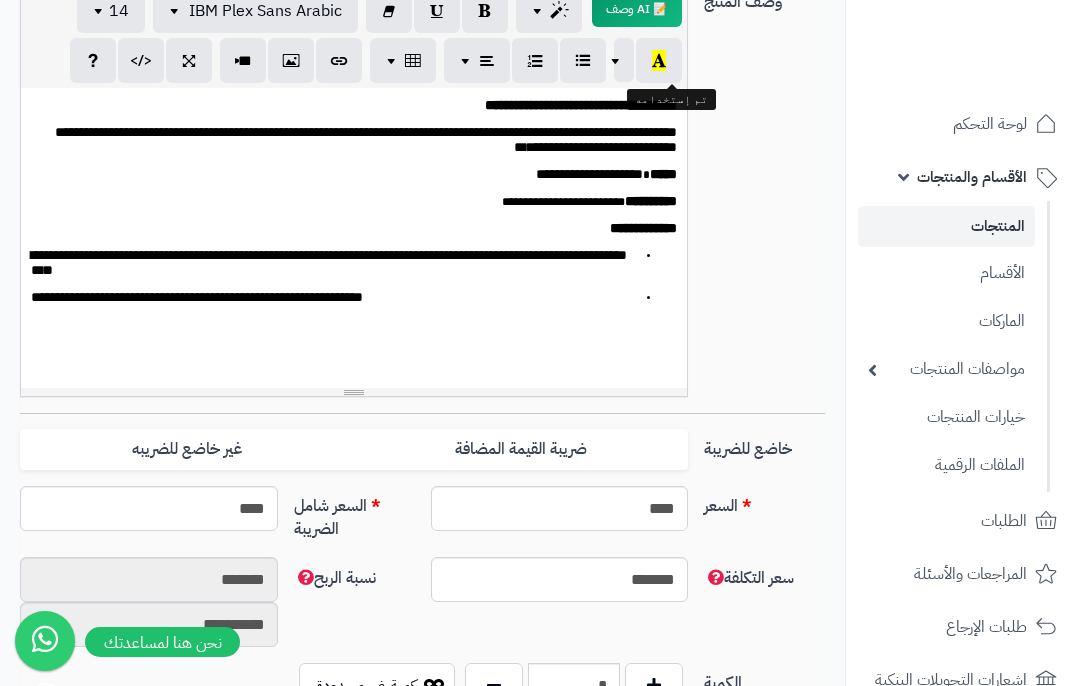 click at bounding box center (659, 60) 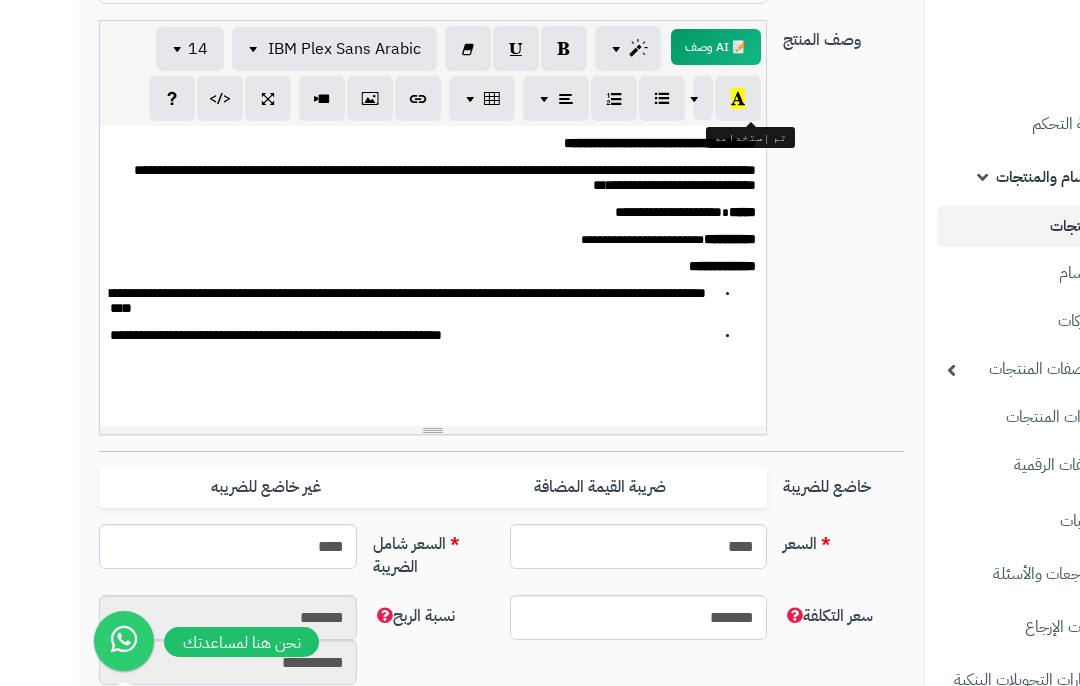 scroll, scrollTop: 439, scrollLeft: -79, axis: both 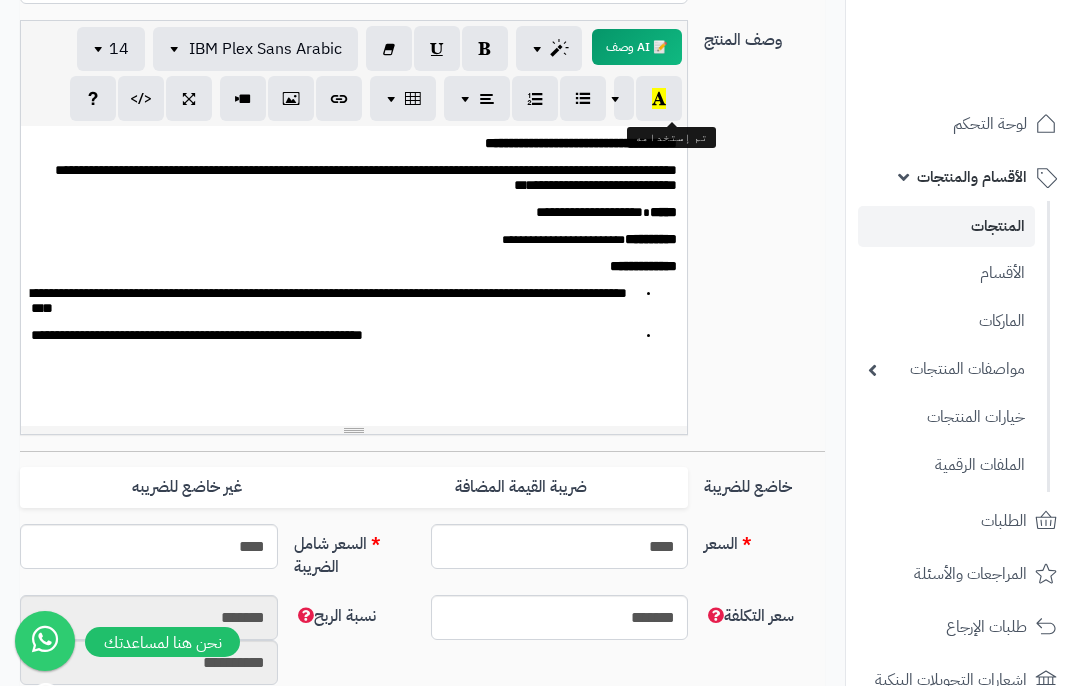 click at bounding box center [540, 48] 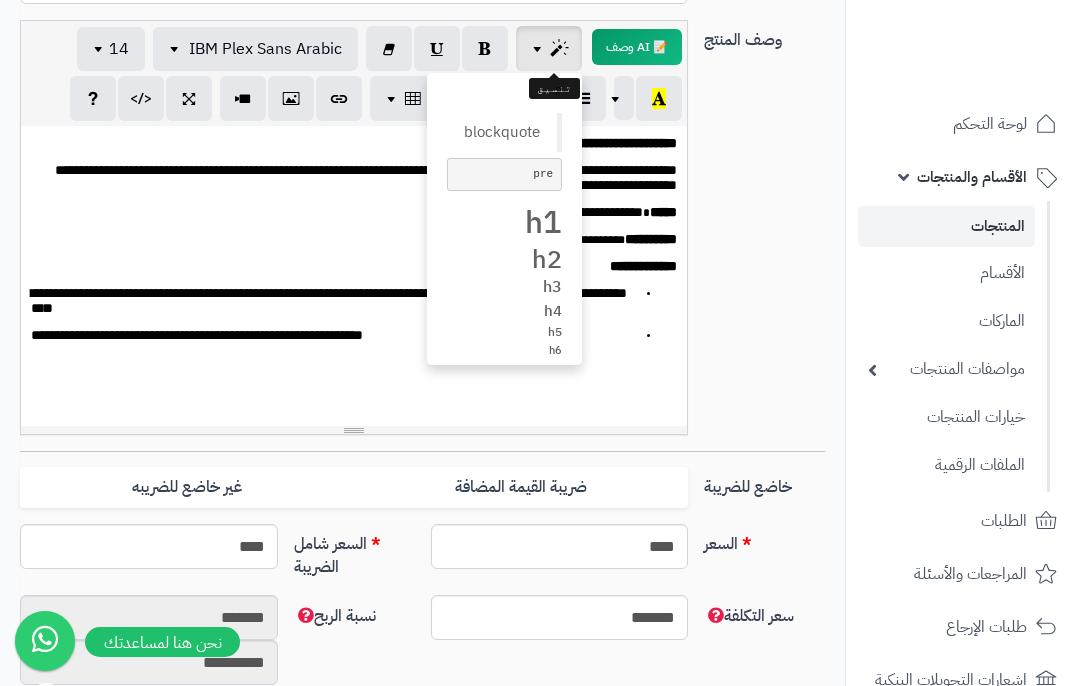 click at bounding box center (540, 343) 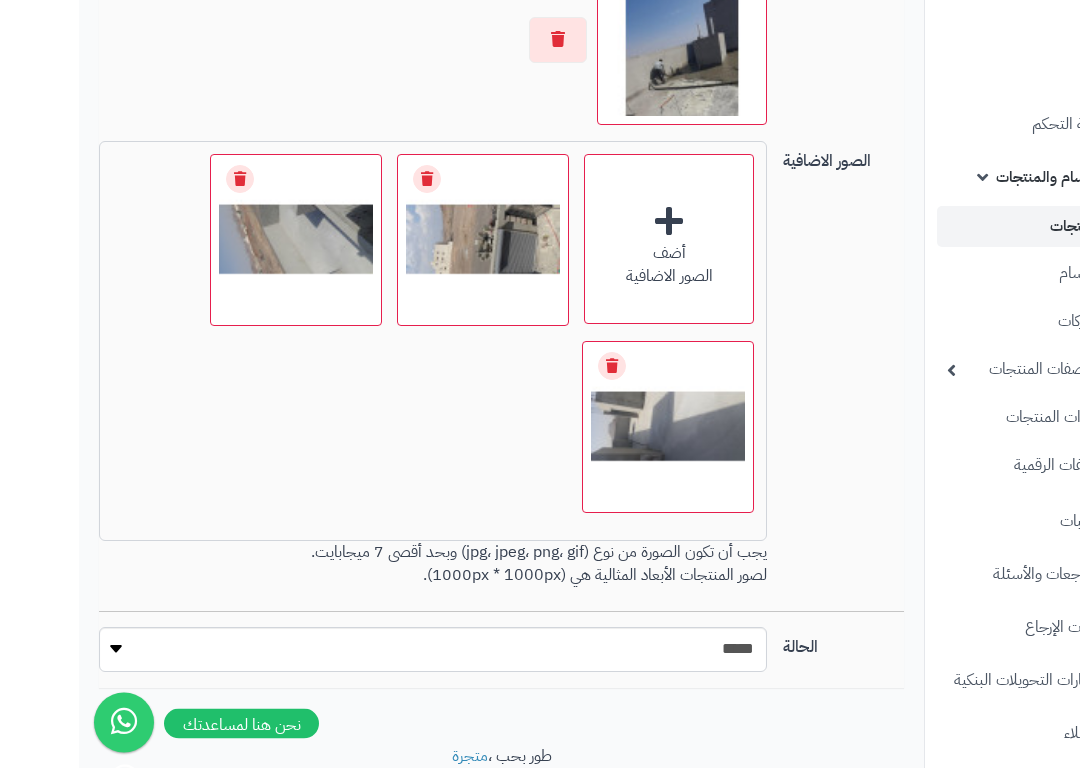 scroll, scrollTop: 1583, scrollLeft: -79, axis: both 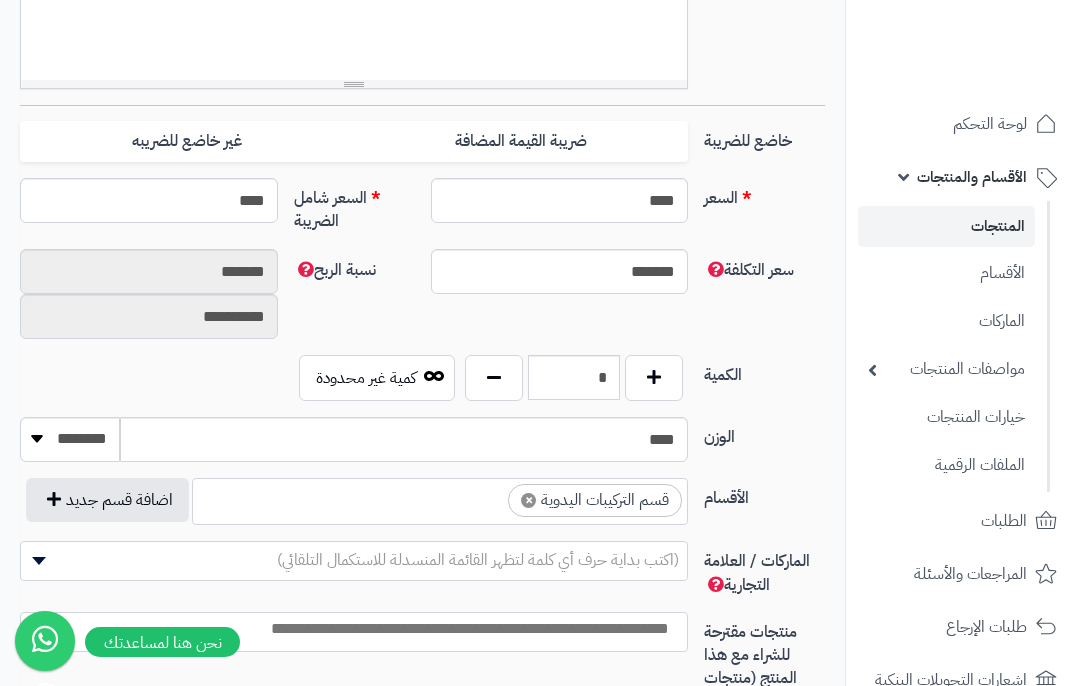 click on "نسبة الربح" at bounding box center [335, 270] 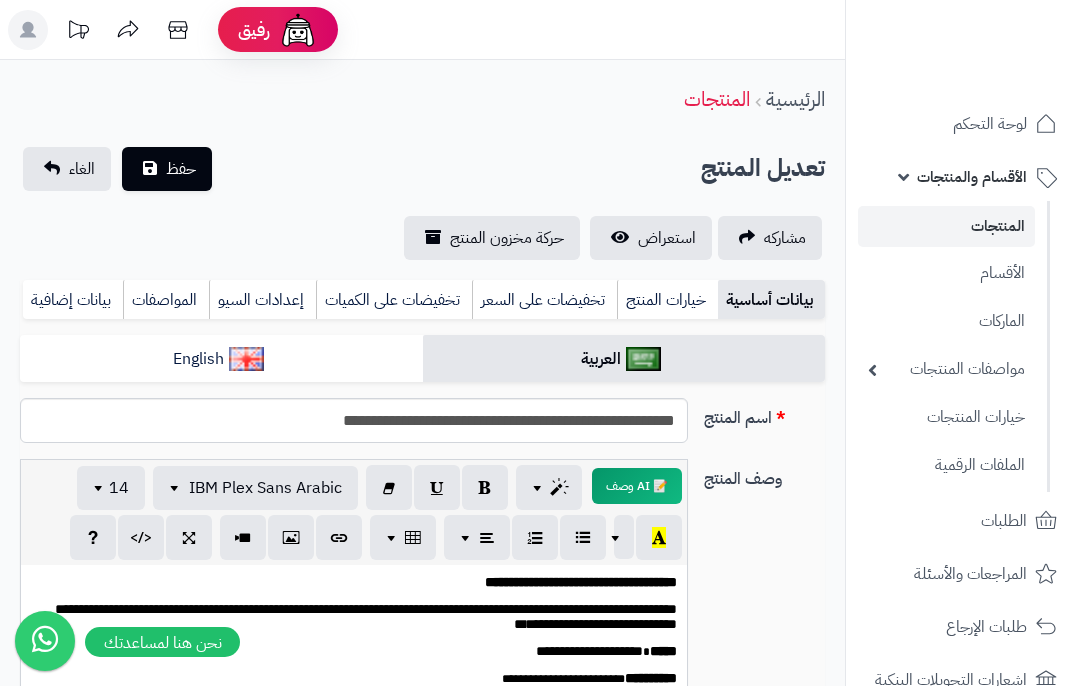 click on "حفظ" at bounding box center (181, 169) 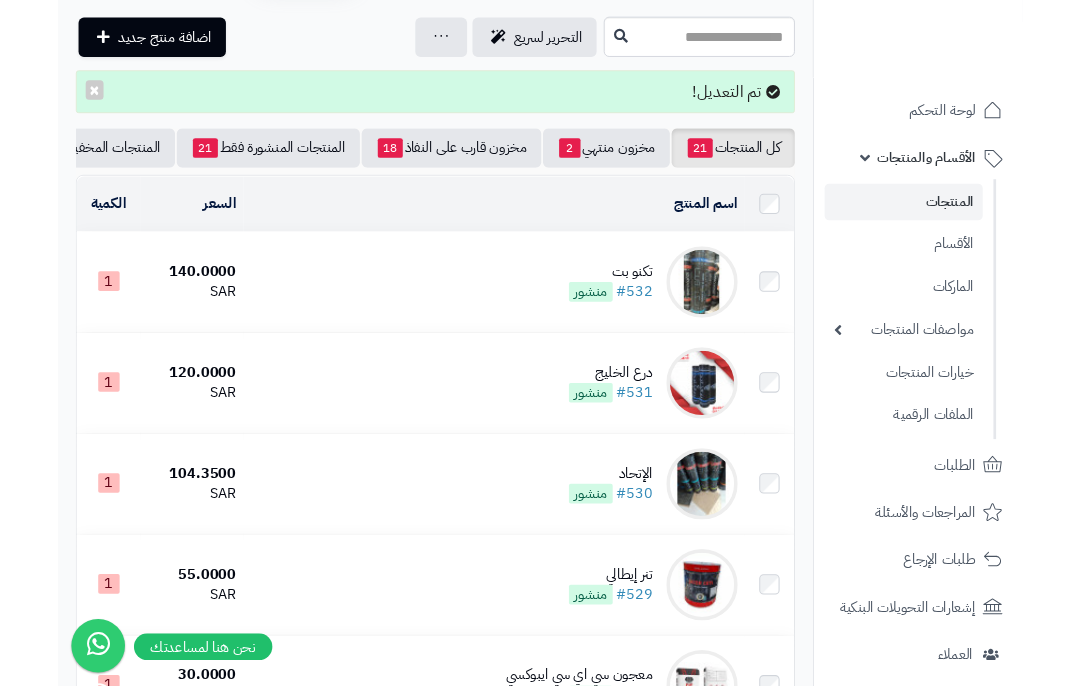 scroll, scrollTop: 0, scrollLeft: 0, axis: both 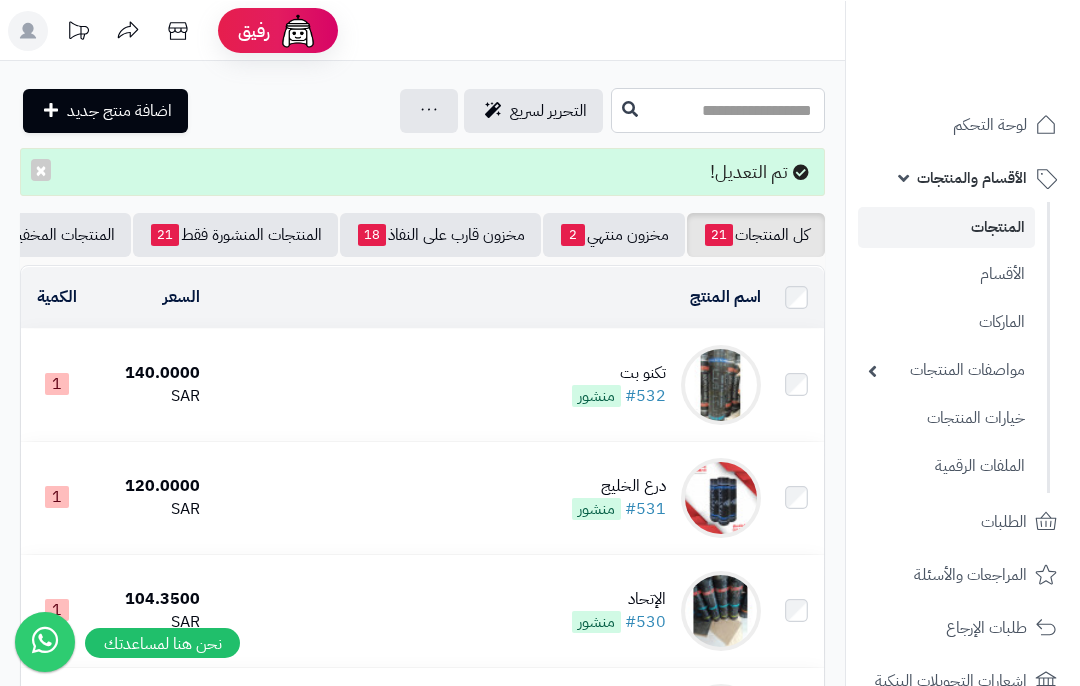 click at bounding box center (718, 109) 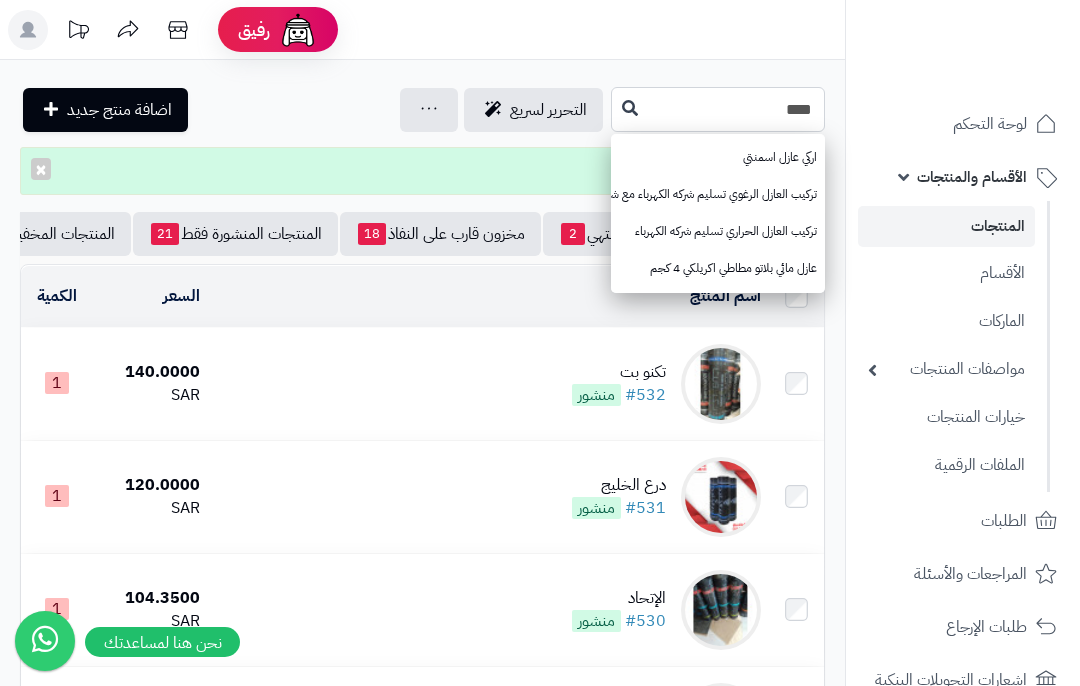type on "****" 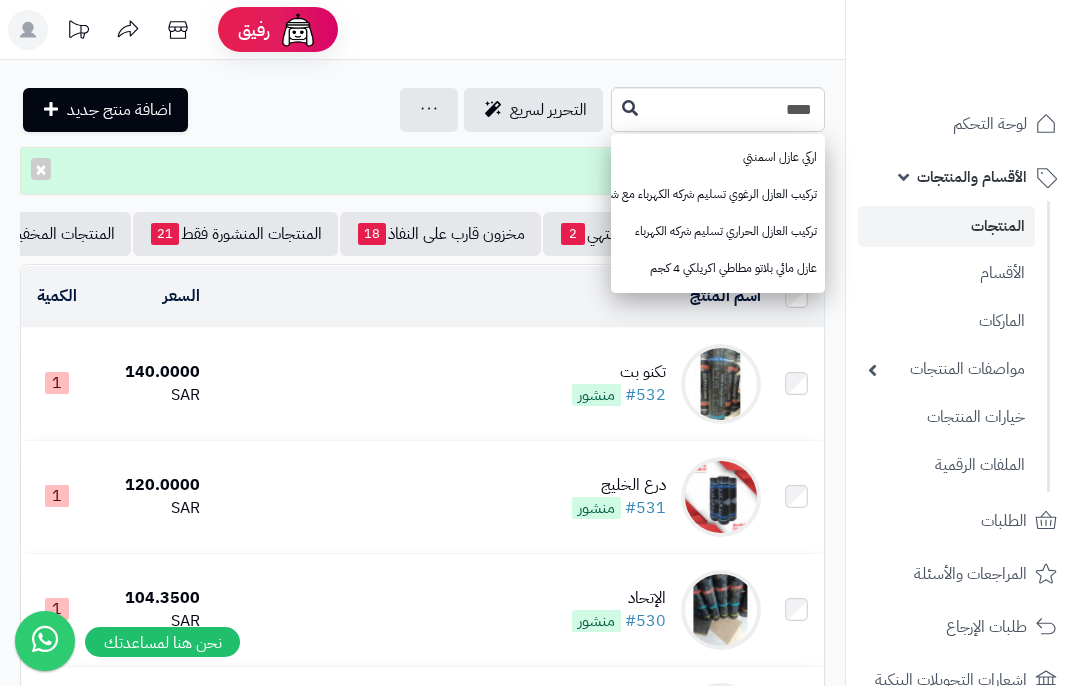 click on "تركيب العازل الرغوي تسليم شركه الكهرباء مع شهاده تنفيذ" at bounding box center (718, 194) 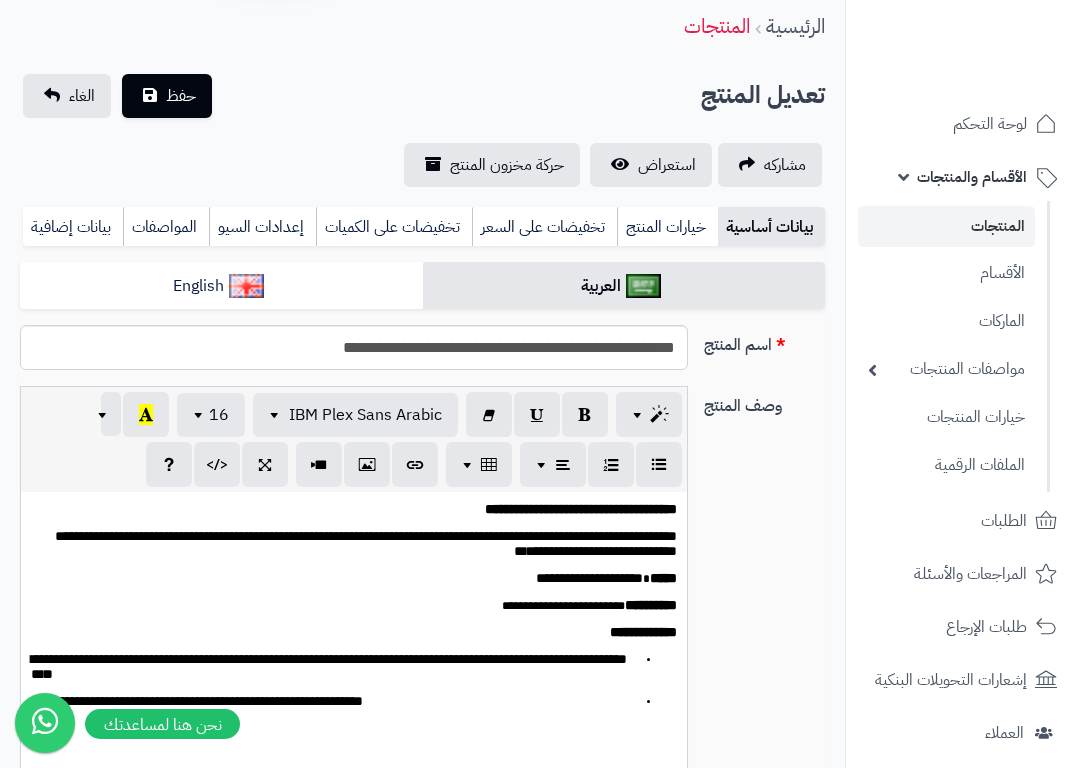 scroll, scrollTop: 84, scrollLeft: 0, axis: vertical 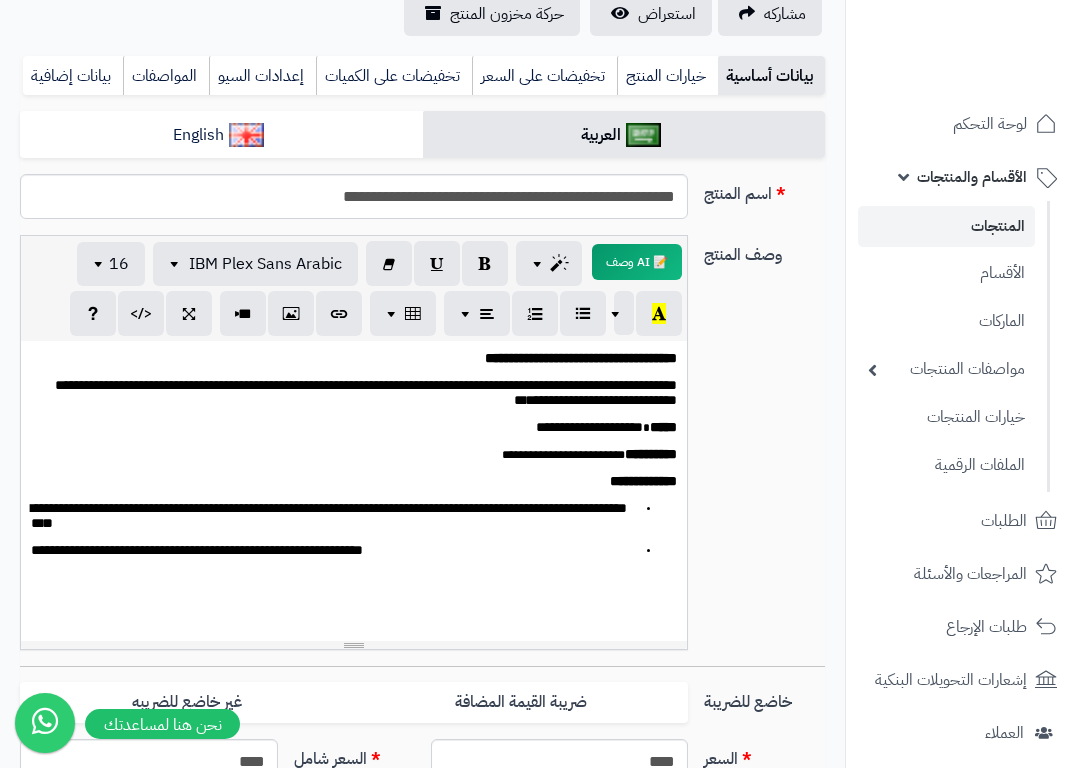 click on "**********" at bounding box center (354, 454) 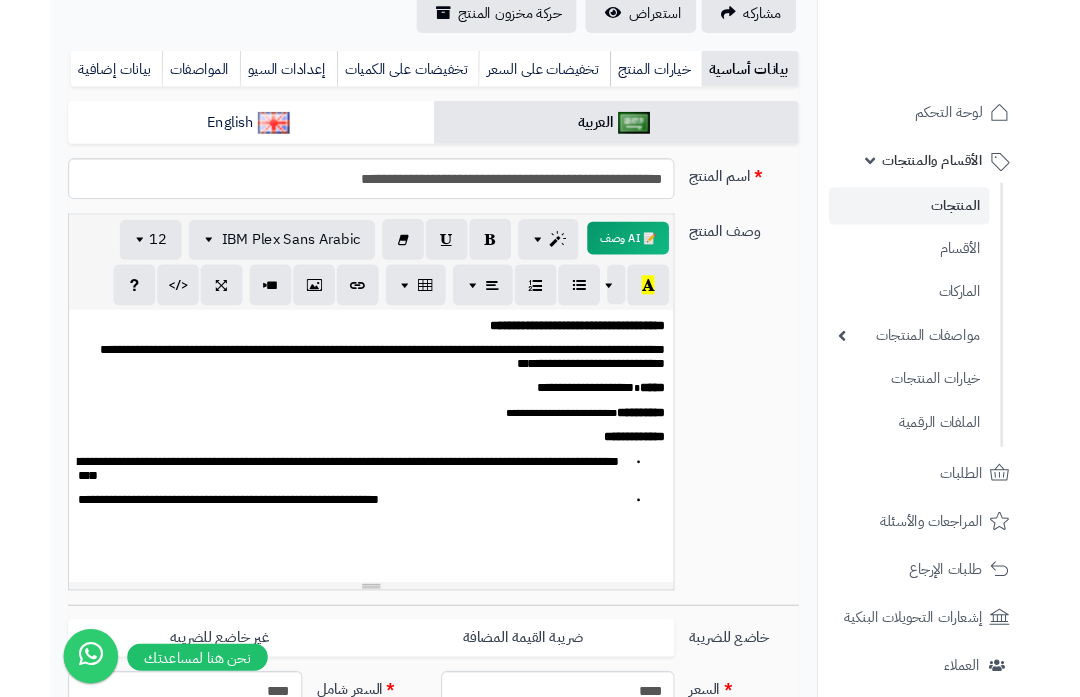scroll, scrollTop: 223, scrollLeft: -79, axis: both 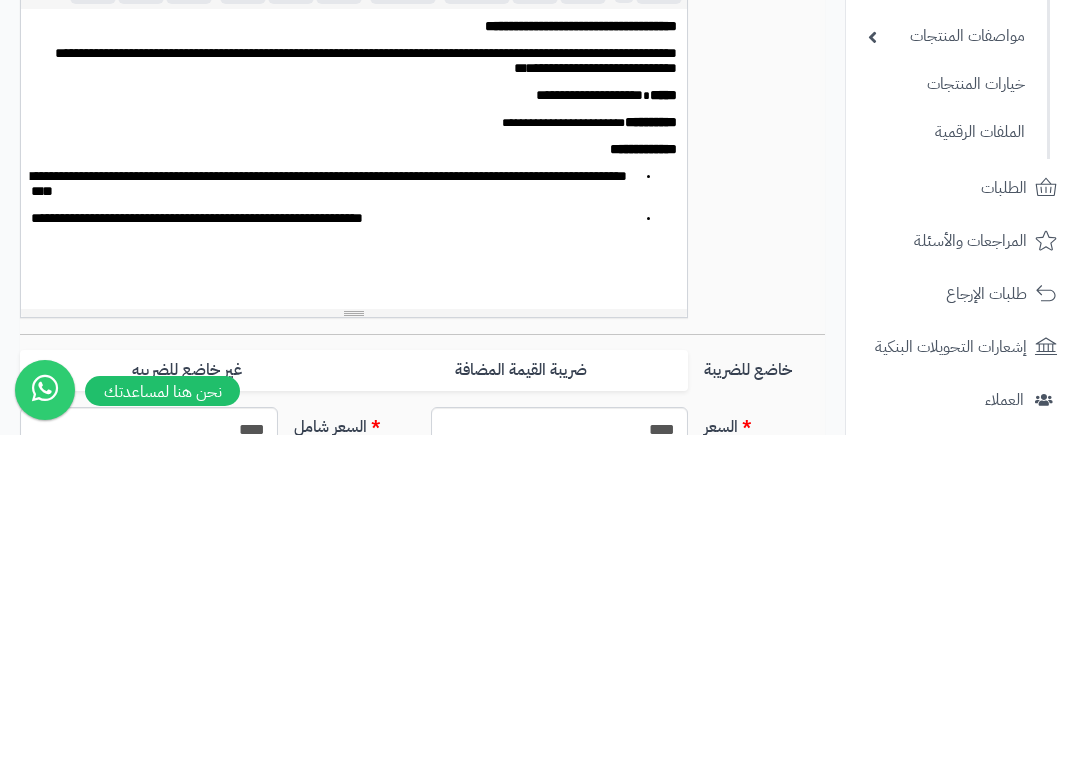 click on "**********" at bounding box center [589, 456] 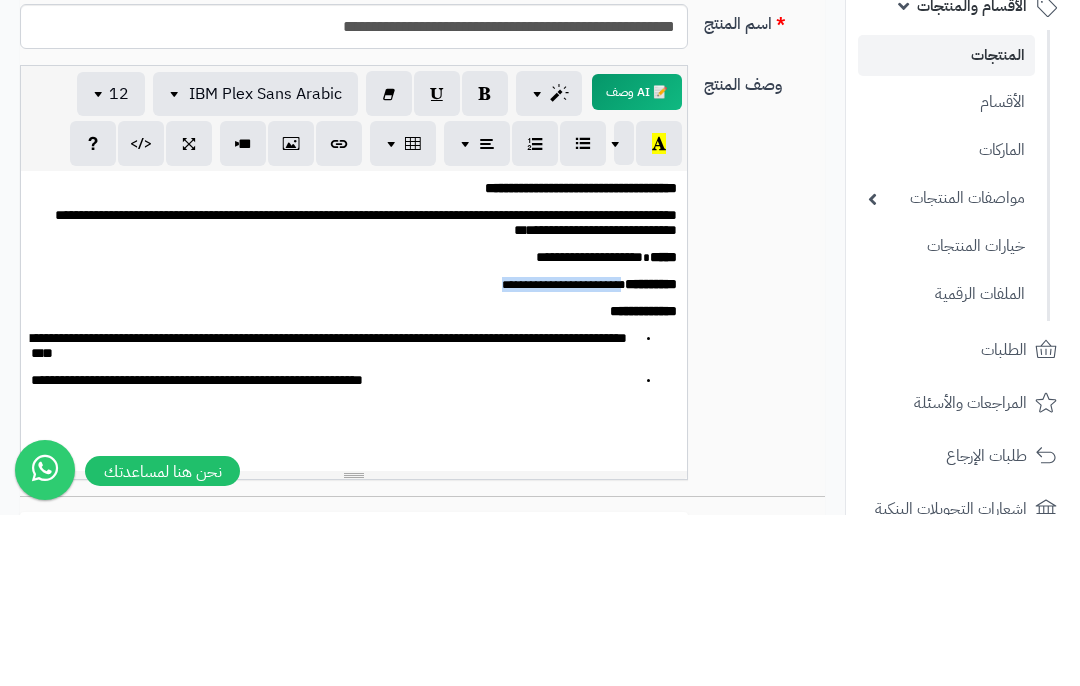 click at bounding box center (101, 265) 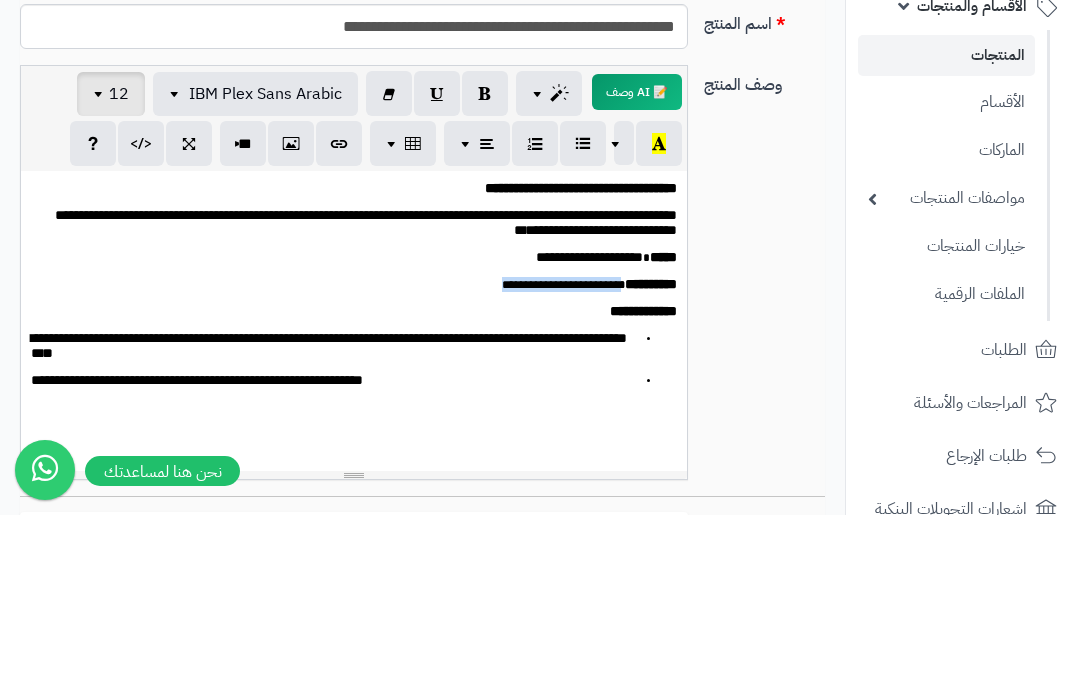 scroll, scrollTop: 395, scrollLeft: -79, axis: both 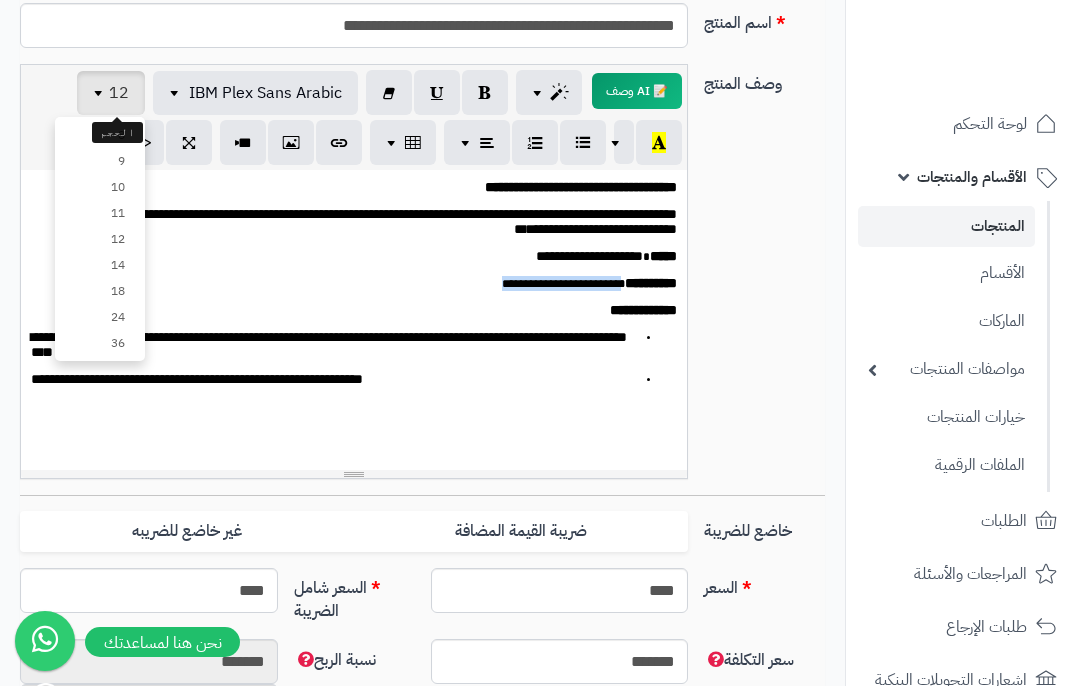 click on "14" at bounding box center [100, 265] 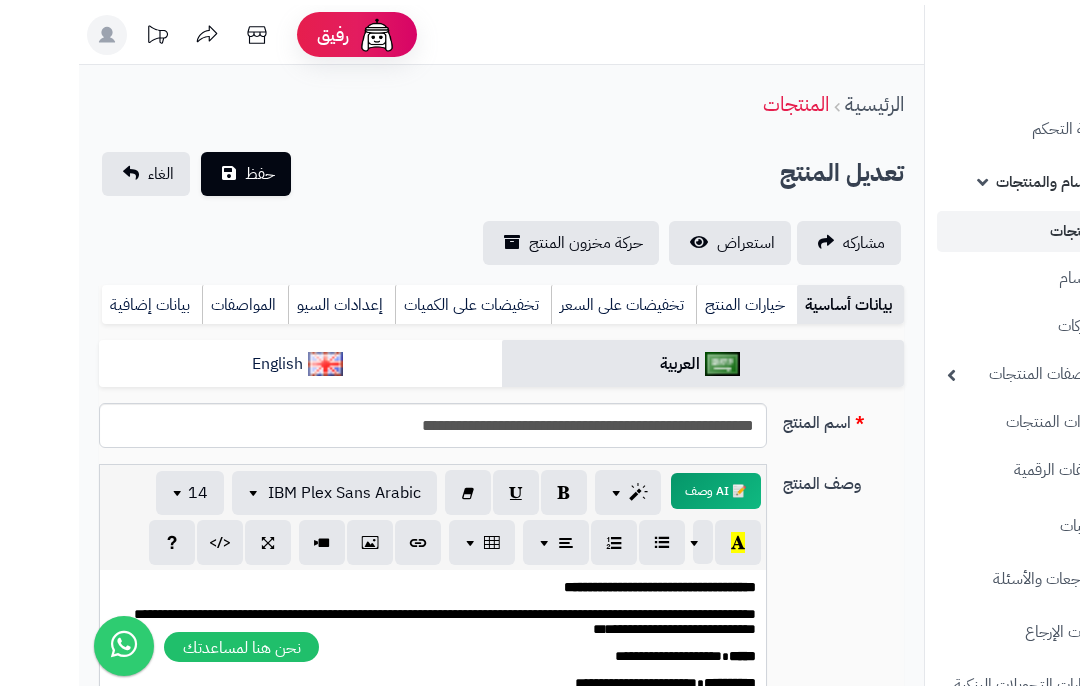 scroll, scrollTop: 0, scrollLeft: -79, axis: horizontal 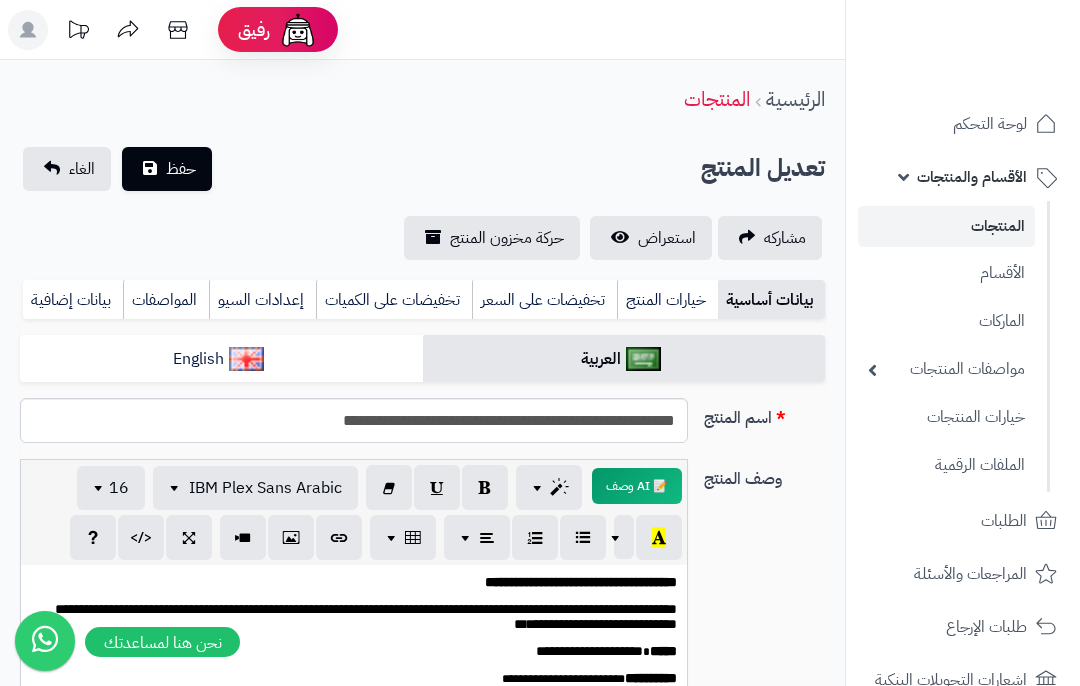 click on "المنتجات" at bounding box center (946, 226) 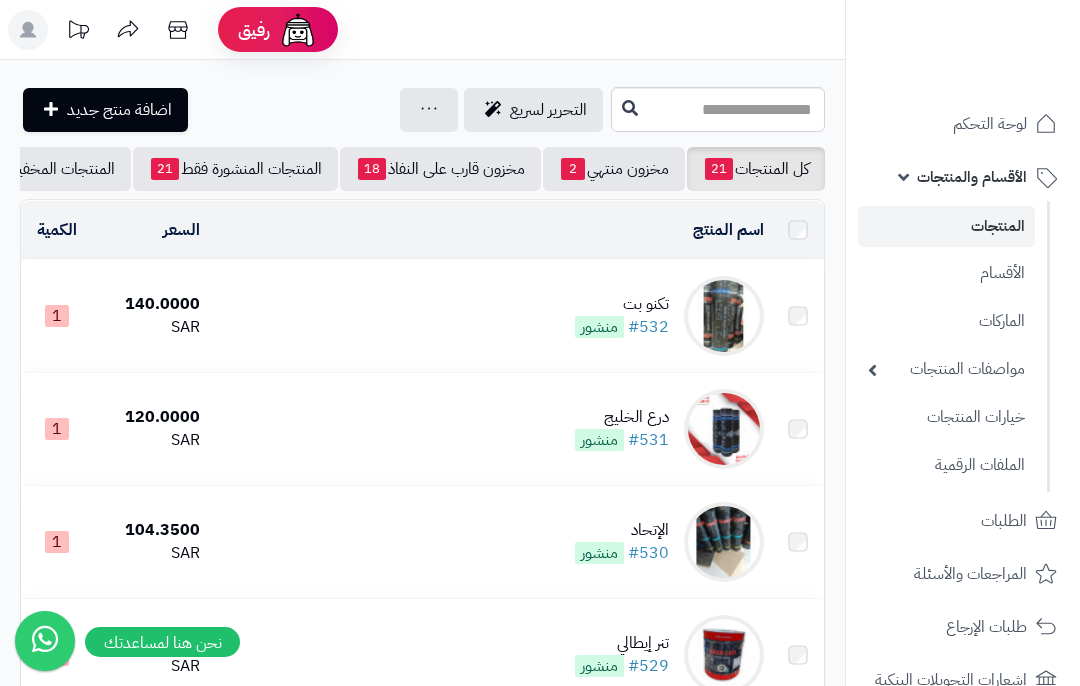scroll, scrollTop: 0, scrollLeft: 0, axis: both 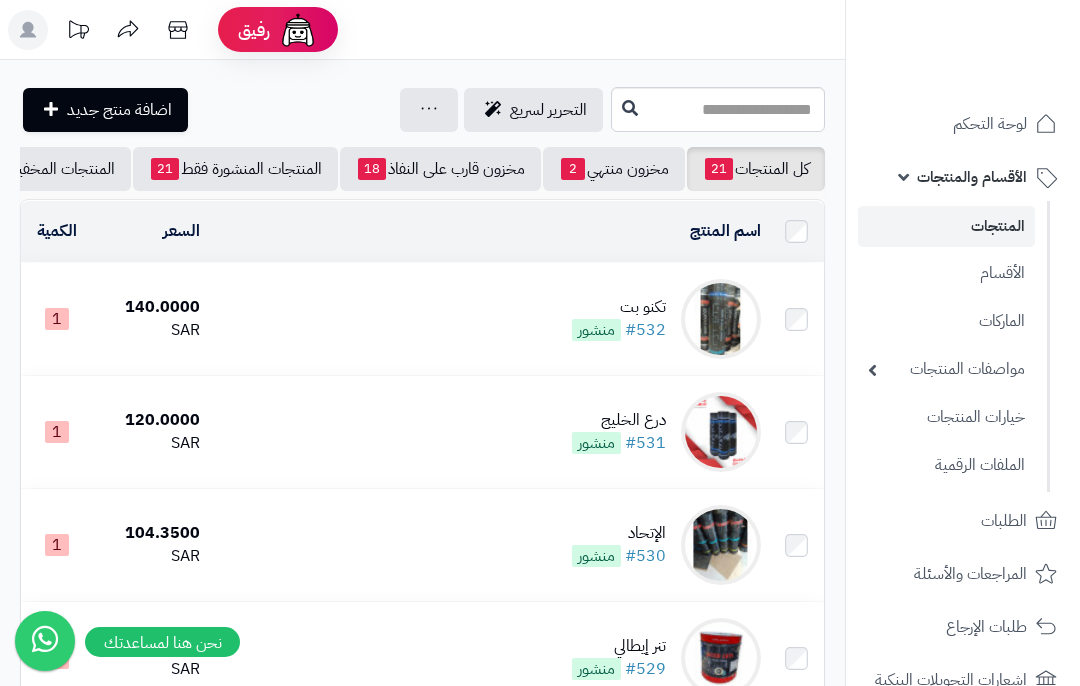 click on "تكنو بت" at bounding box center (619, 307) 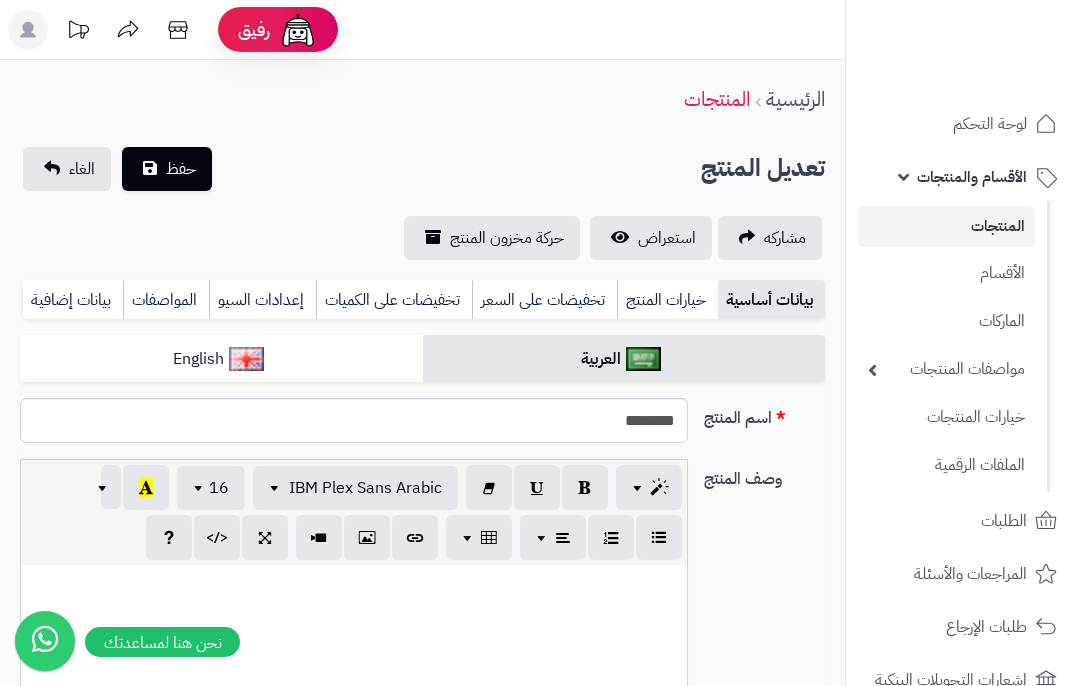 select 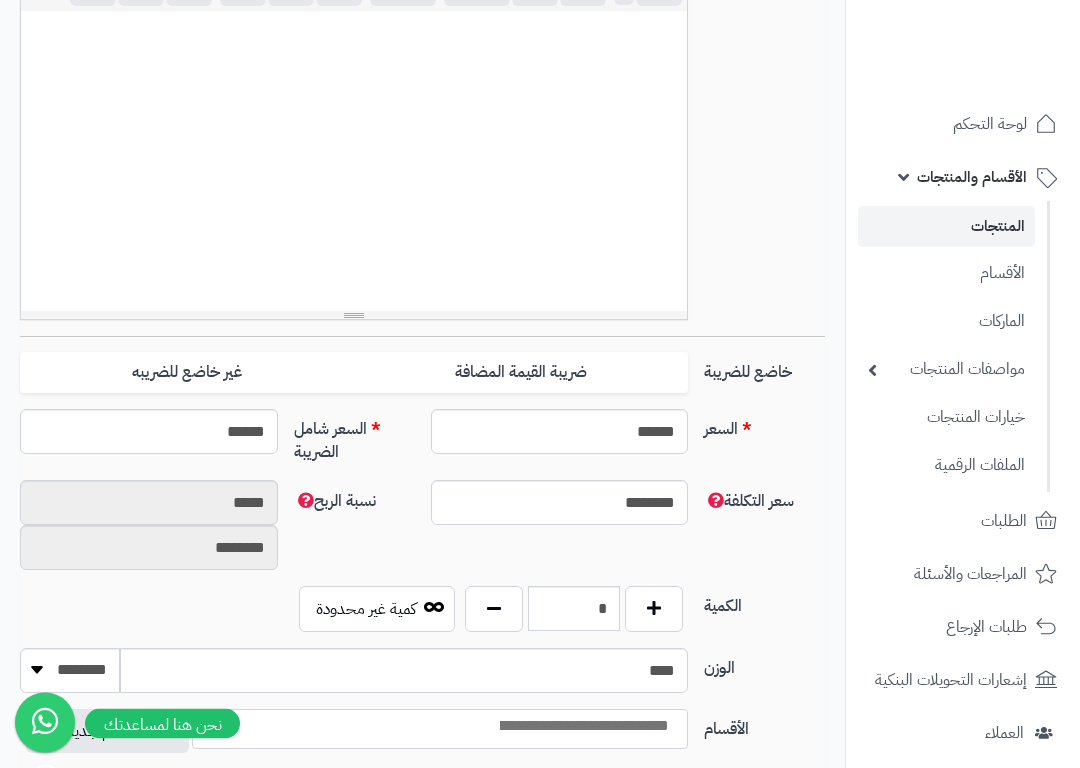 scroll, scrollTop: 554, scrollLeft: 0, axis: vertical 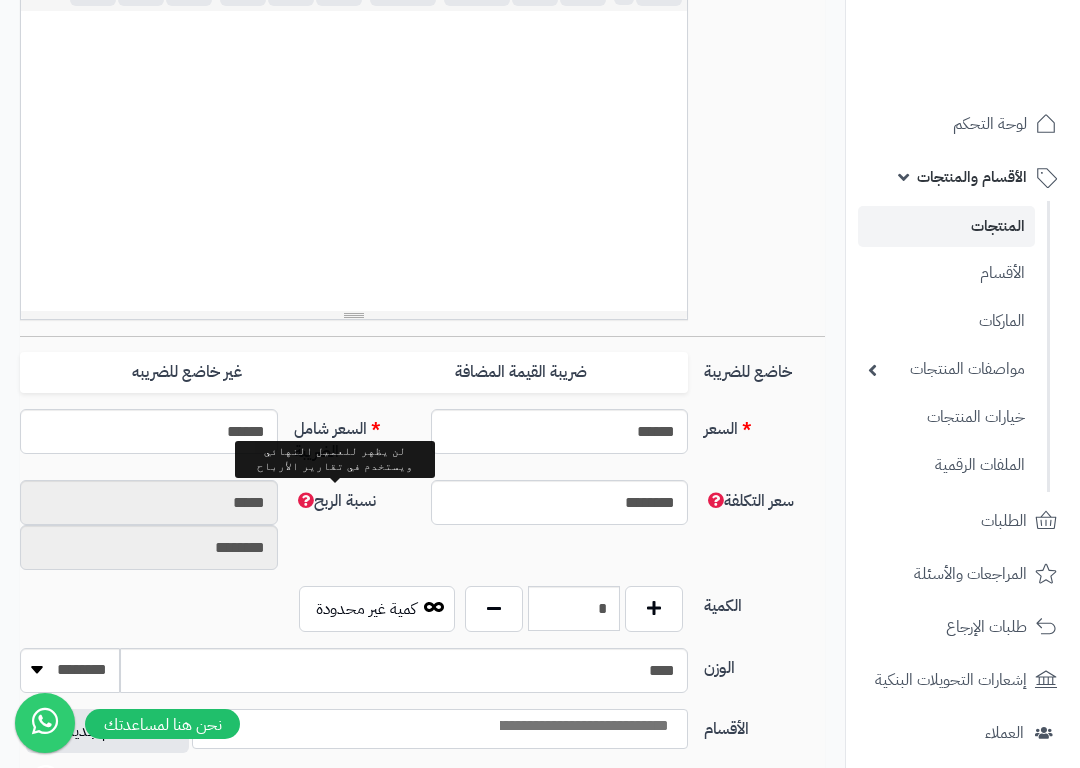 click on "نسبة الربح" at bounding box center (335, 501) 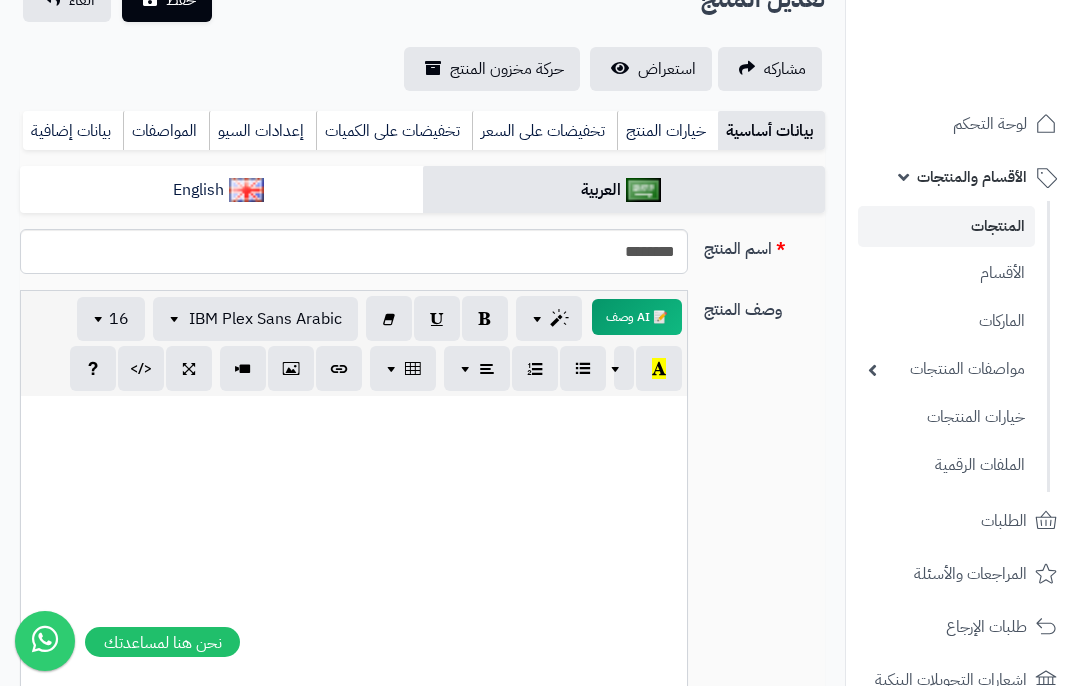 scroll, scrollTop: 0, scrollLeft: 0, axis: both 